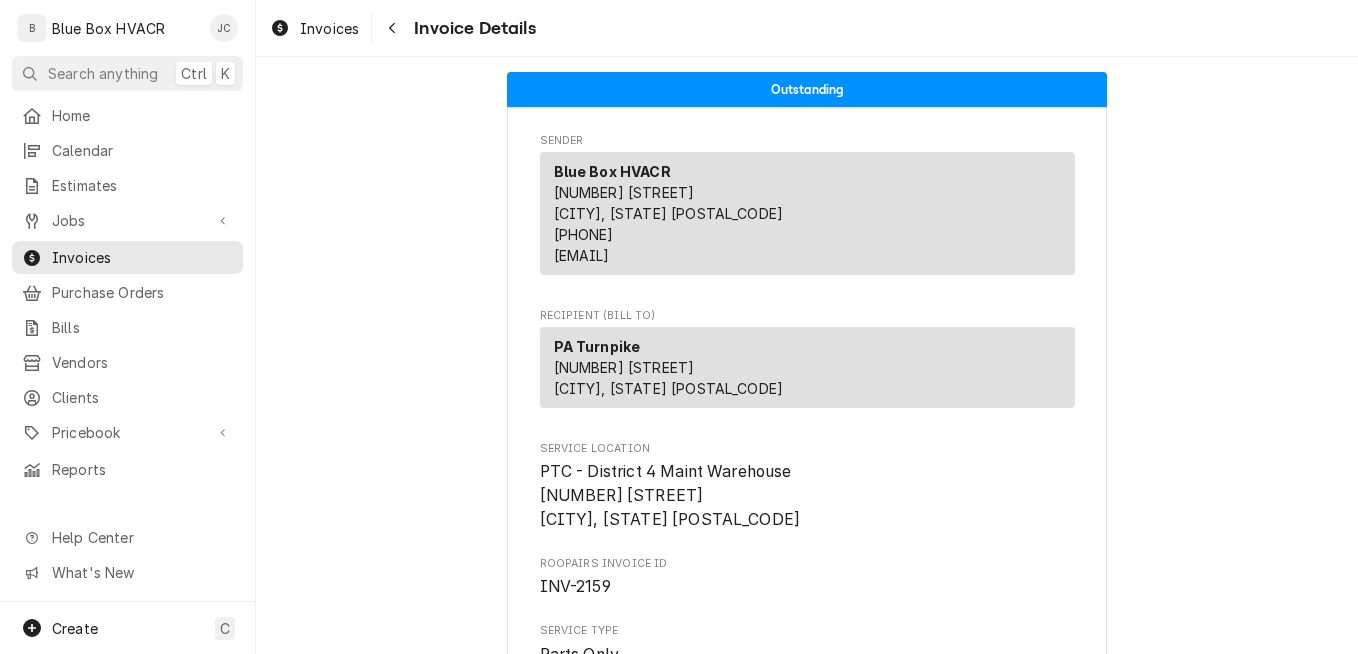 scroll, scrollTop: 0, scrollLeft: 0, axis: both 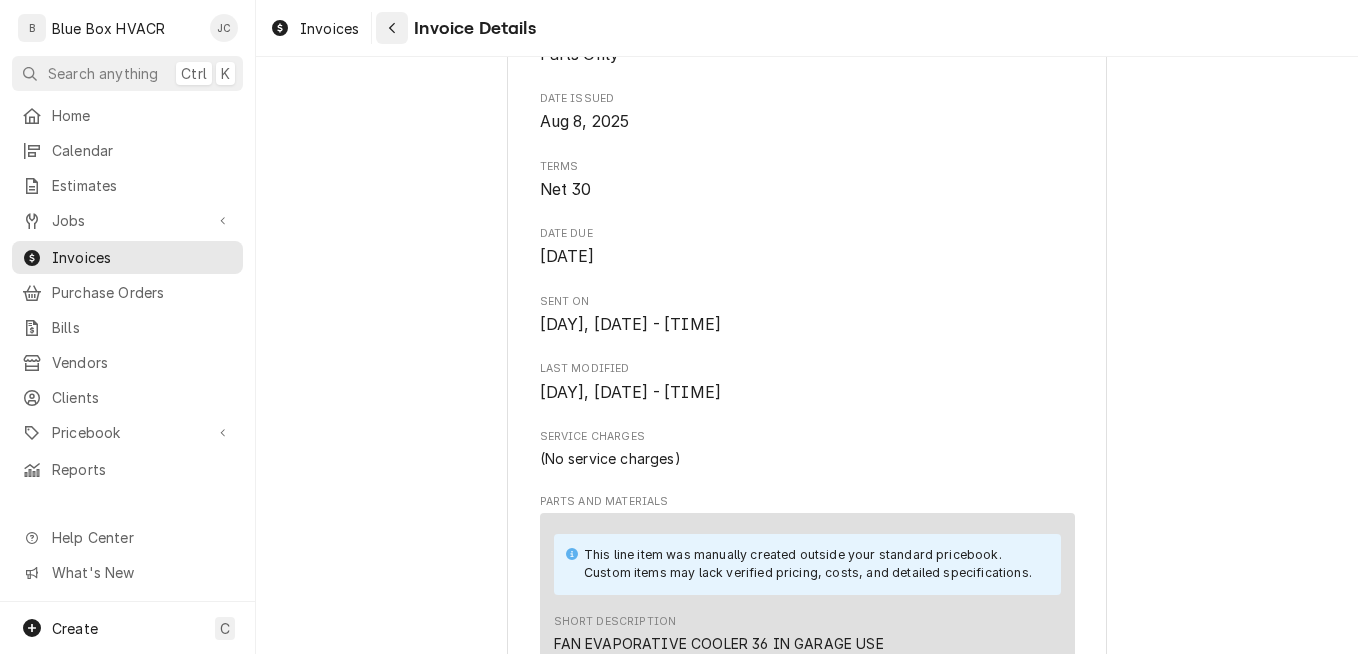 click 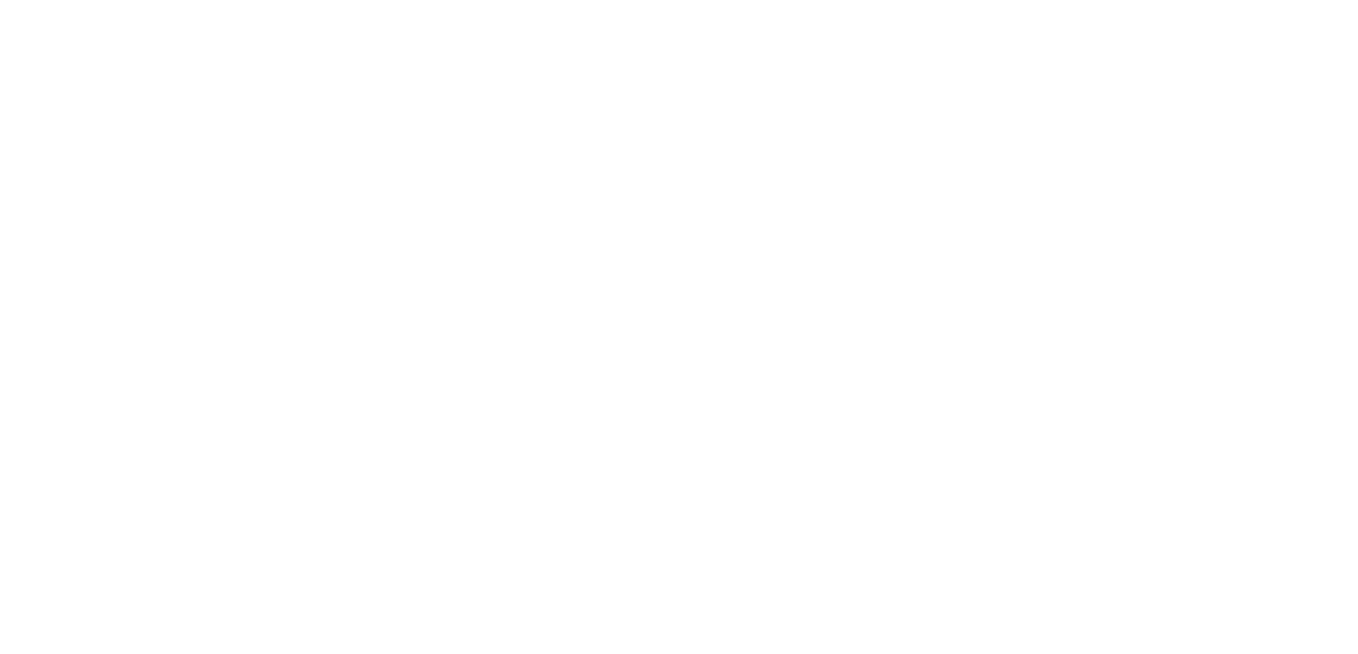 scroll, scrollTop: 0, scrollLeft: 0, axis: both 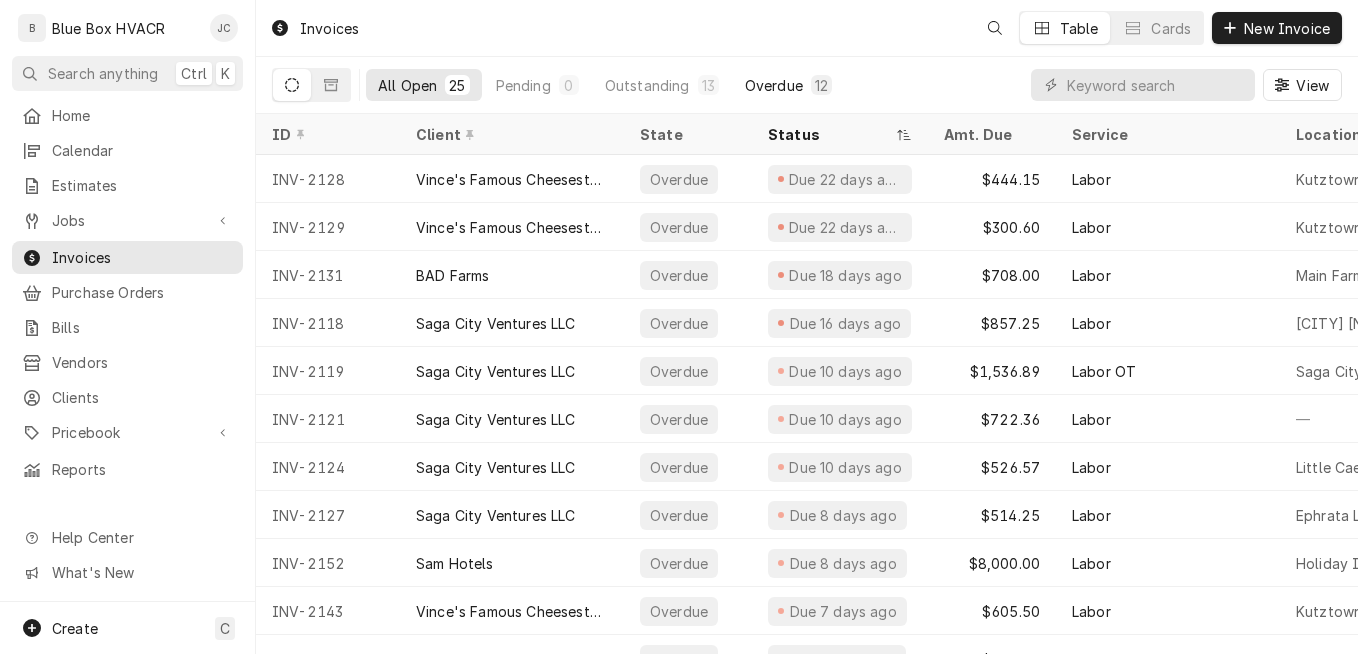 click on "Overdue" at bounding box center (774, 85) 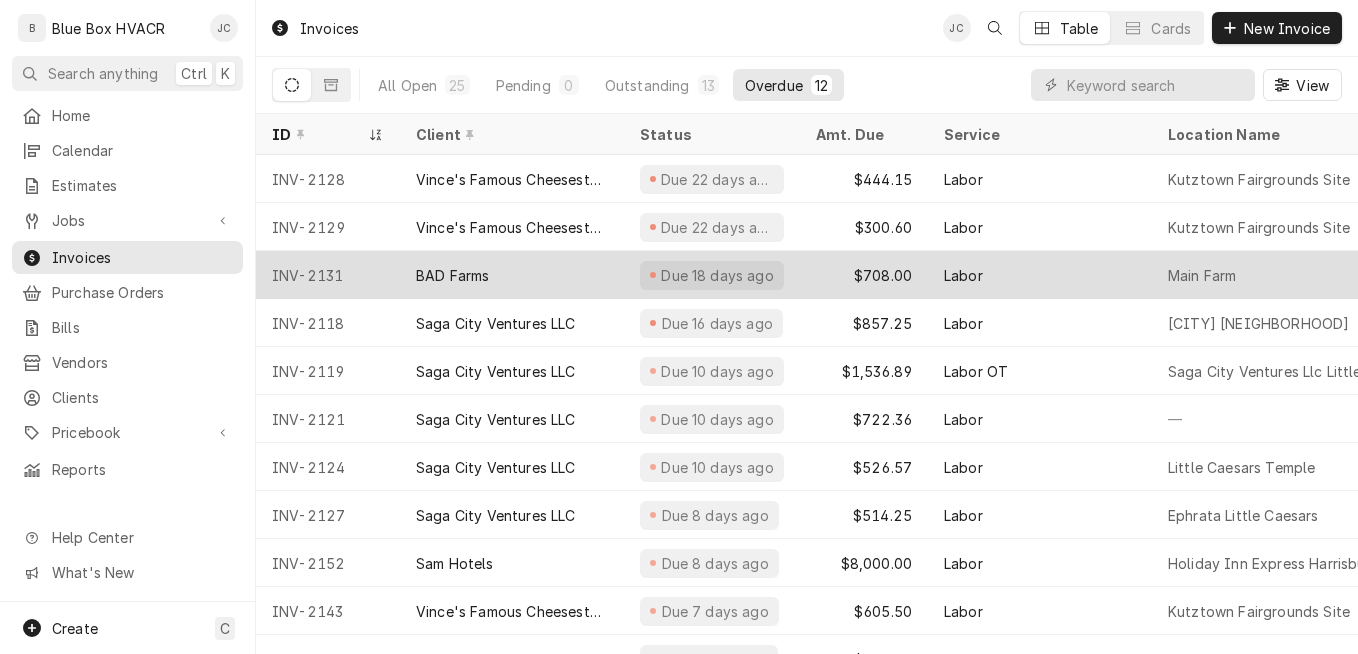 click on "BAD Farms" at bounding box center [512, 275] 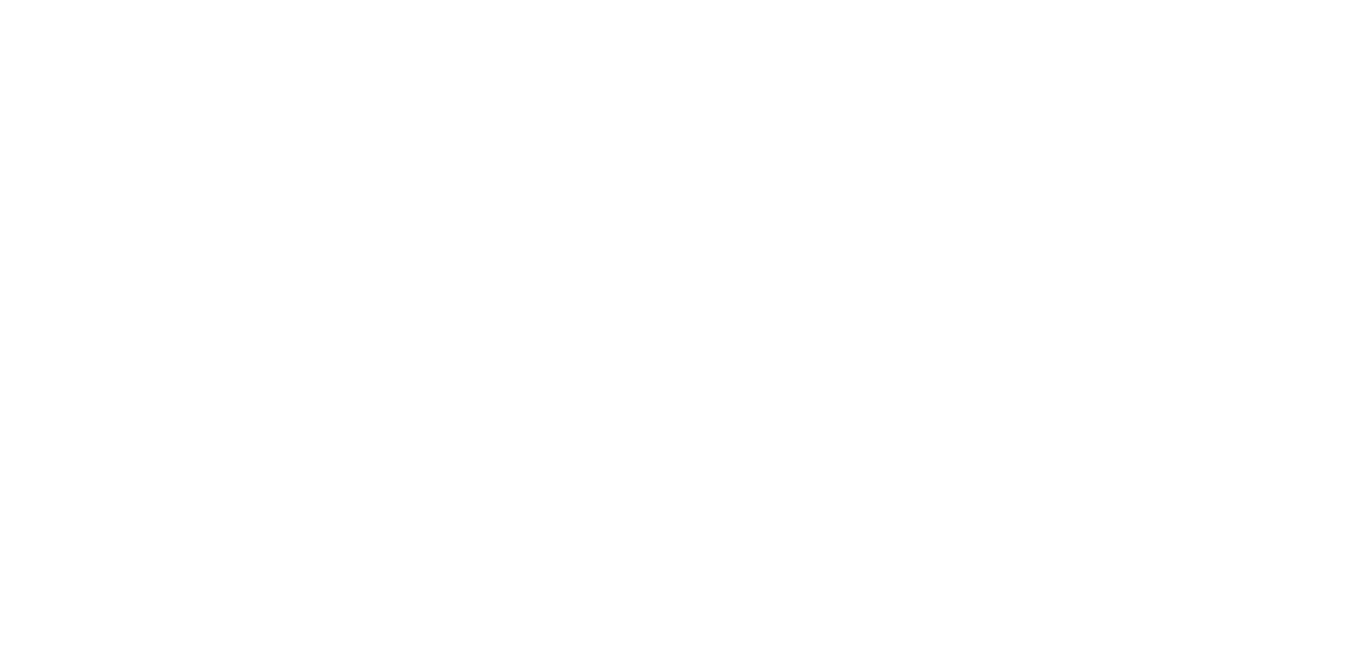 scroll, scrollTop: 0, scrollLeft: 0, axis: both 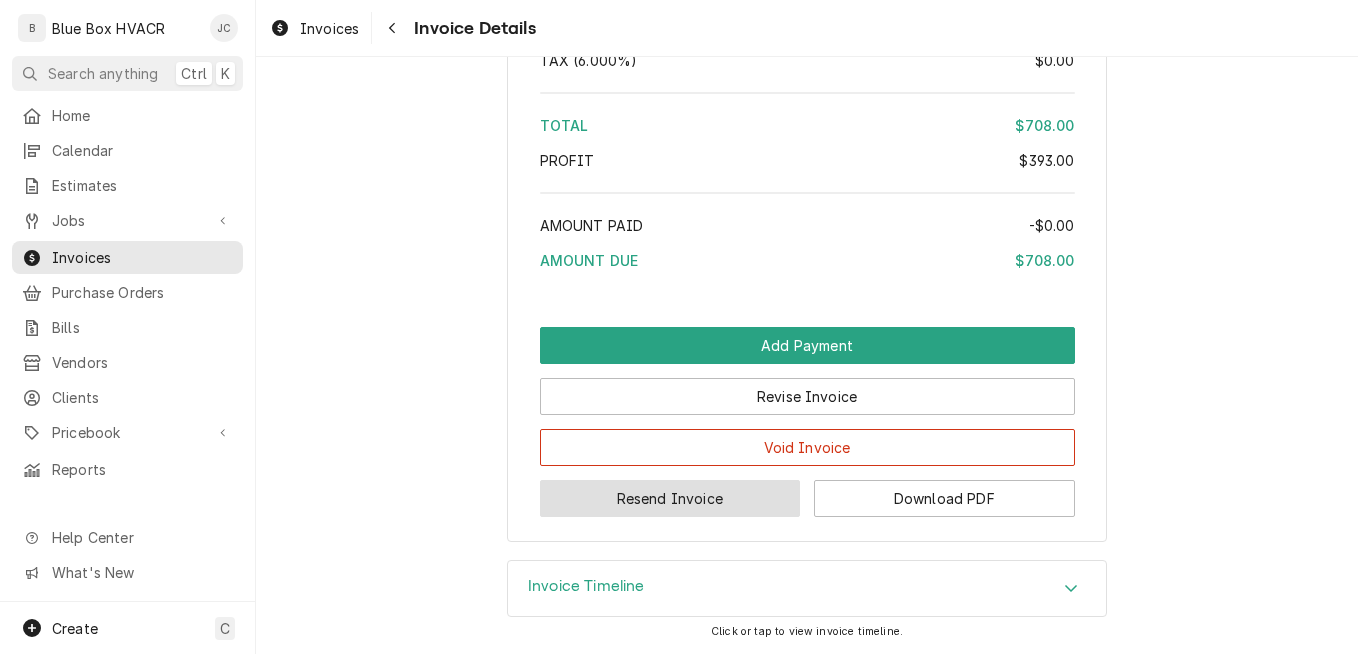 click on "Resend Invoice" at bounding box center [670, 498] 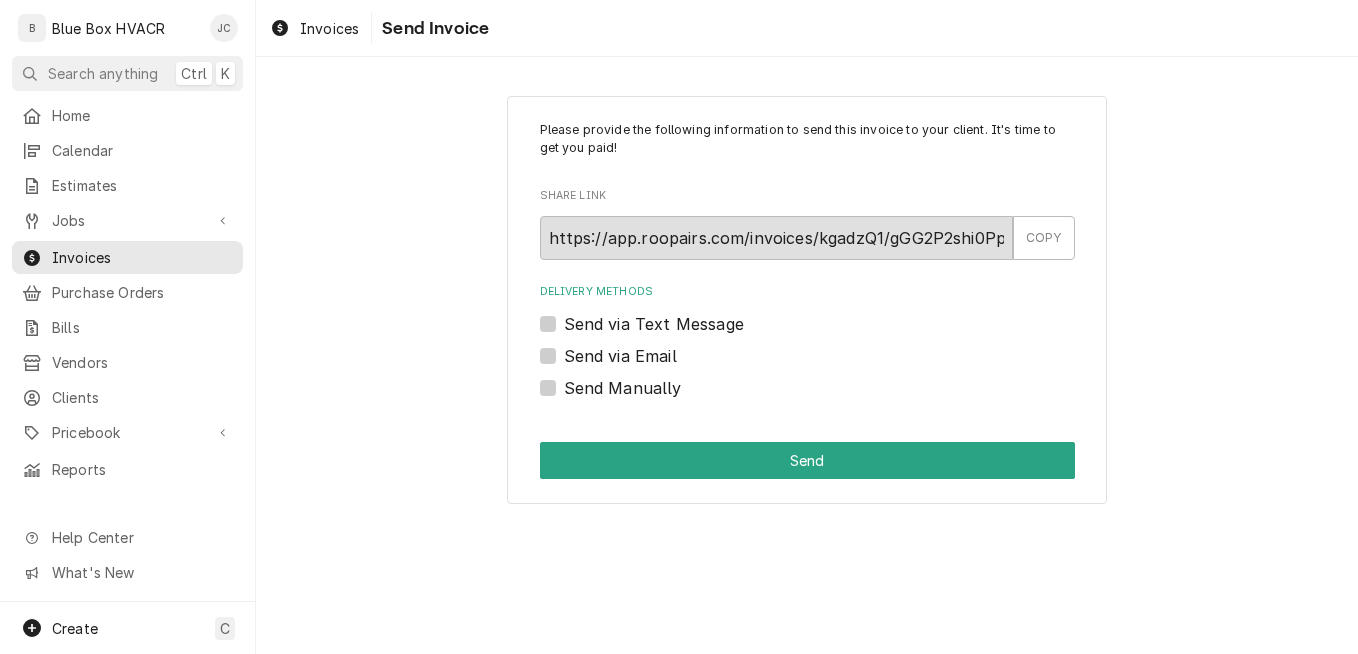 scroll, scrollTop: 0, scrollLeft: 0, axis: both 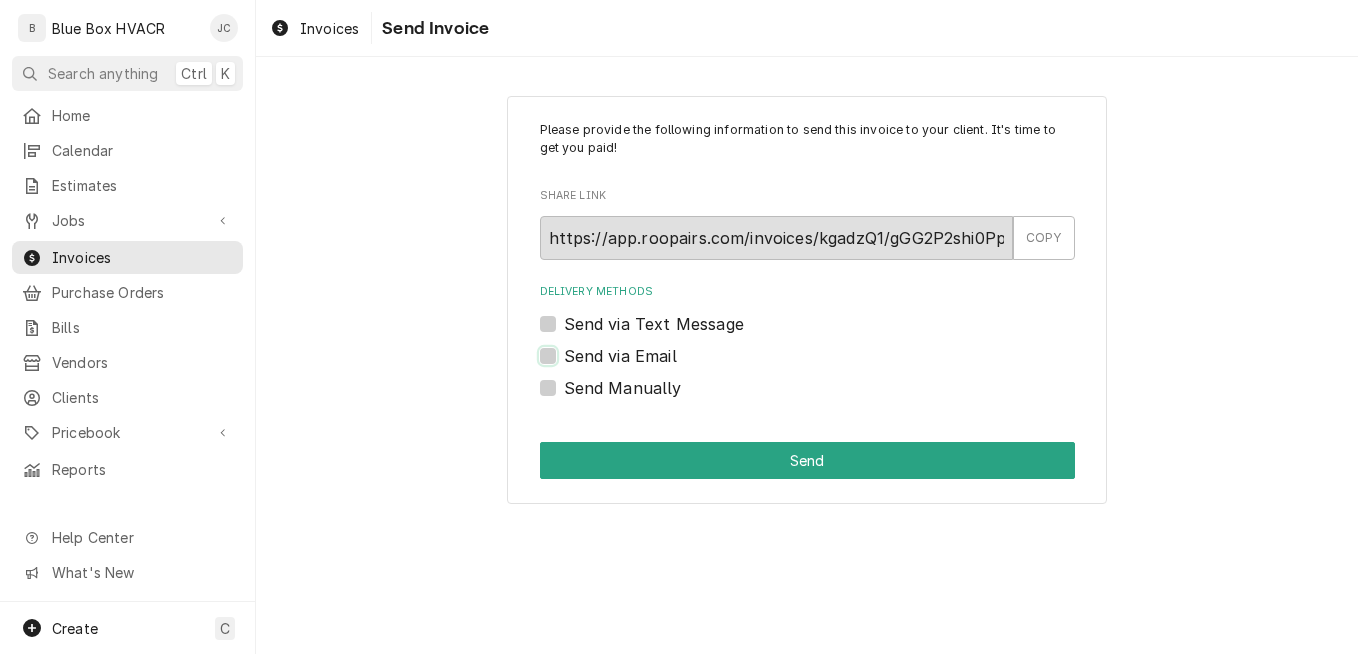 click on "Send via Email" at bounding box center (831, 366) 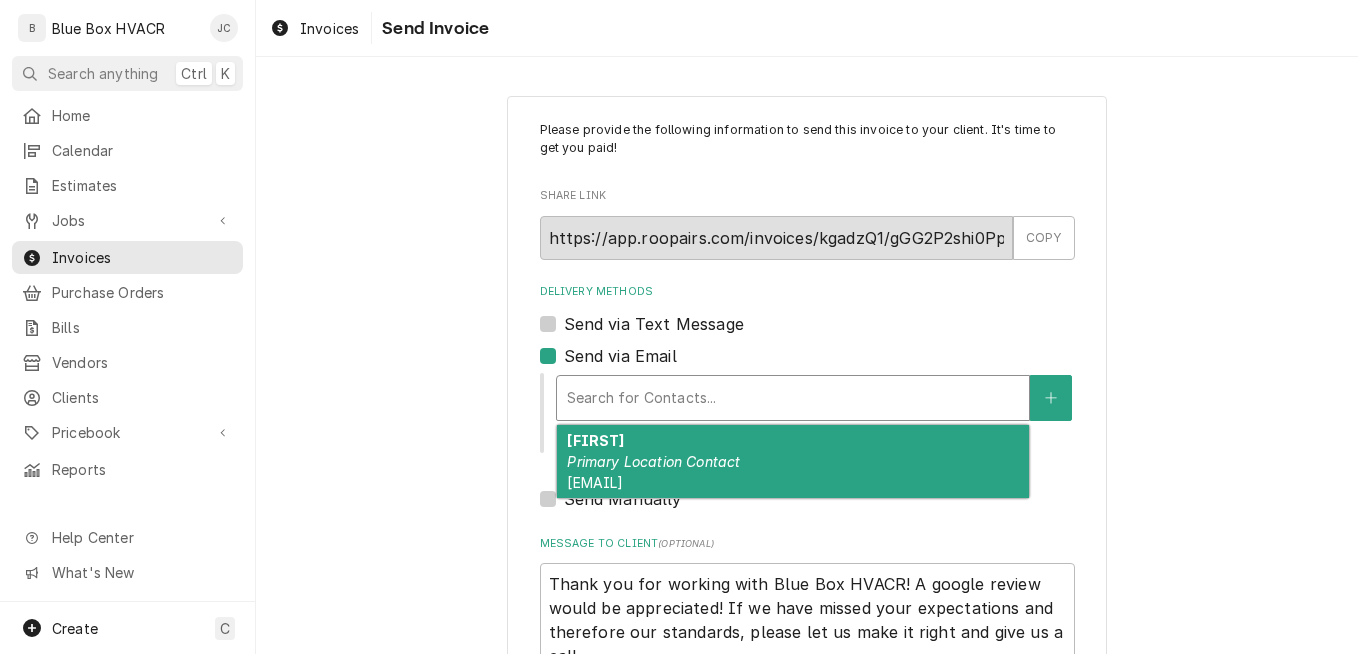 click at bounding box center [793, 398] 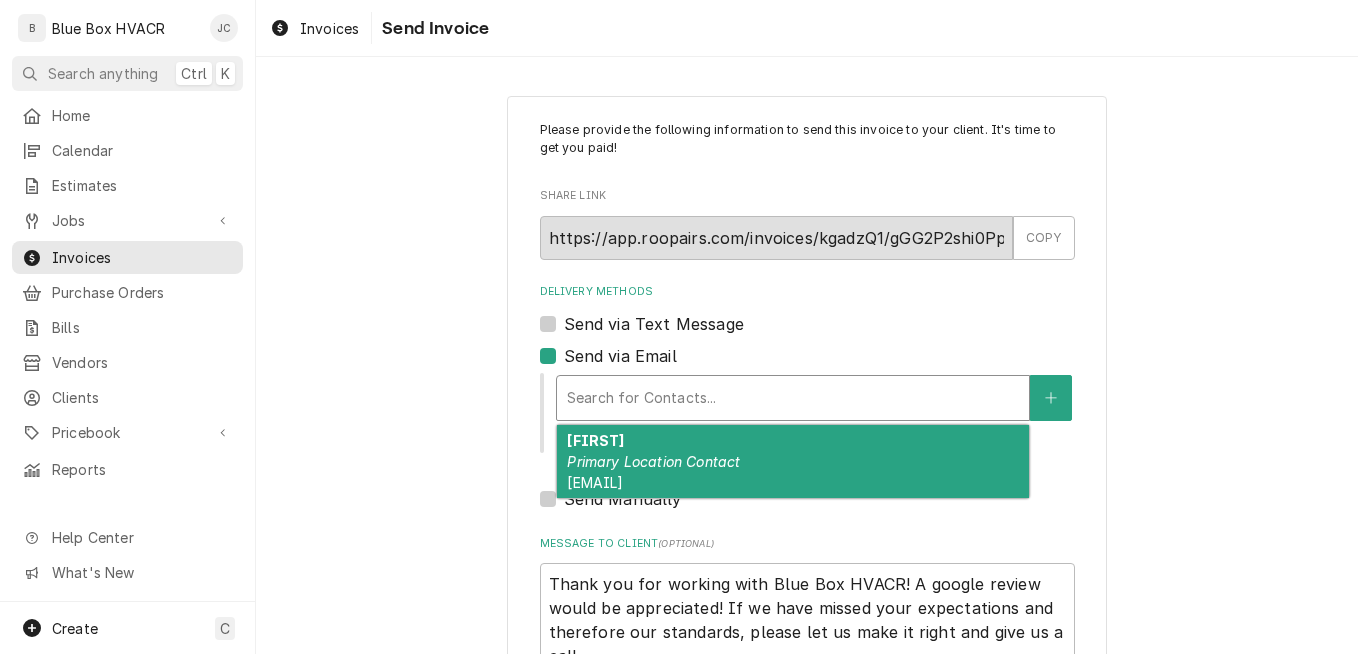 click at bounding box center [793, 398] 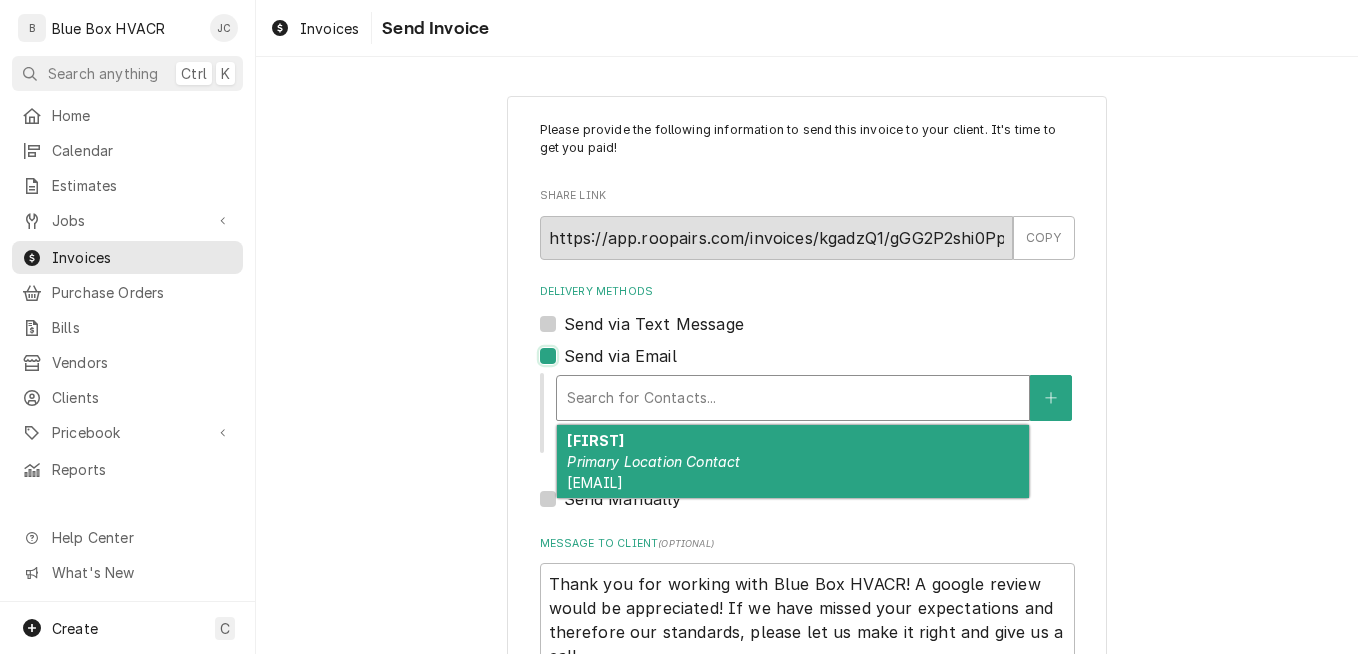 click on "Send via Email" at bounding box center [831, 366] 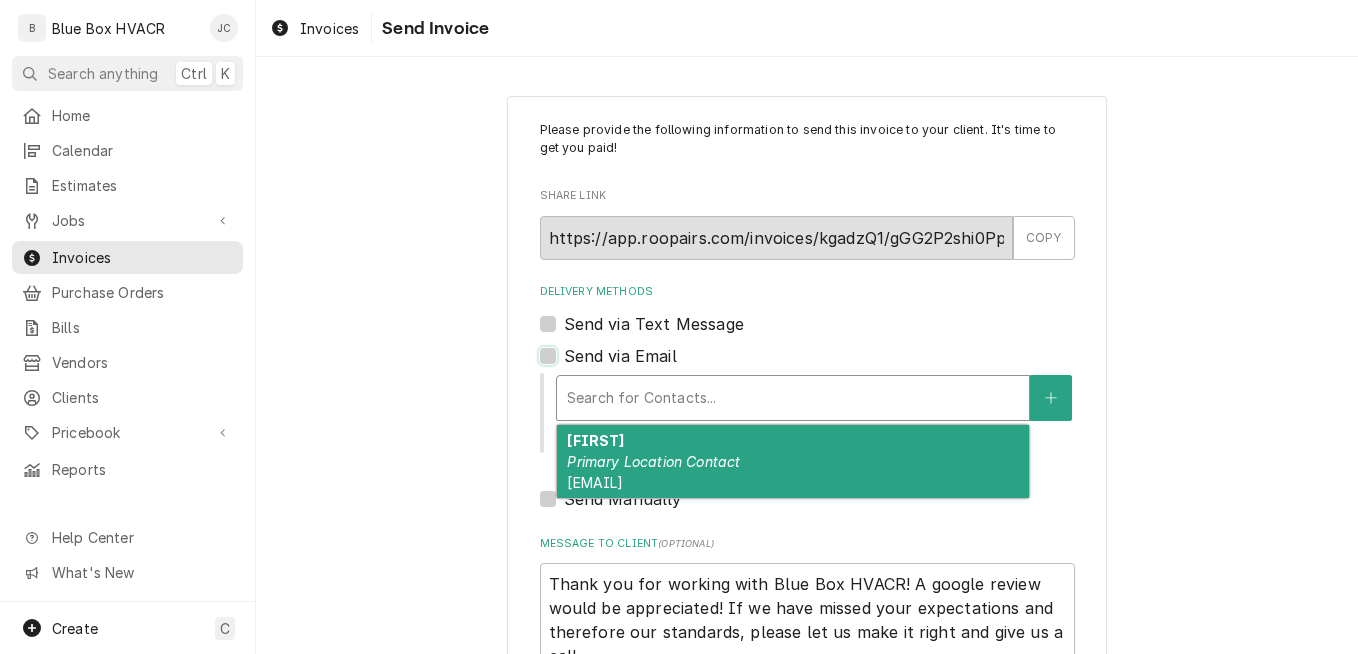 checkbox on "false" 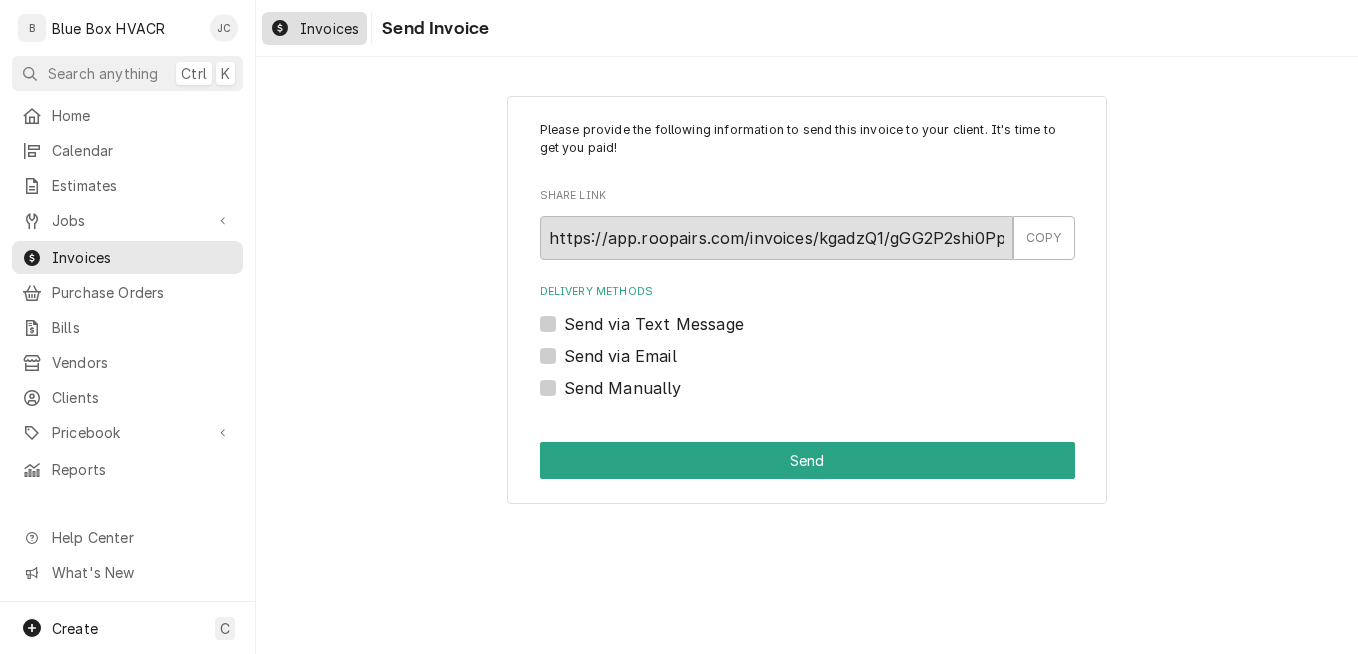 click on "Invoices" at bounding box center [329, 28] 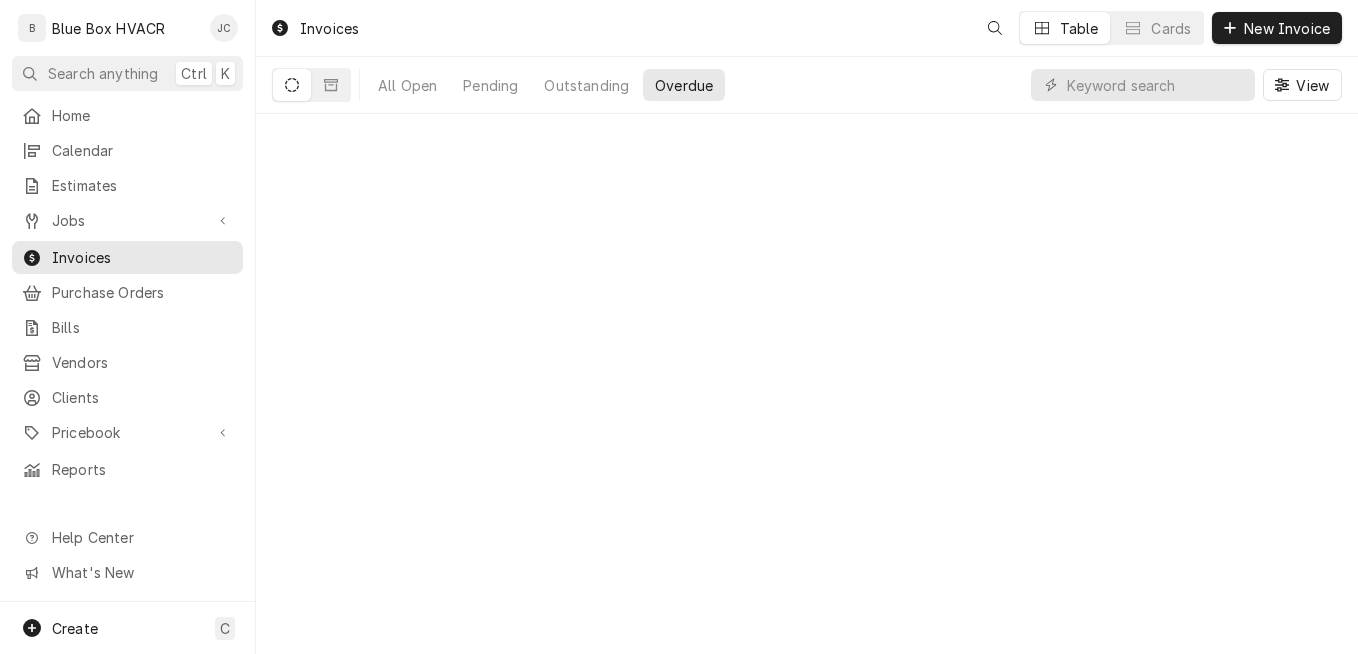 scroll, scrollTop: 0, scrollLeft: 0, axis: both 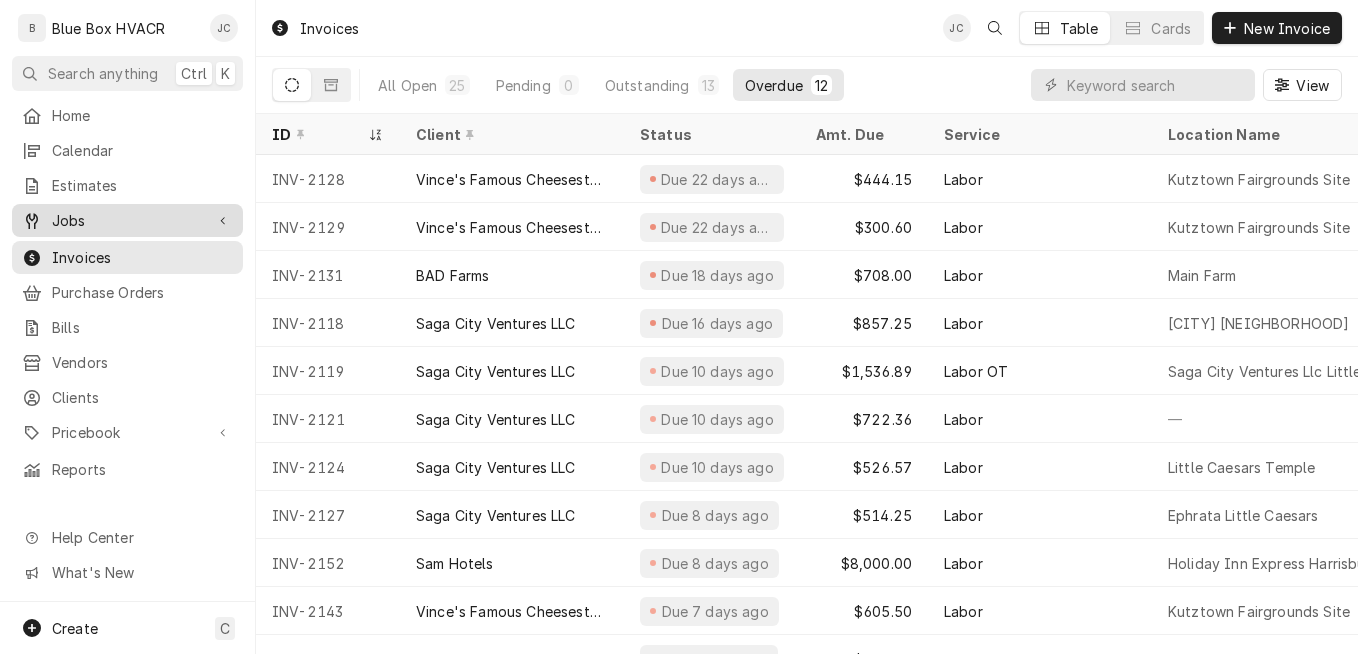 click on "Jobs" at bounding box center [127, 220] 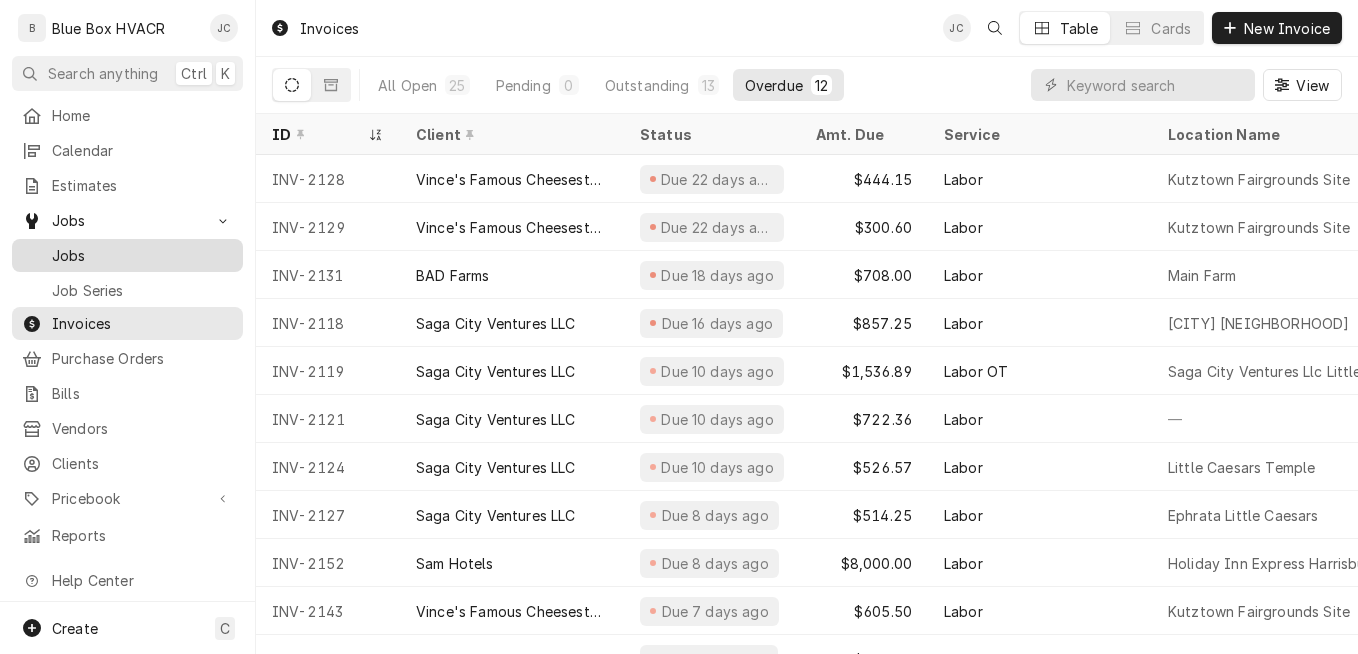 click on "Jobs" at bounding box center [142, 255] 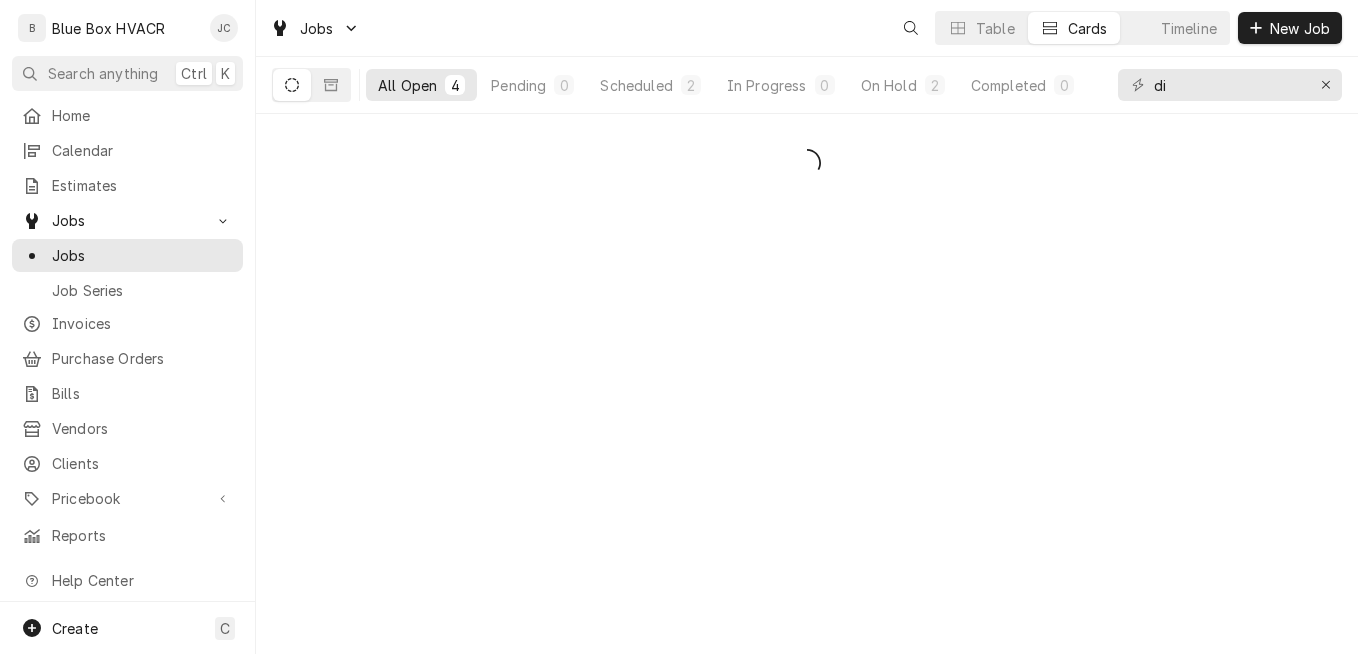 scroll, scrollTop: 0, scrollLeft: 0, axis: both 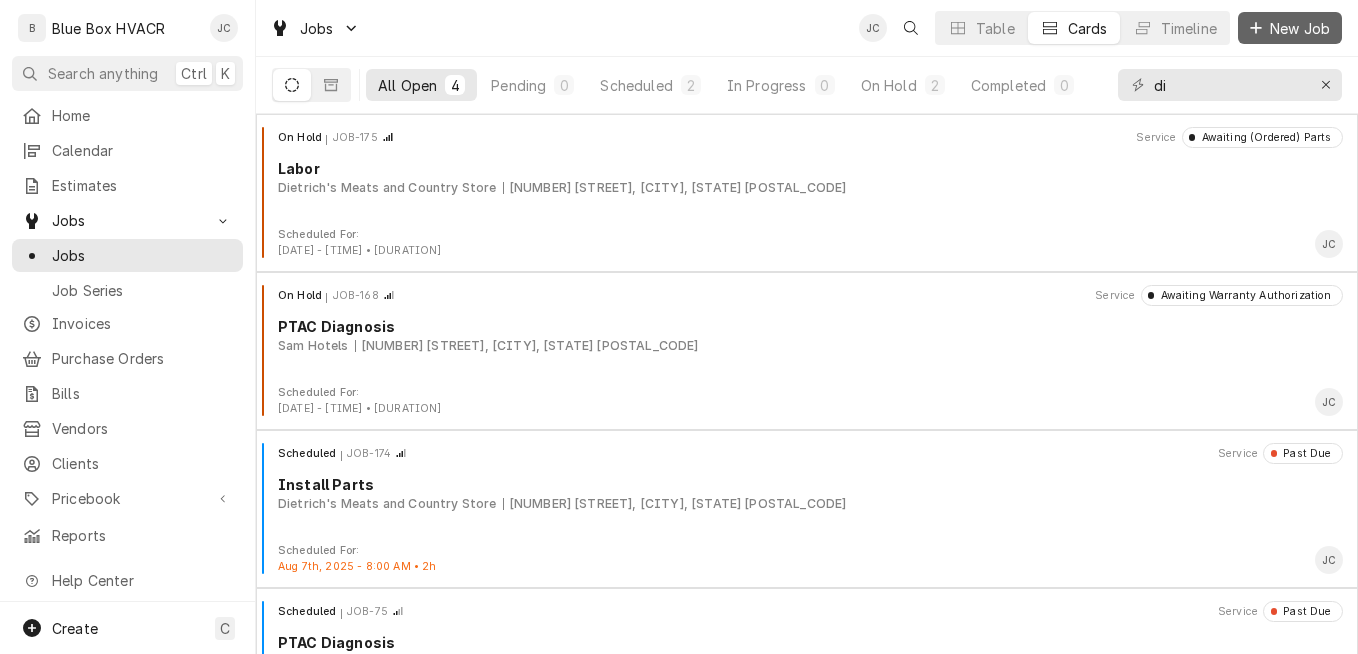click on "New Job" at bounding box center [1300, 28] 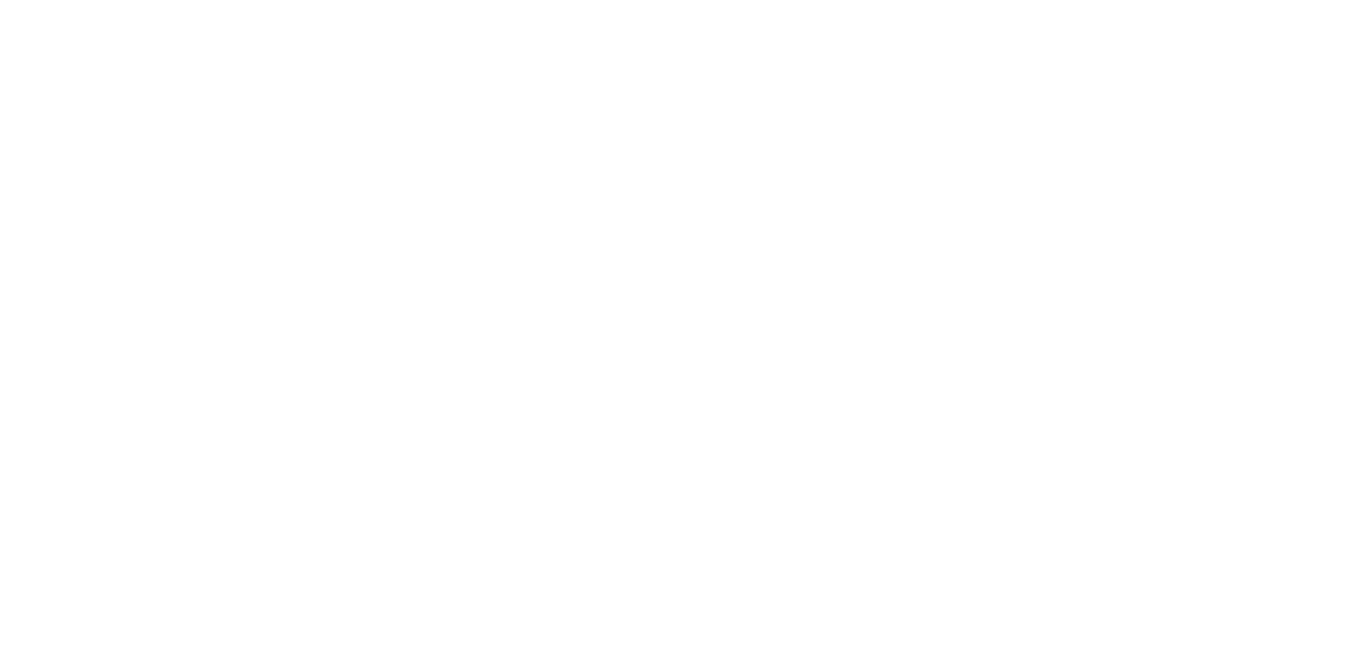 scroll, scrollTop: 0, scrollLeft: 0, axis: both 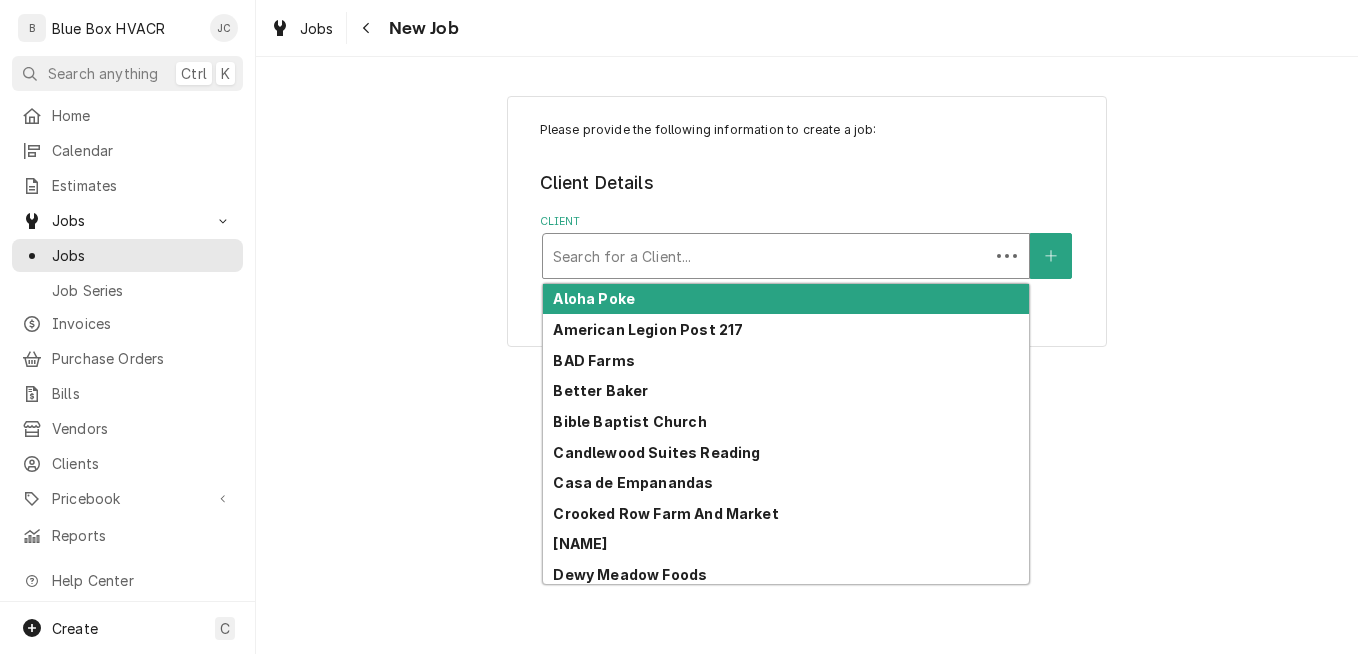 click at bounding box center (766, 256) 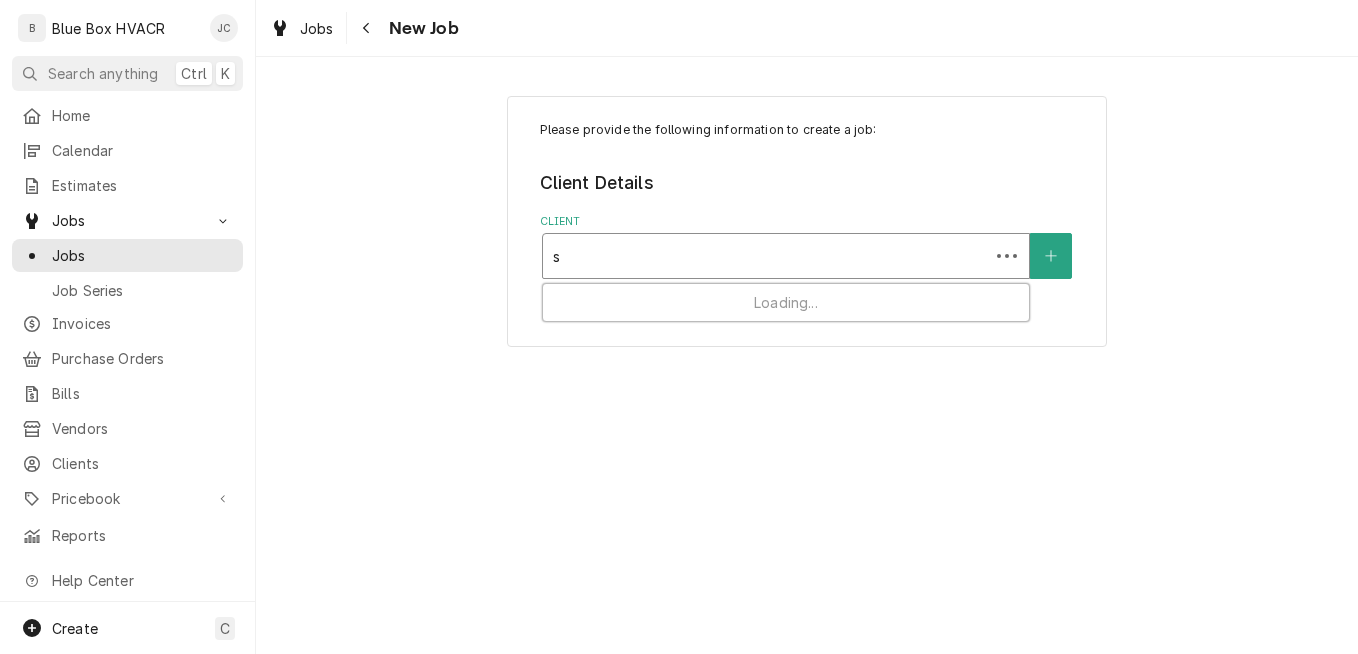 type on "sa" 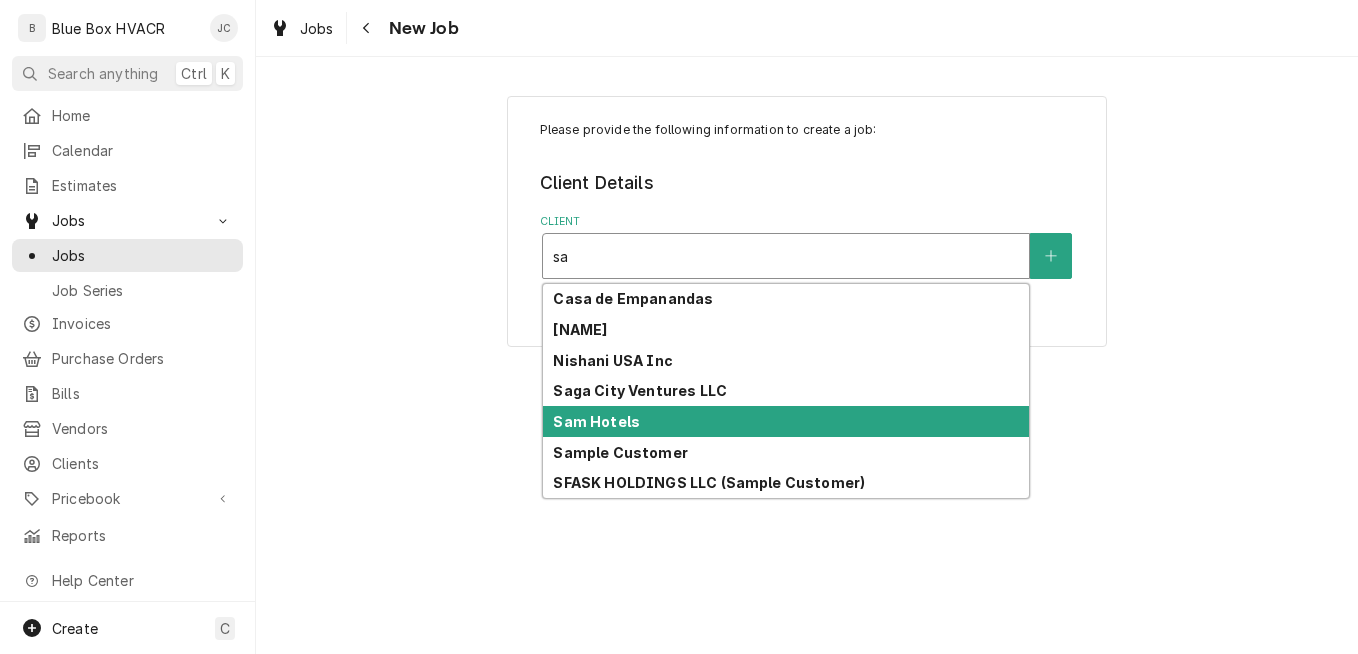 click on "Sam Hotels" at bounding box center (596, 421) 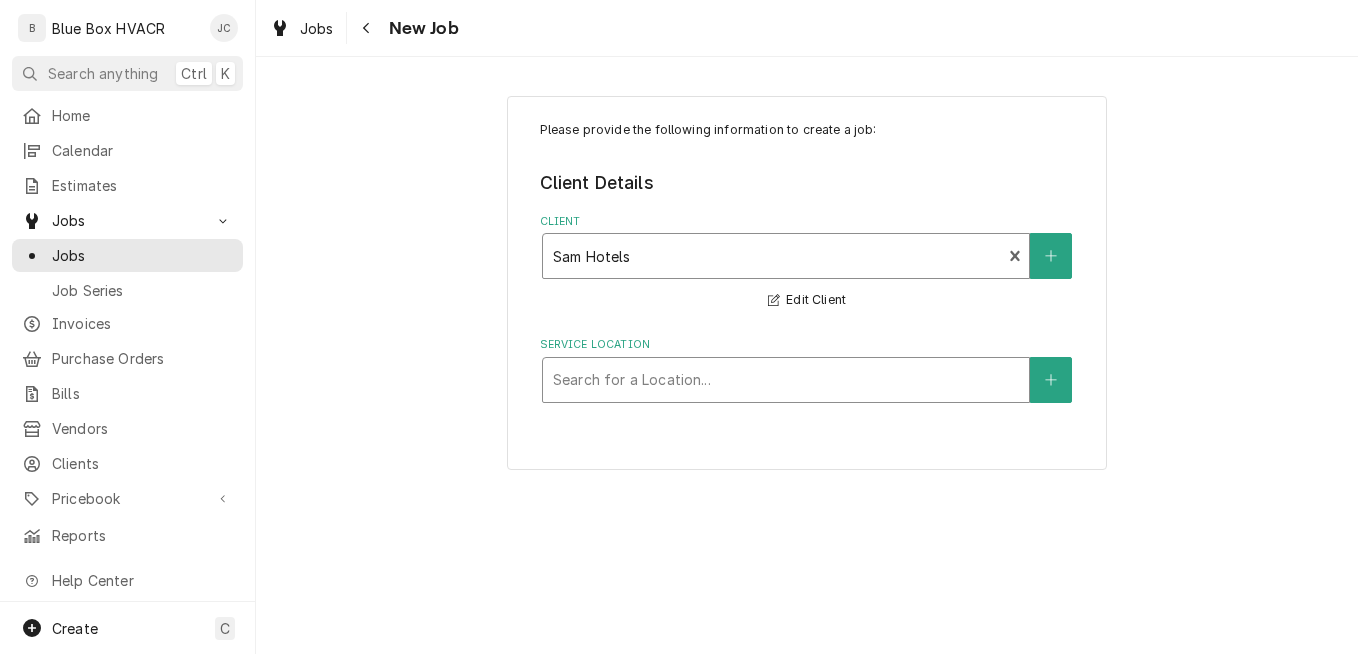 click at bounding box center [786, 380] 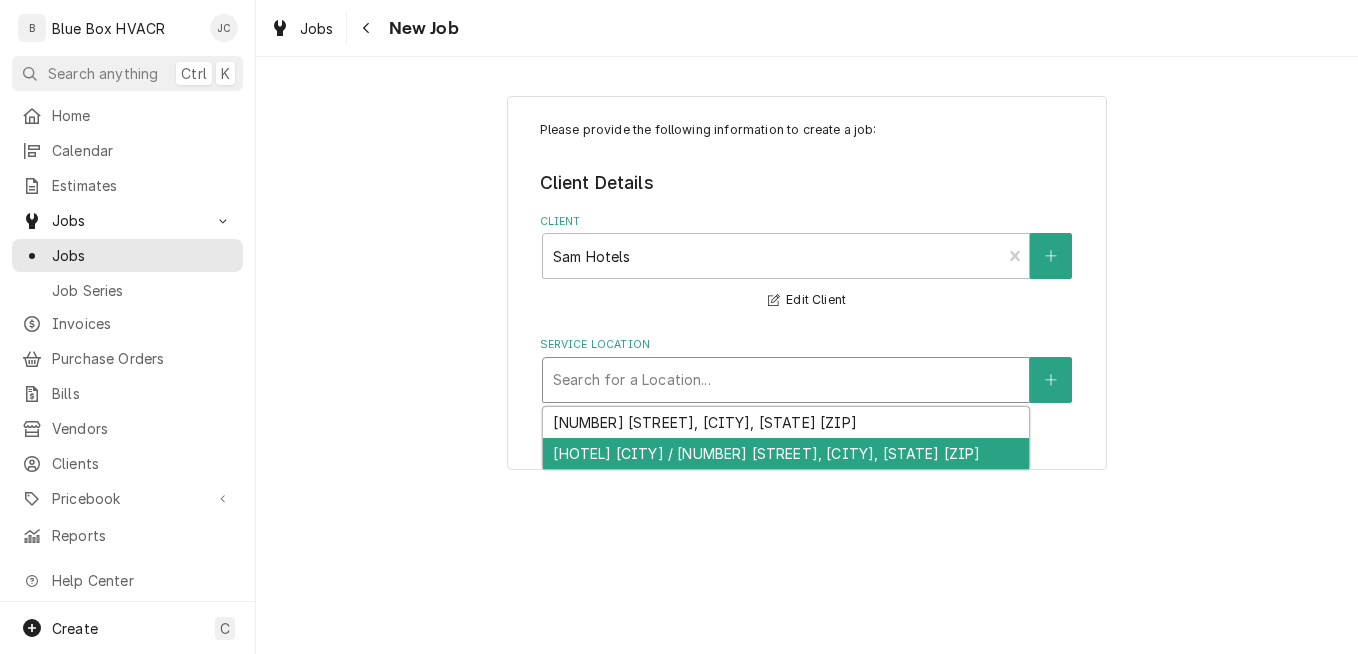 click on "[HOTEL] [CITY] / [NUMBER] [STREET], [CITY], [STATE] [ZIP]" at bounding box center (786, 453) 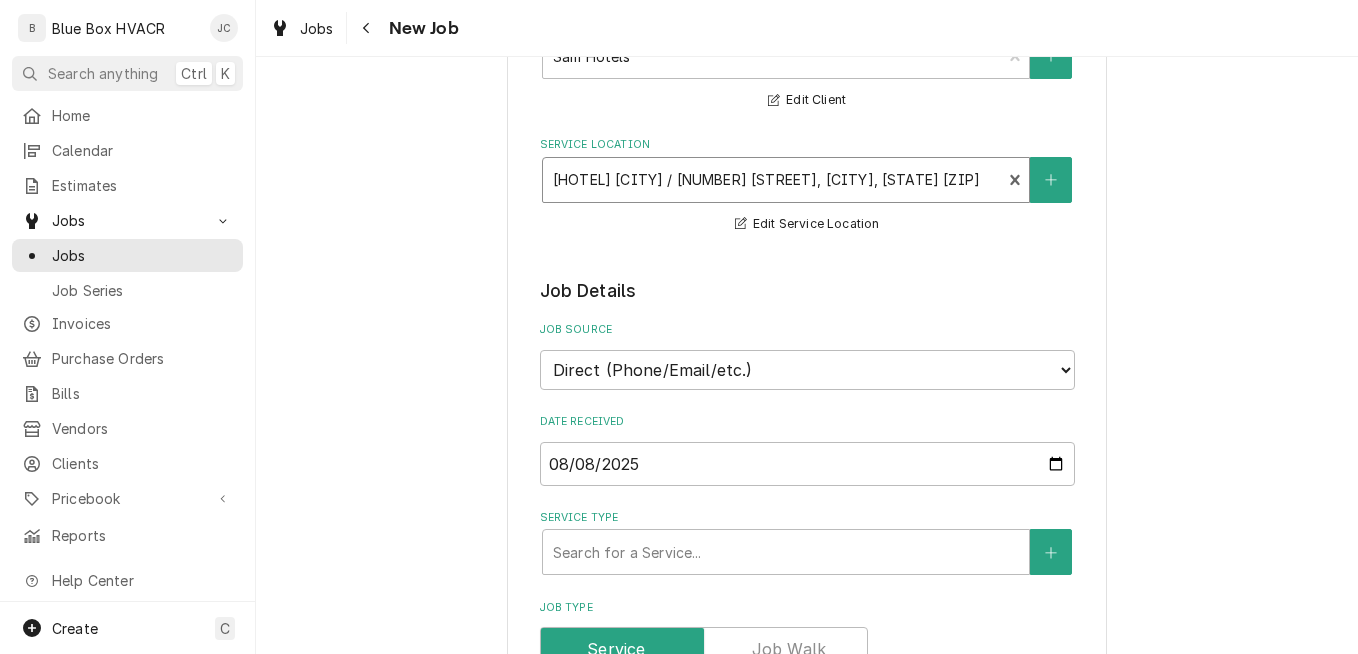 scroll, scrollTop: 300, scrollLeft: 0, axis: vertical 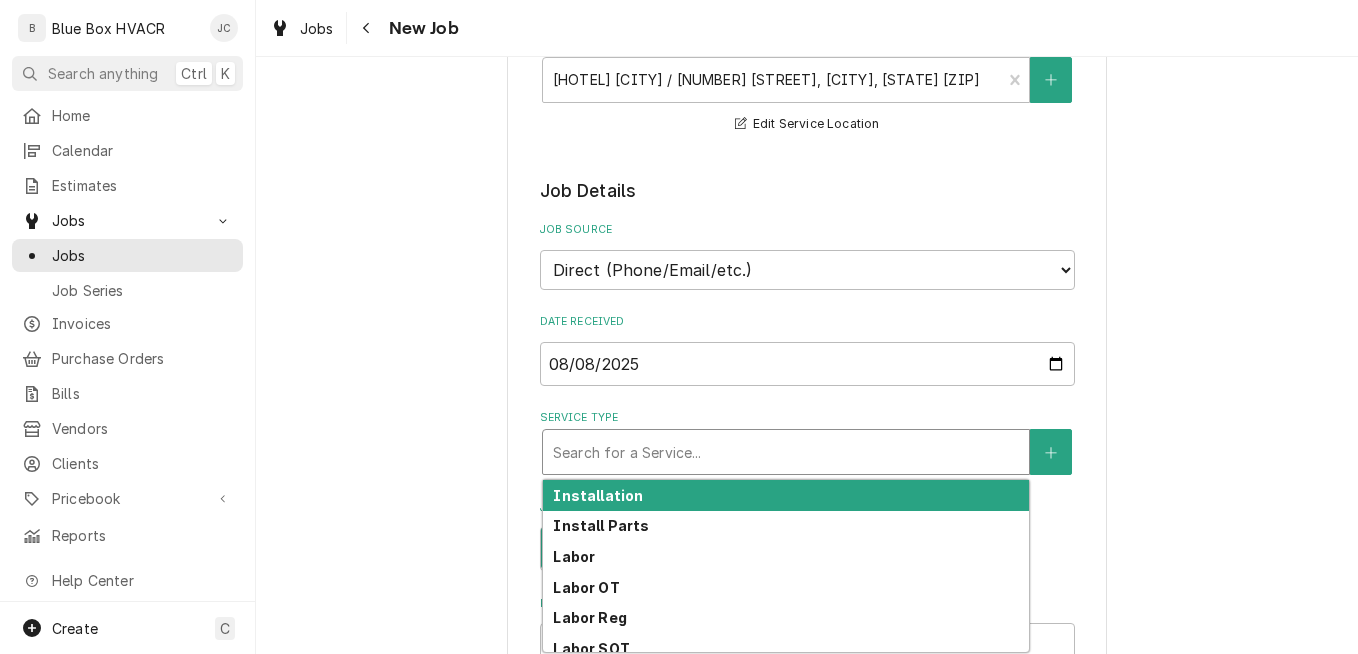 click at bounding box center (786, 452) 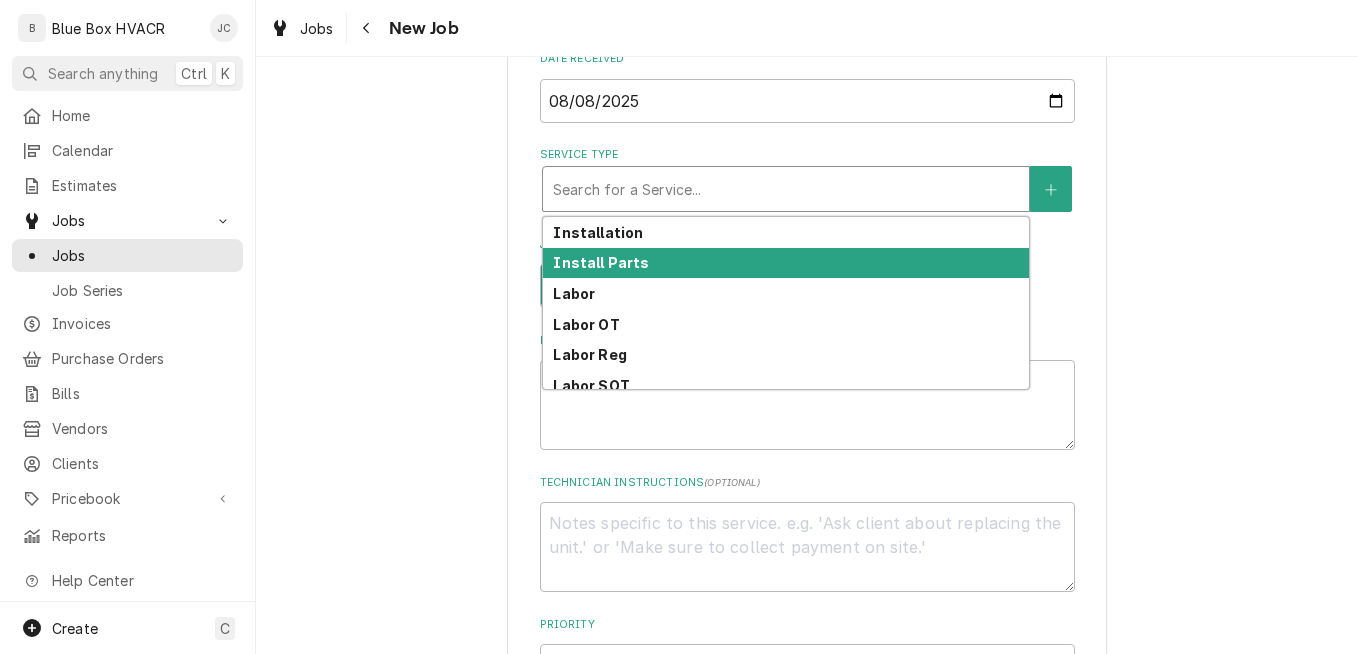 scroll, scrollTop: 600, scrollLeft: 0, axis: vertical 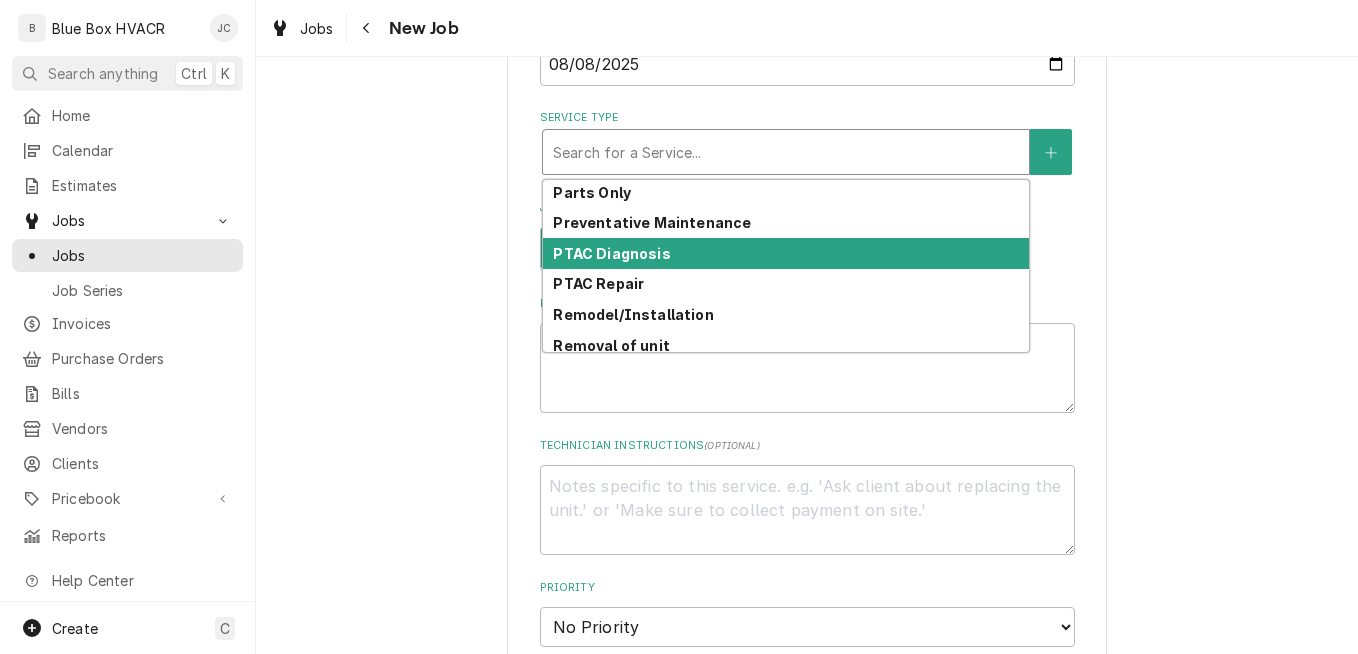 click on "PTAC Diagnosis" at bounding box center [611, 253] 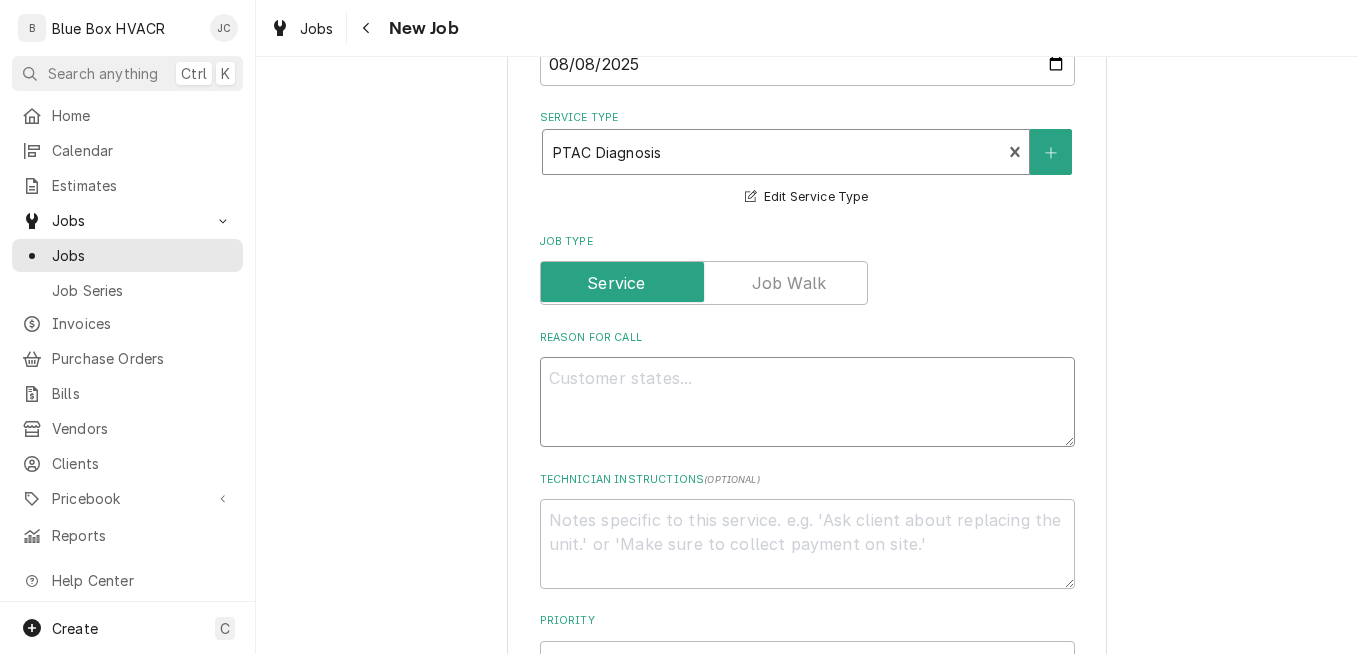 click on "Reason For Call" at bounding box center (807, 402) 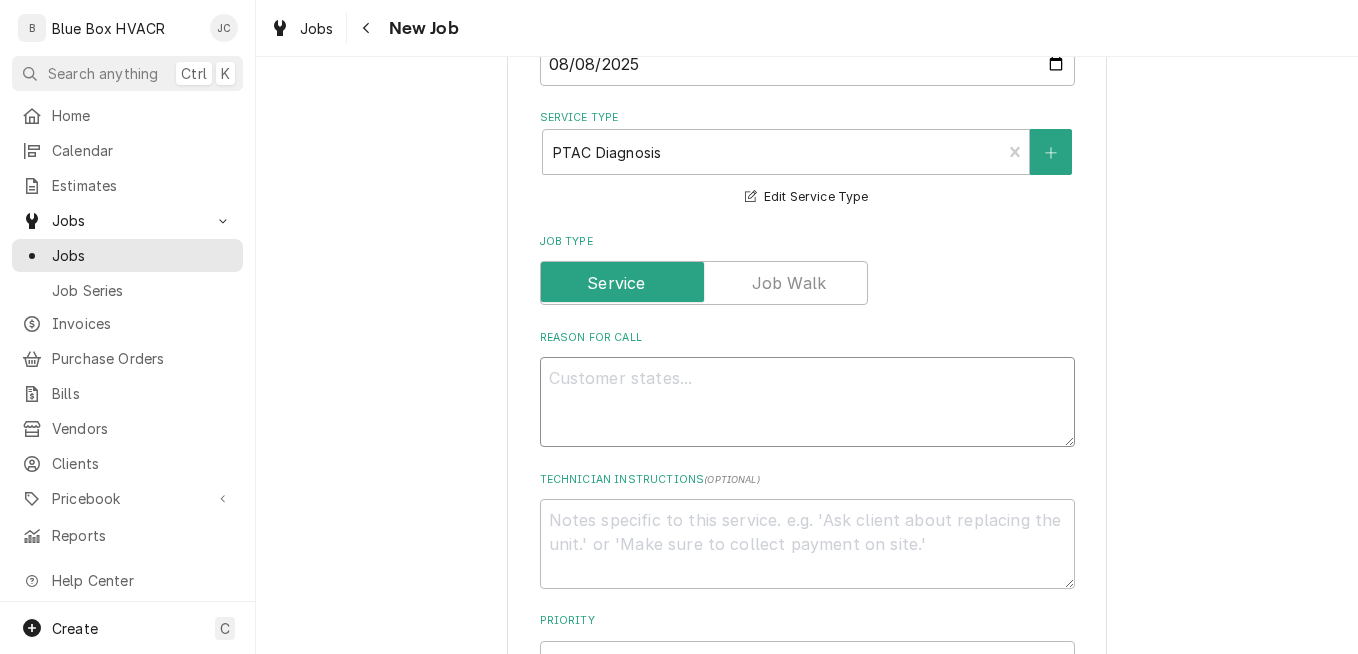 type on "x" 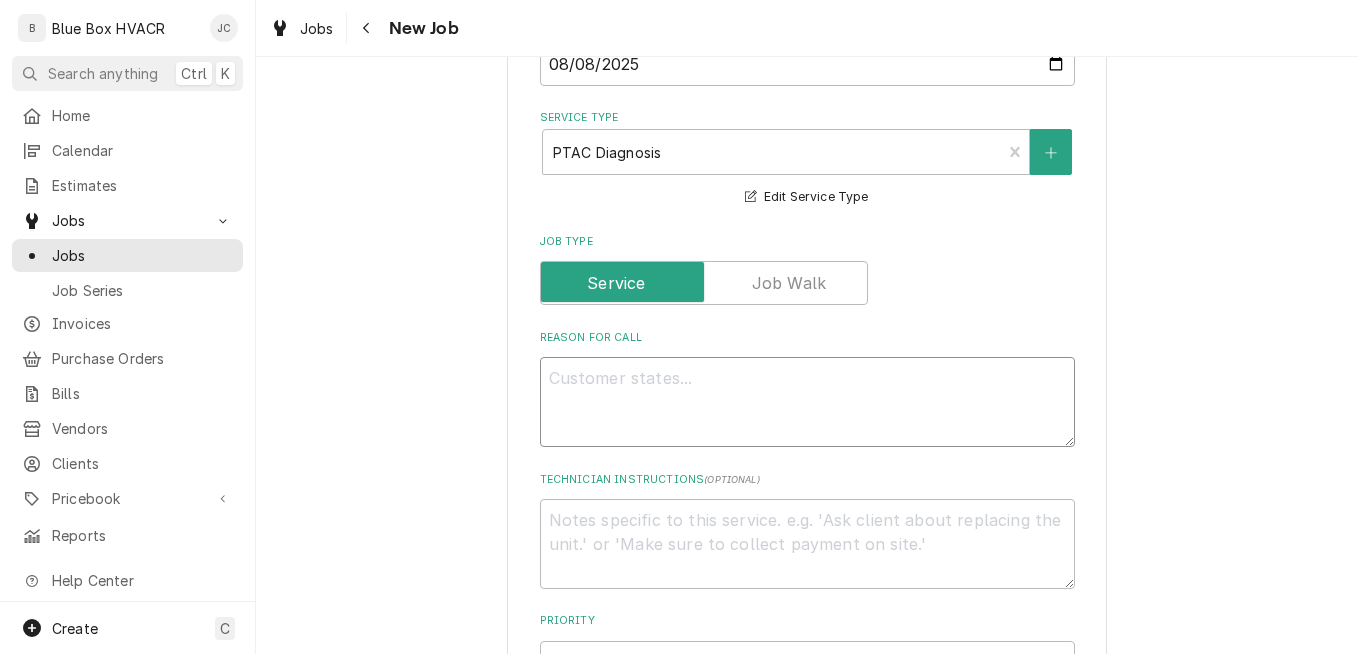 type on "c" 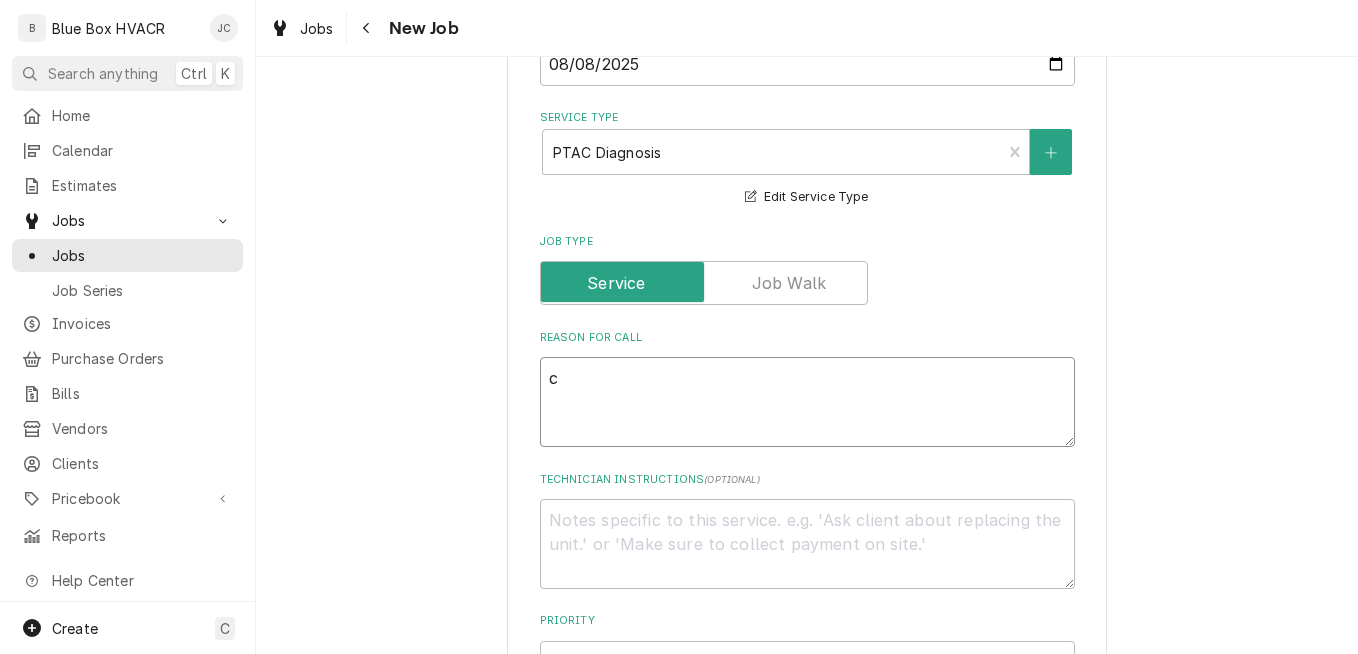 type on "x" 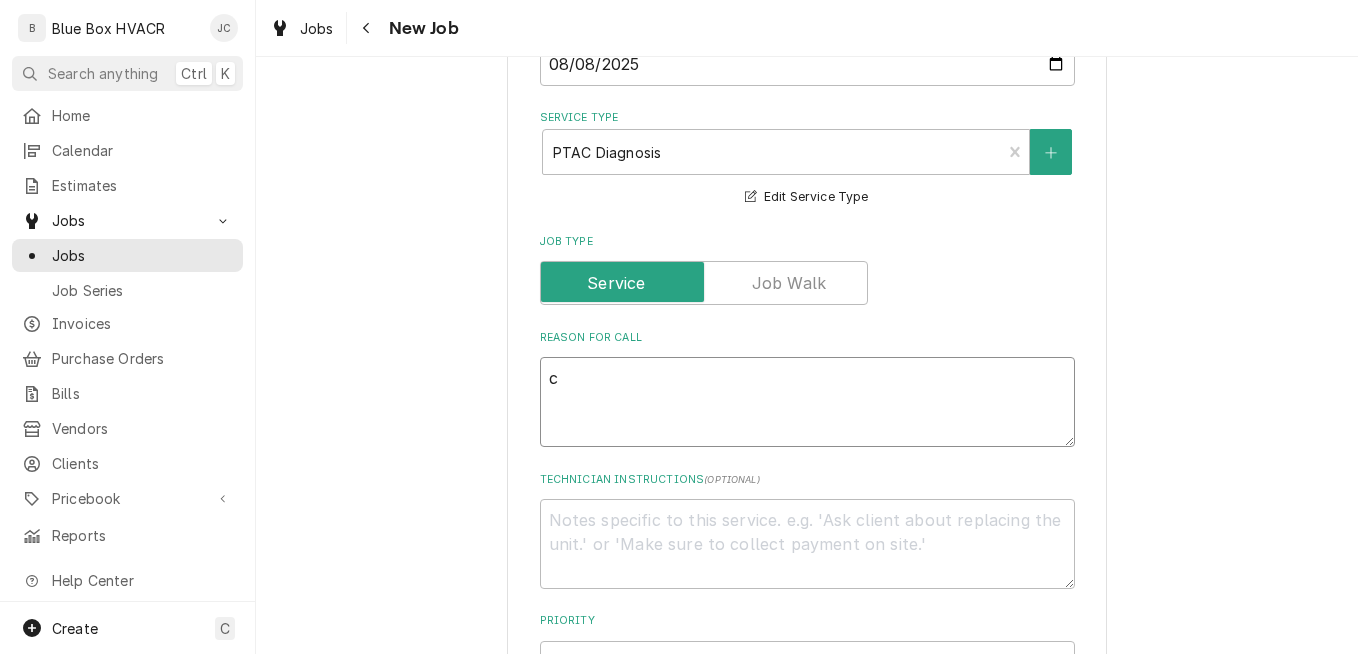 type on "ch" 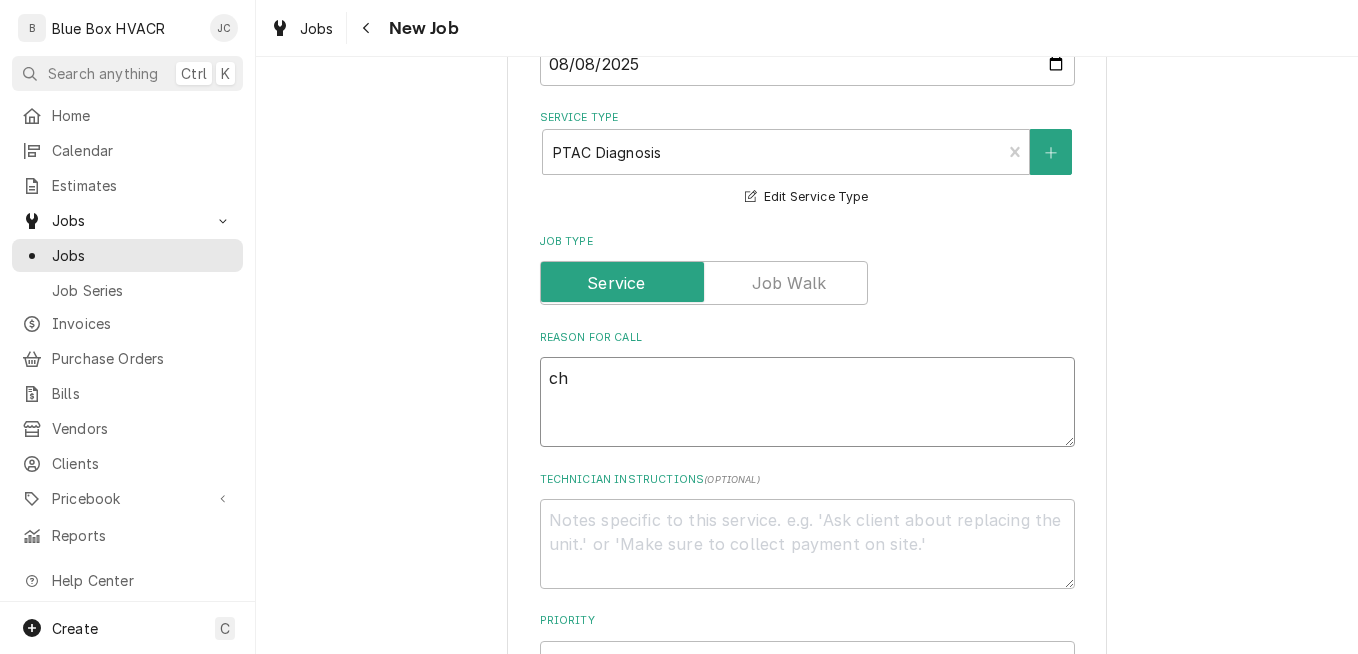 type on "x" 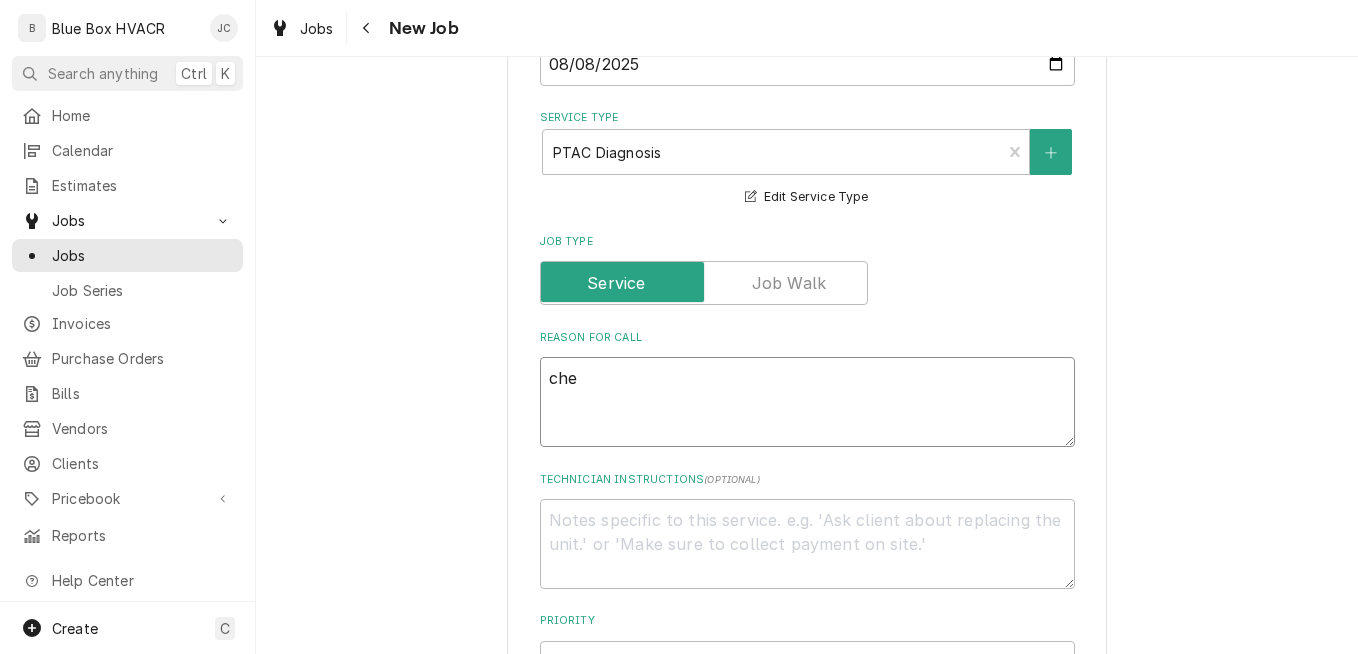 type on "x" 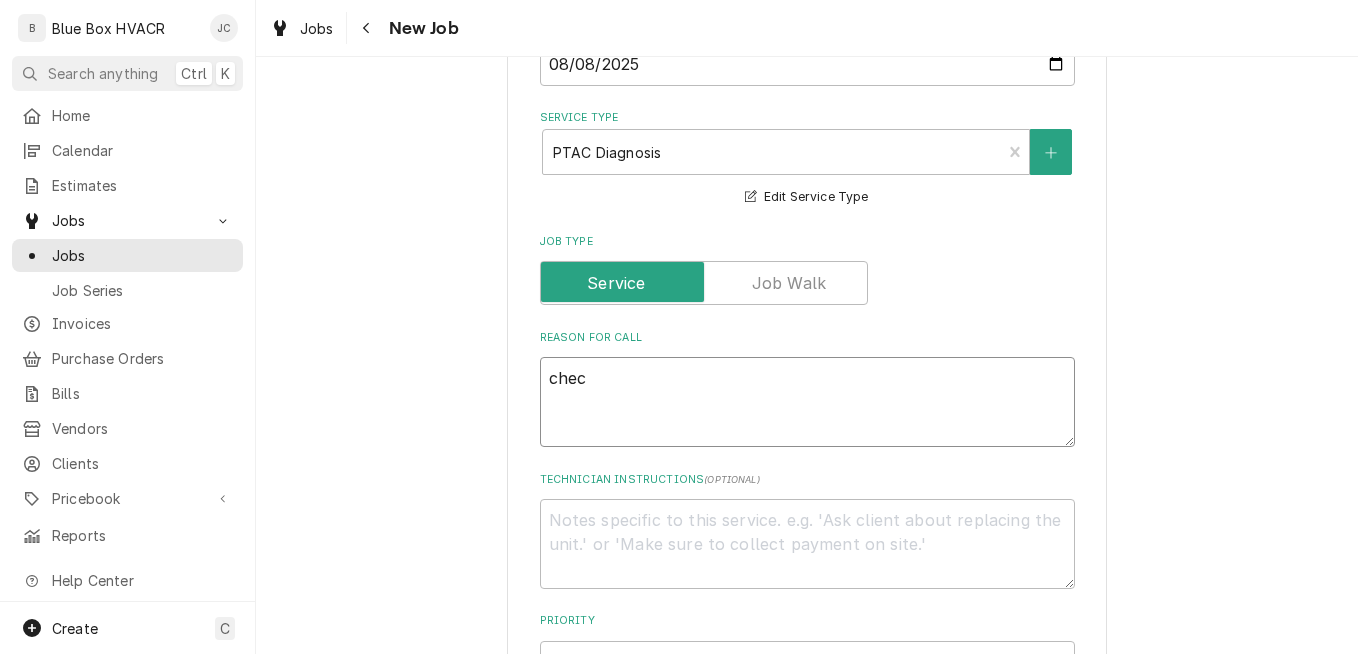 type on "x" 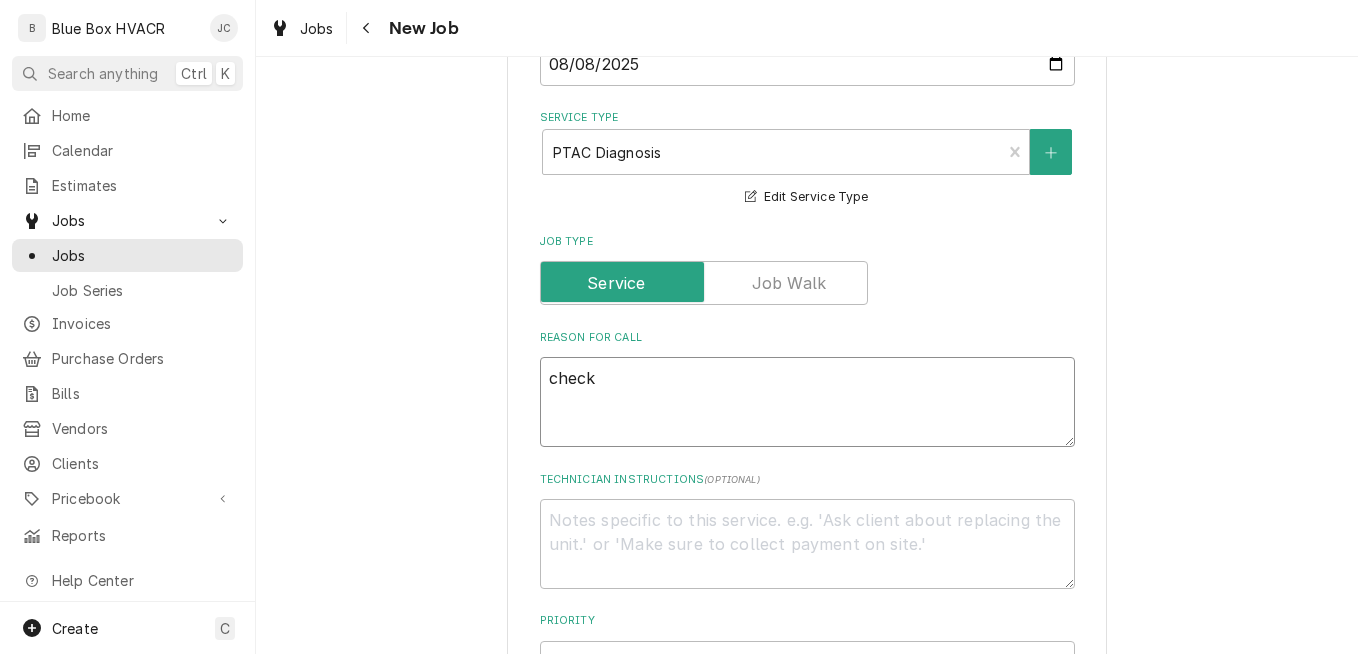 type on "x" 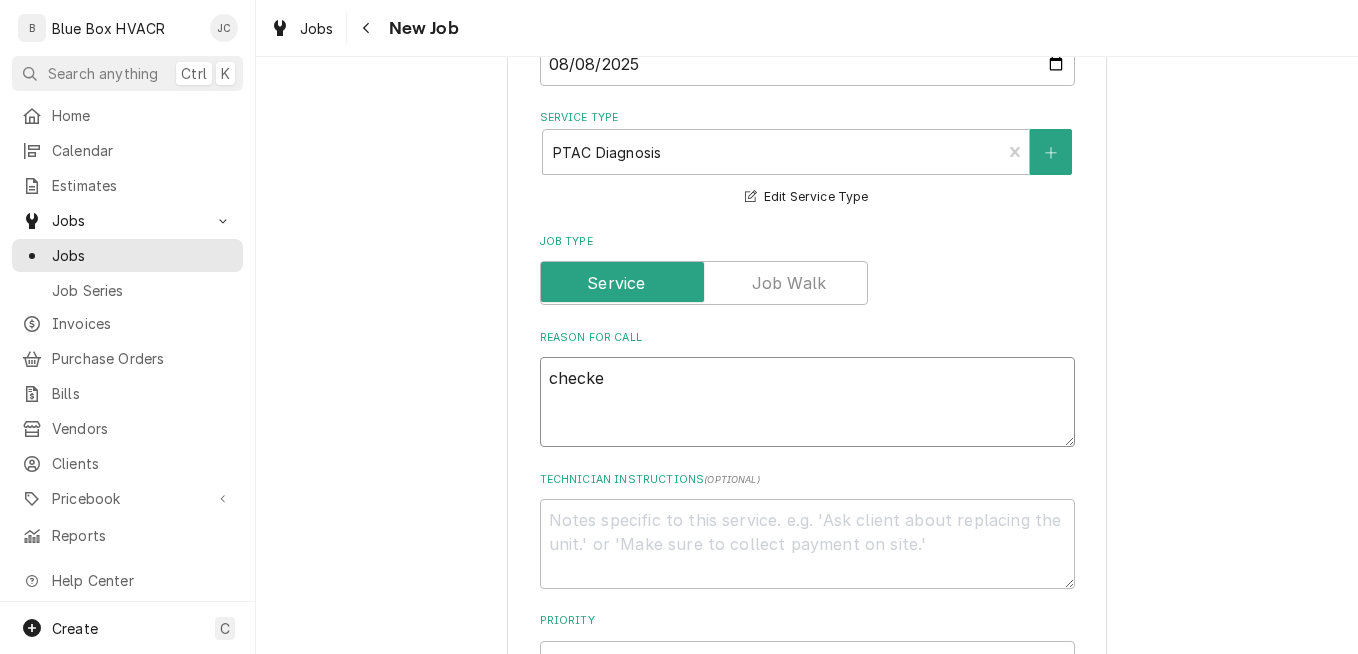 type on "x" 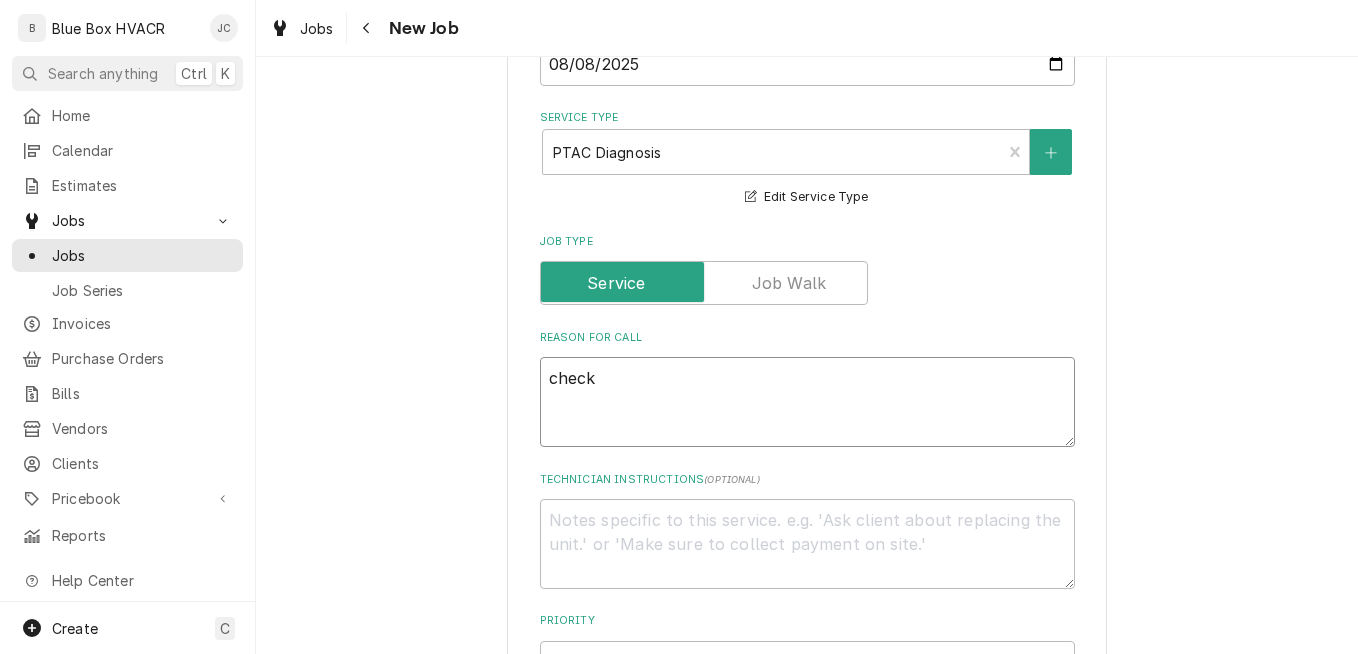 type on "check" 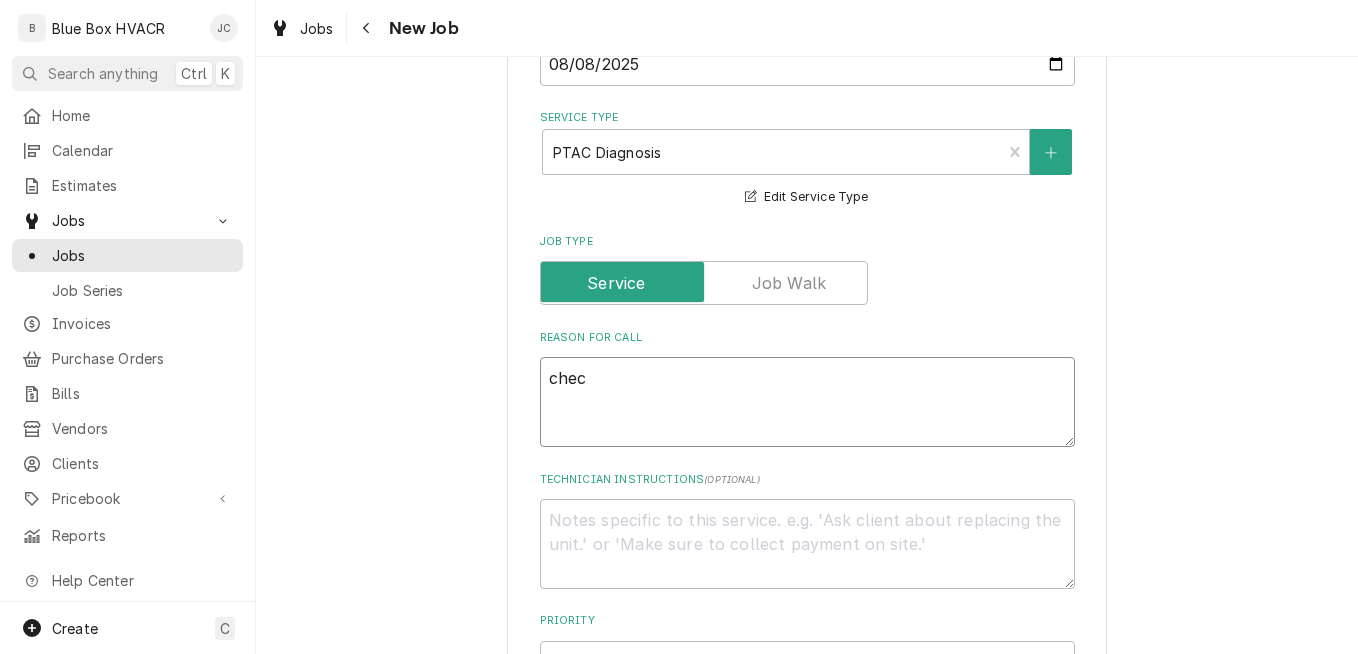 type on "x" 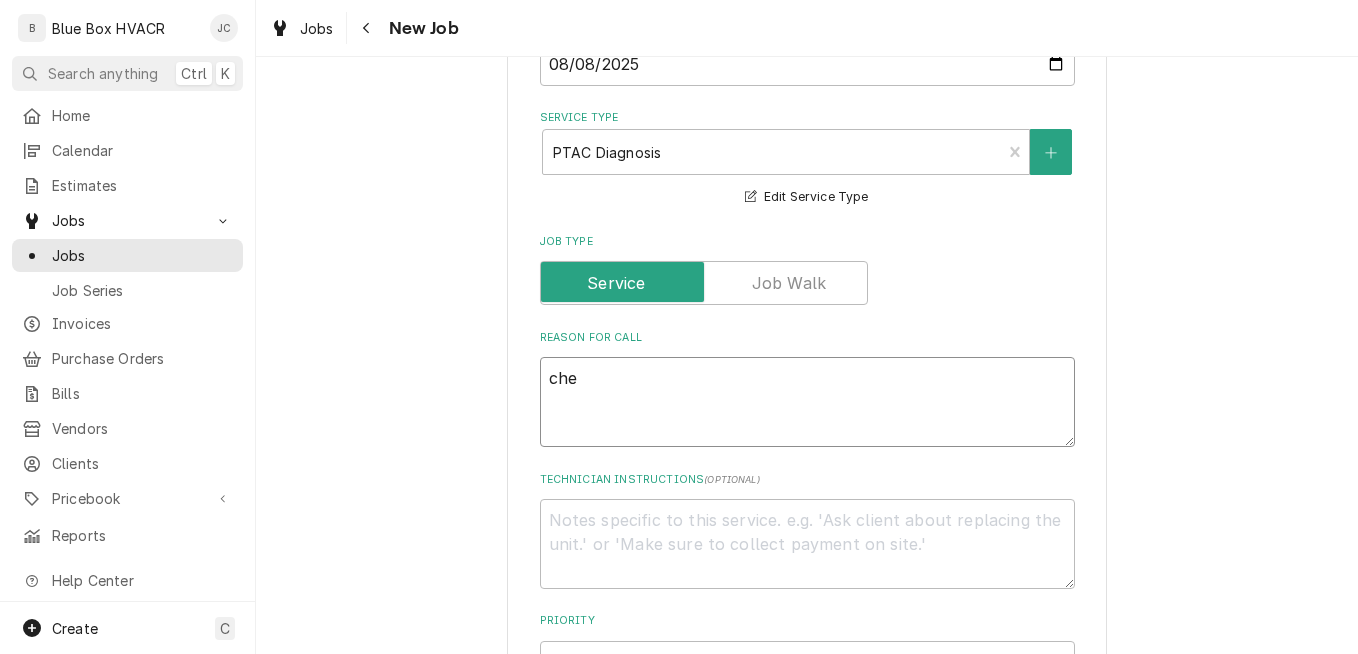 type on "ch" 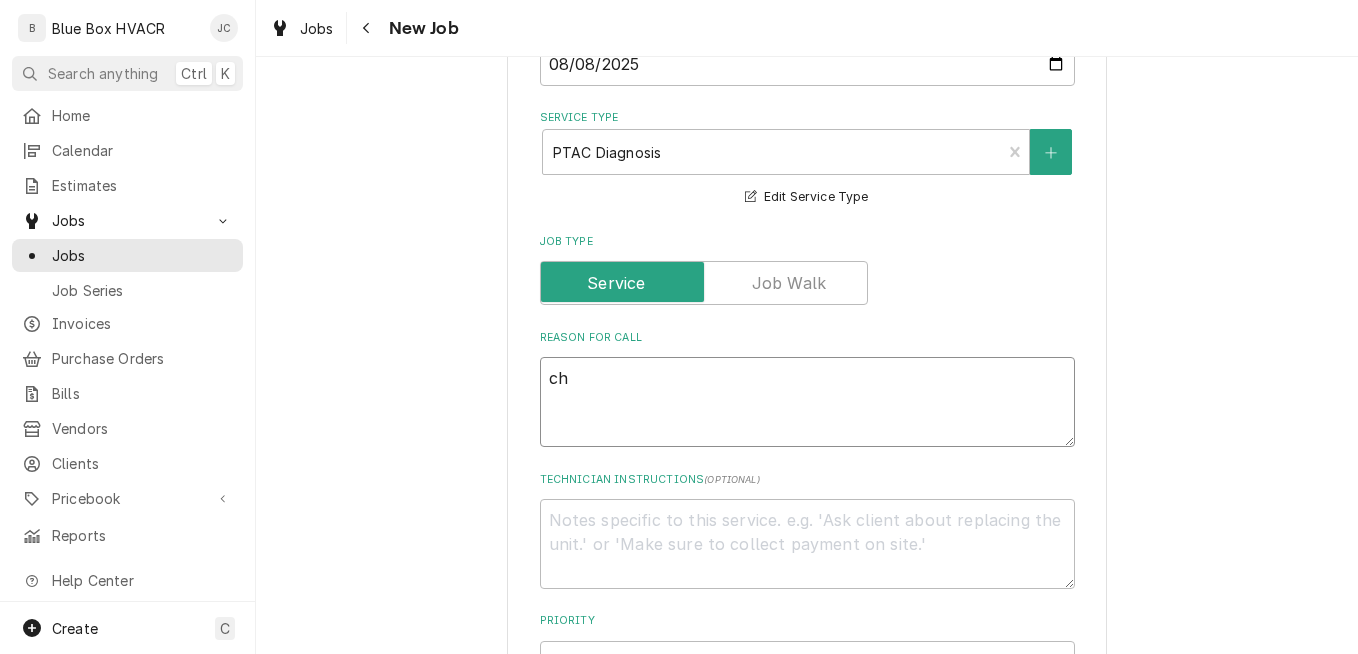 type on "x" 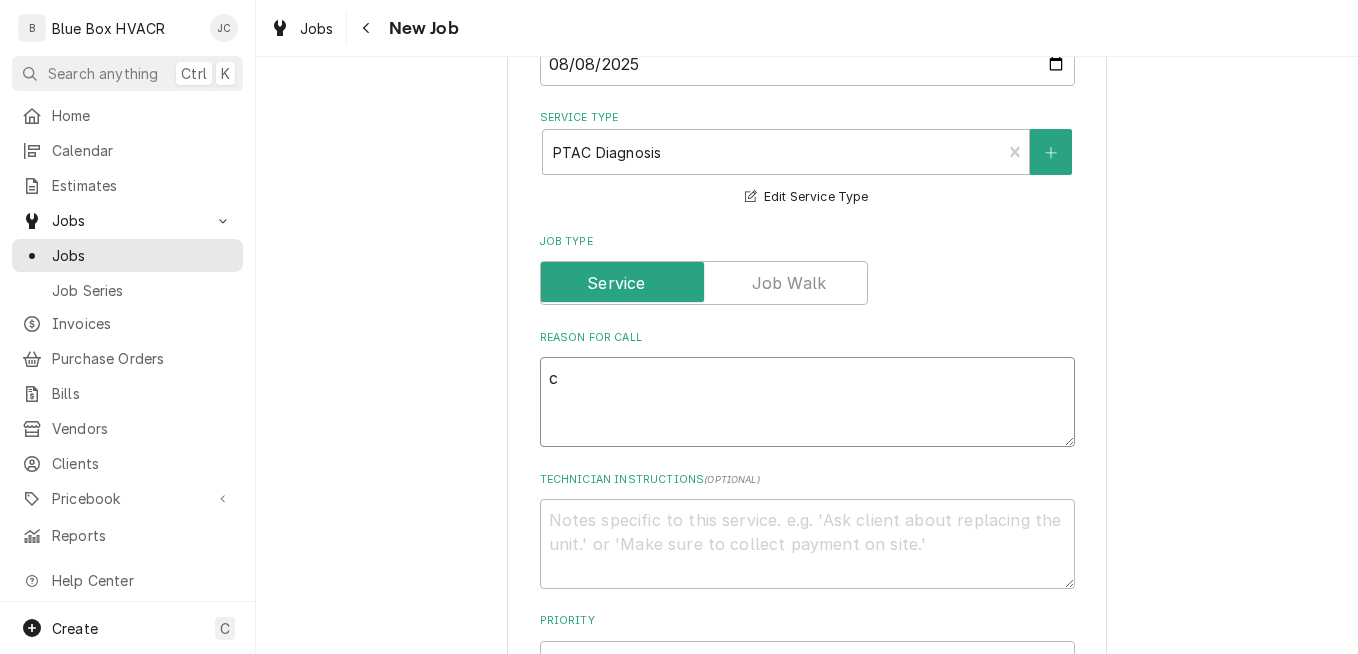 type 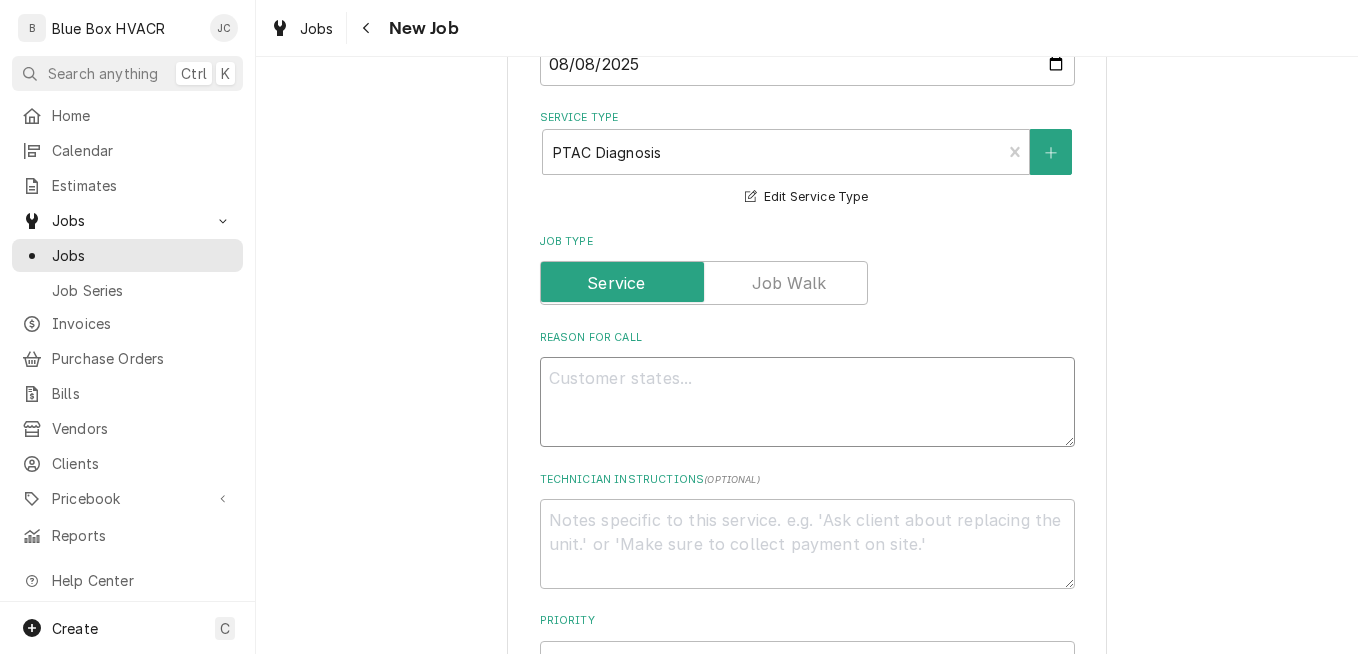 type on "x" 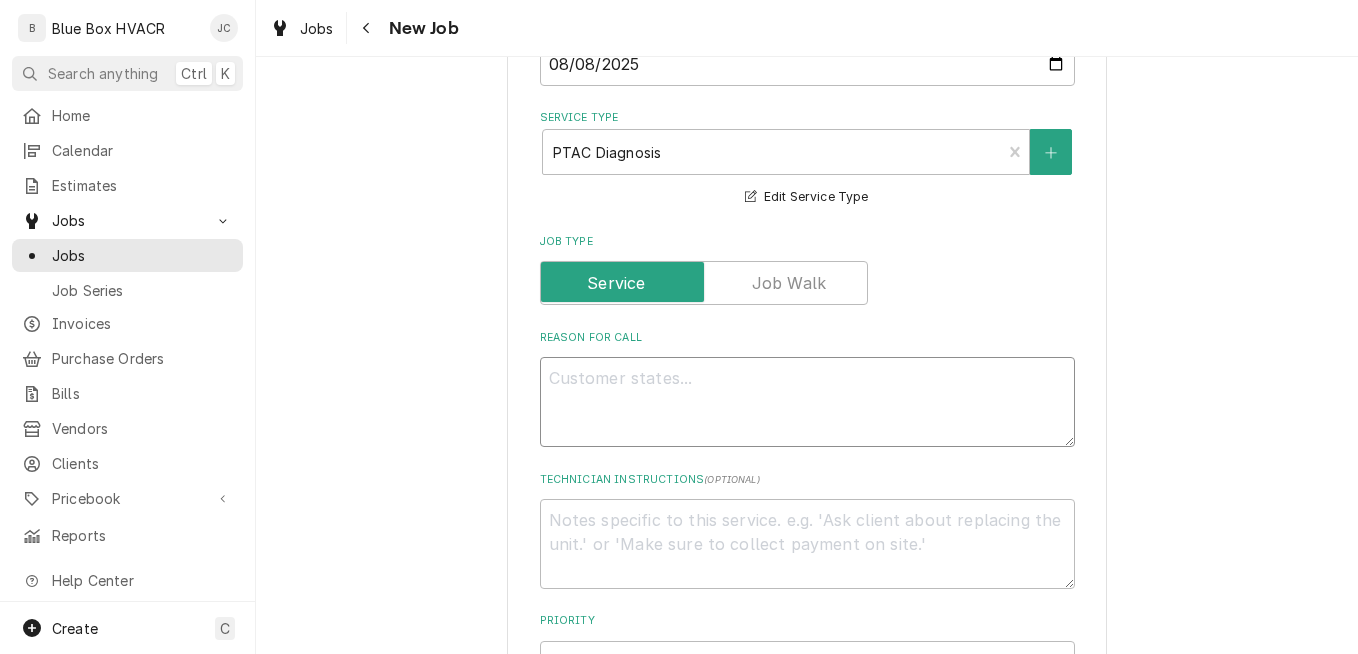 type on "C" 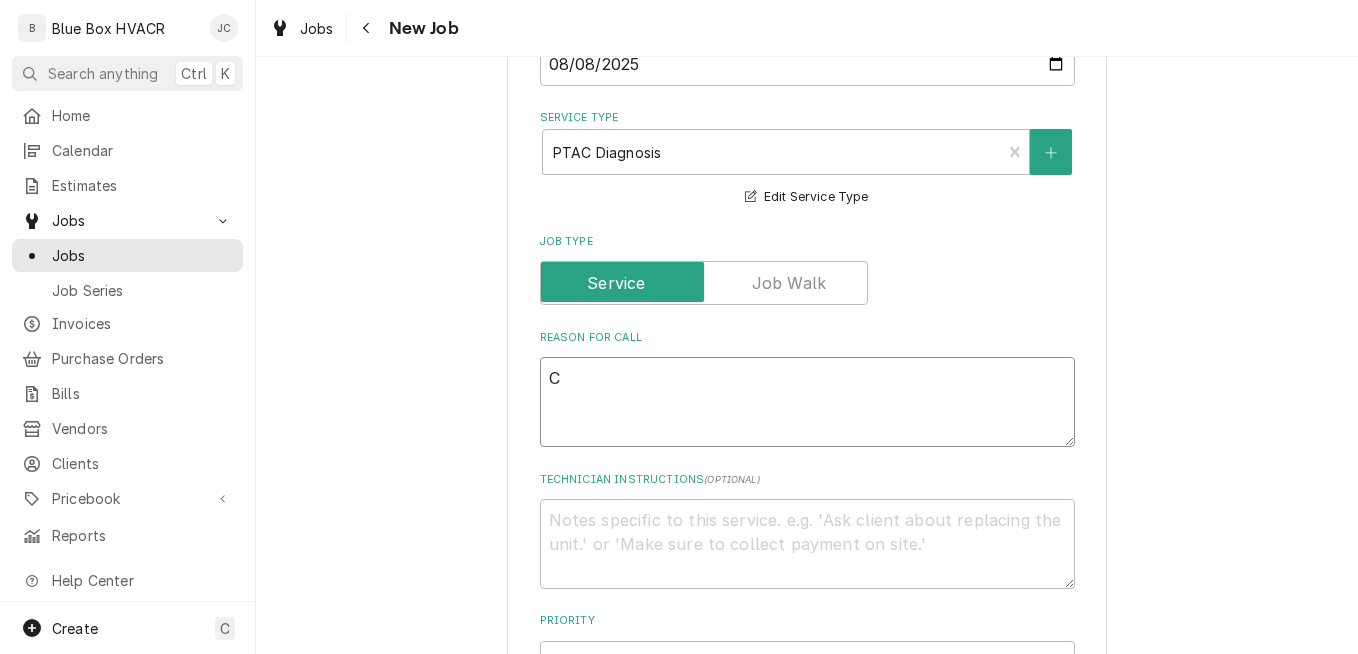 type on "x" 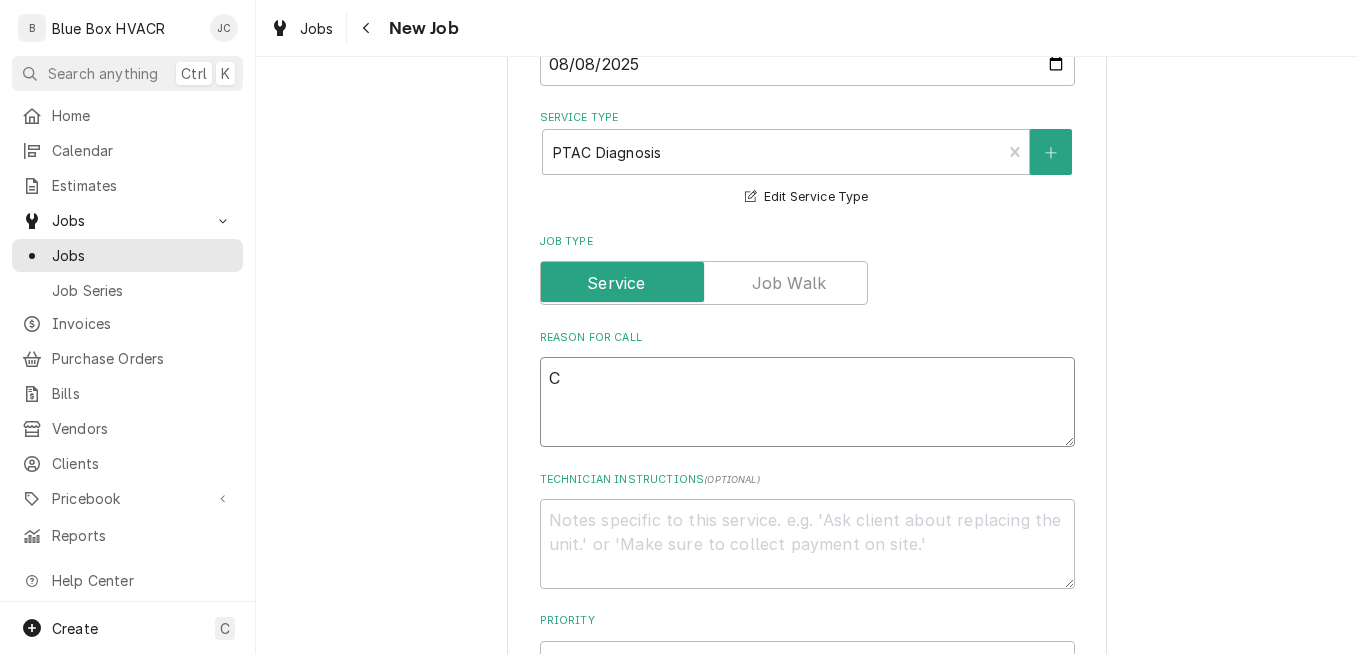 type on "Ch" 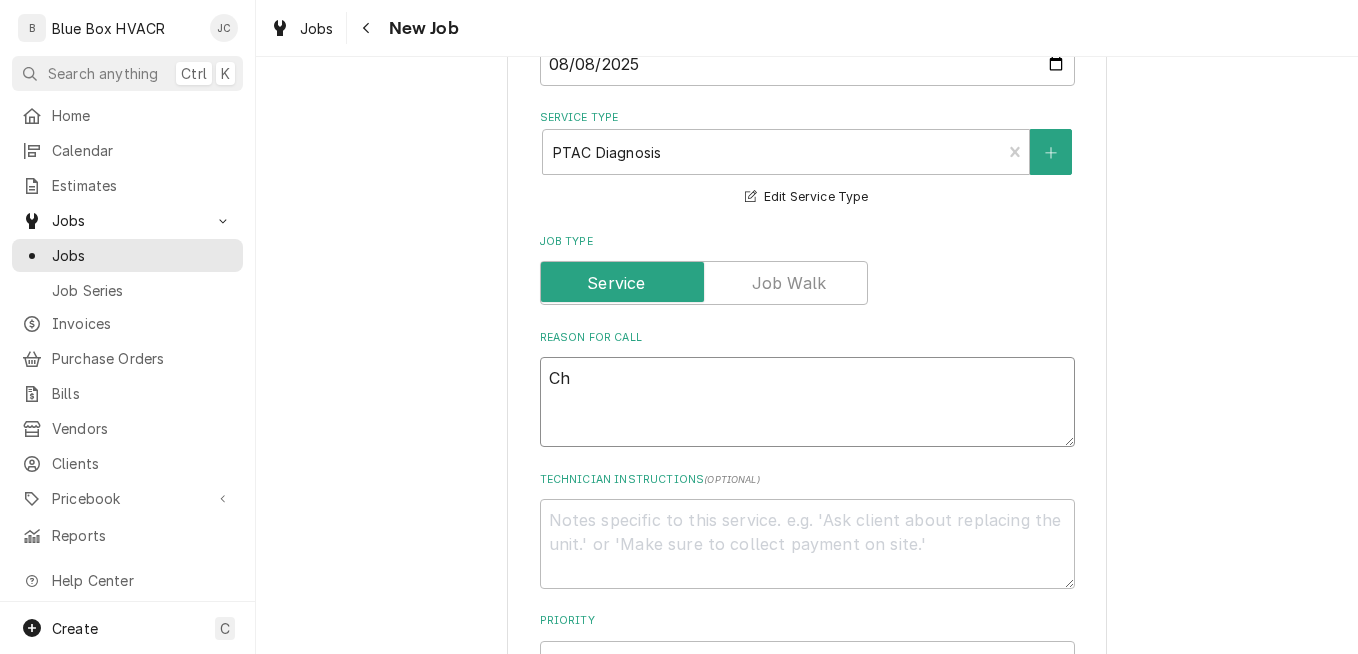 type on "x" 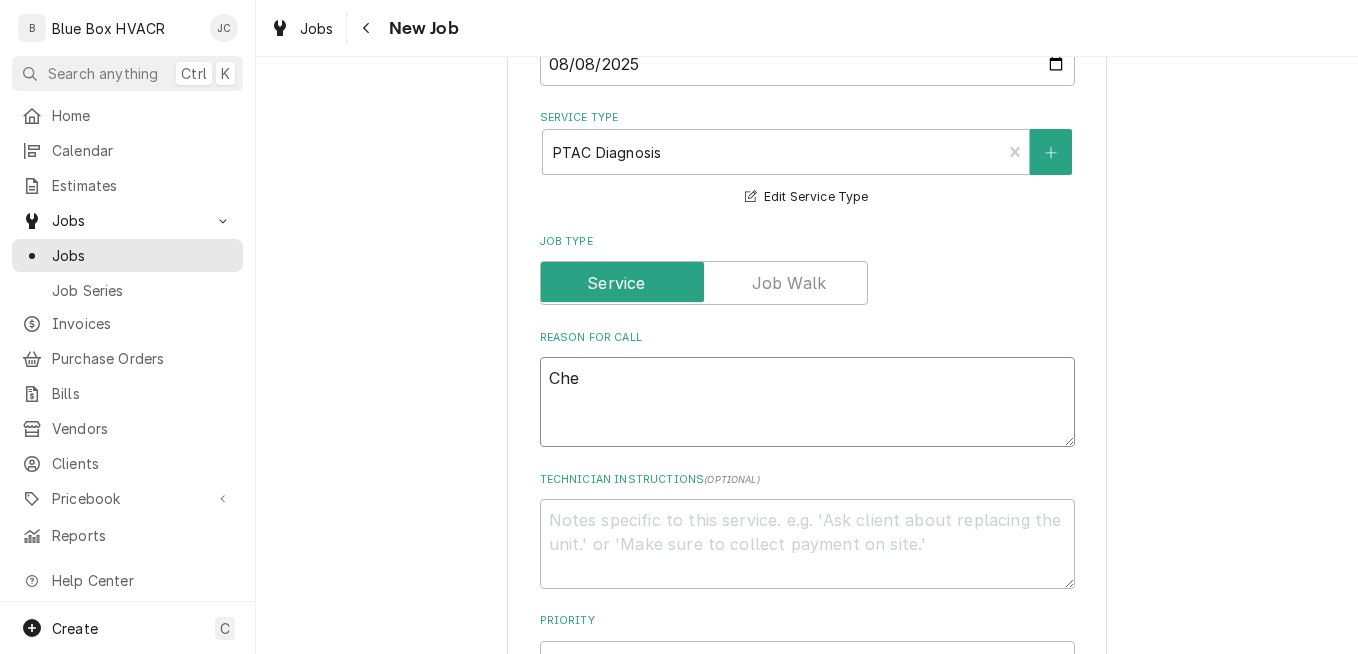 type on "x" 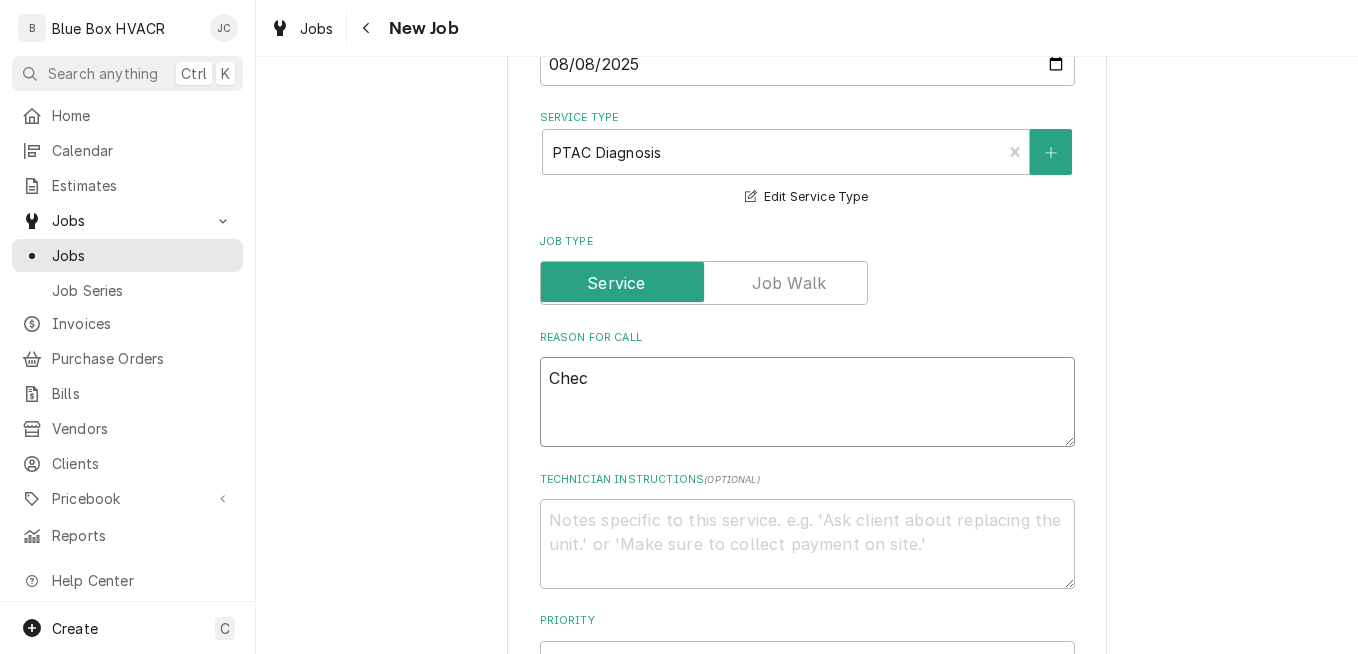 type on "x" 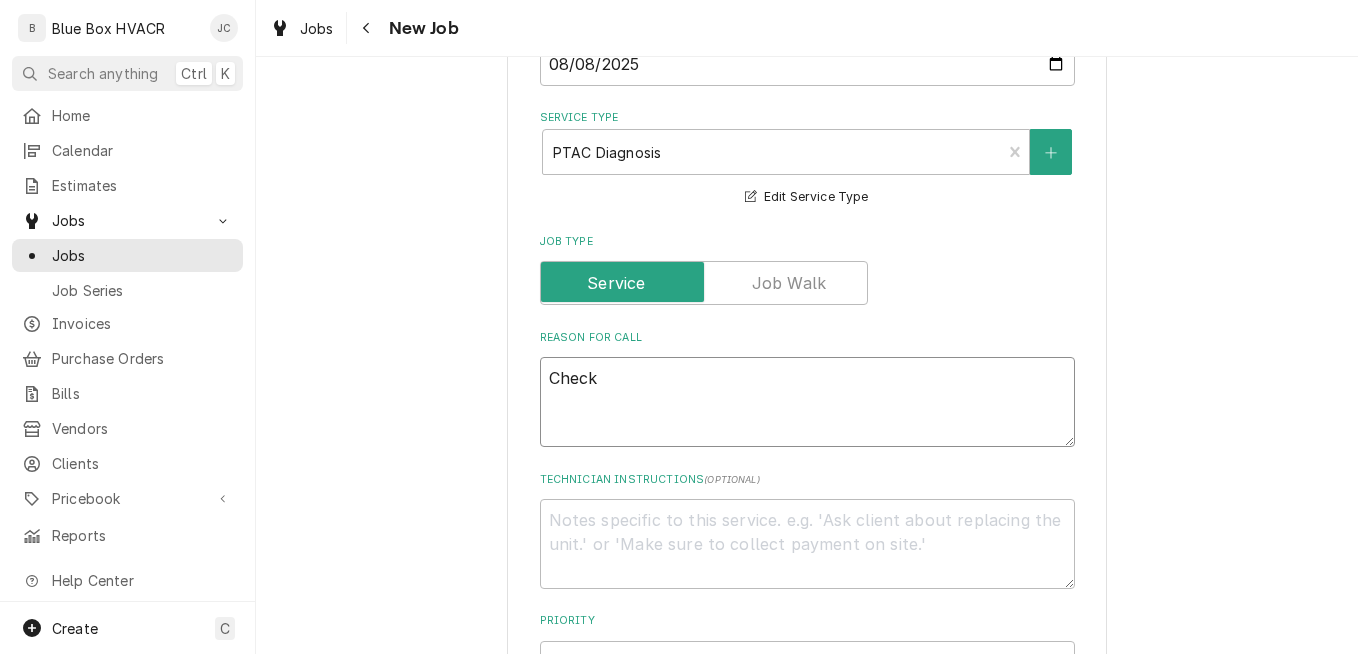 type on "x" 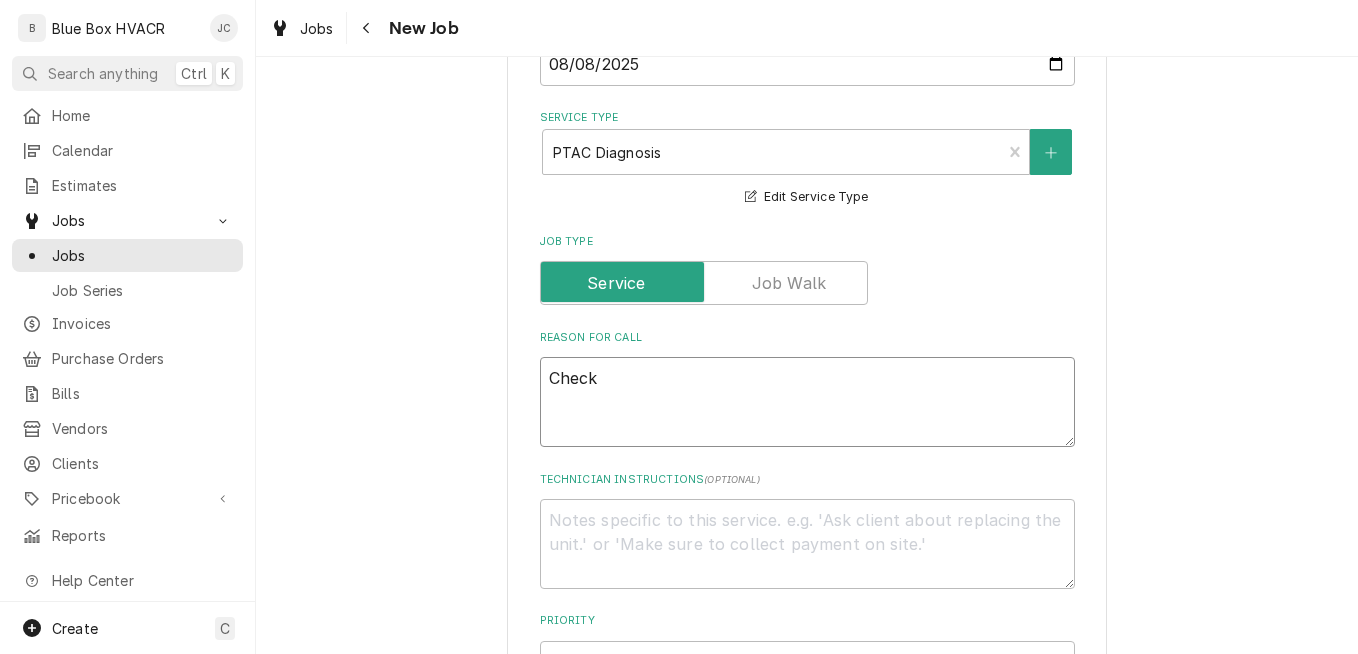 type on "x" 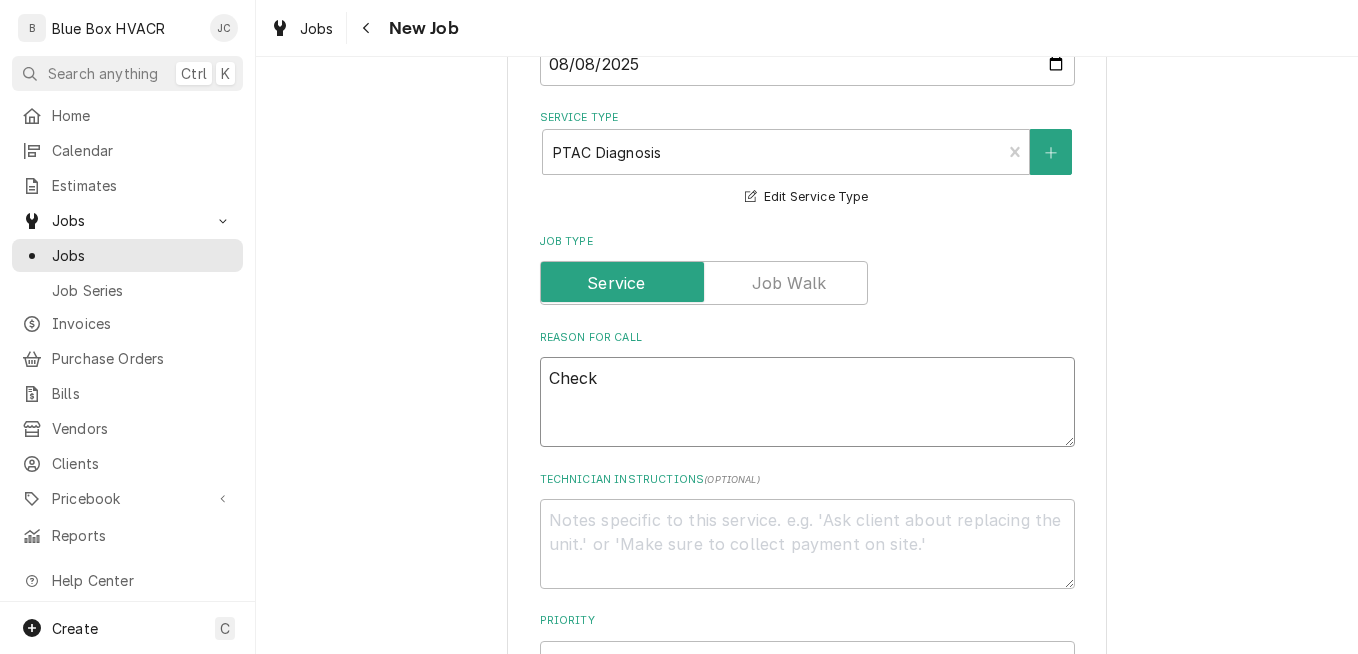 type on "Check P" 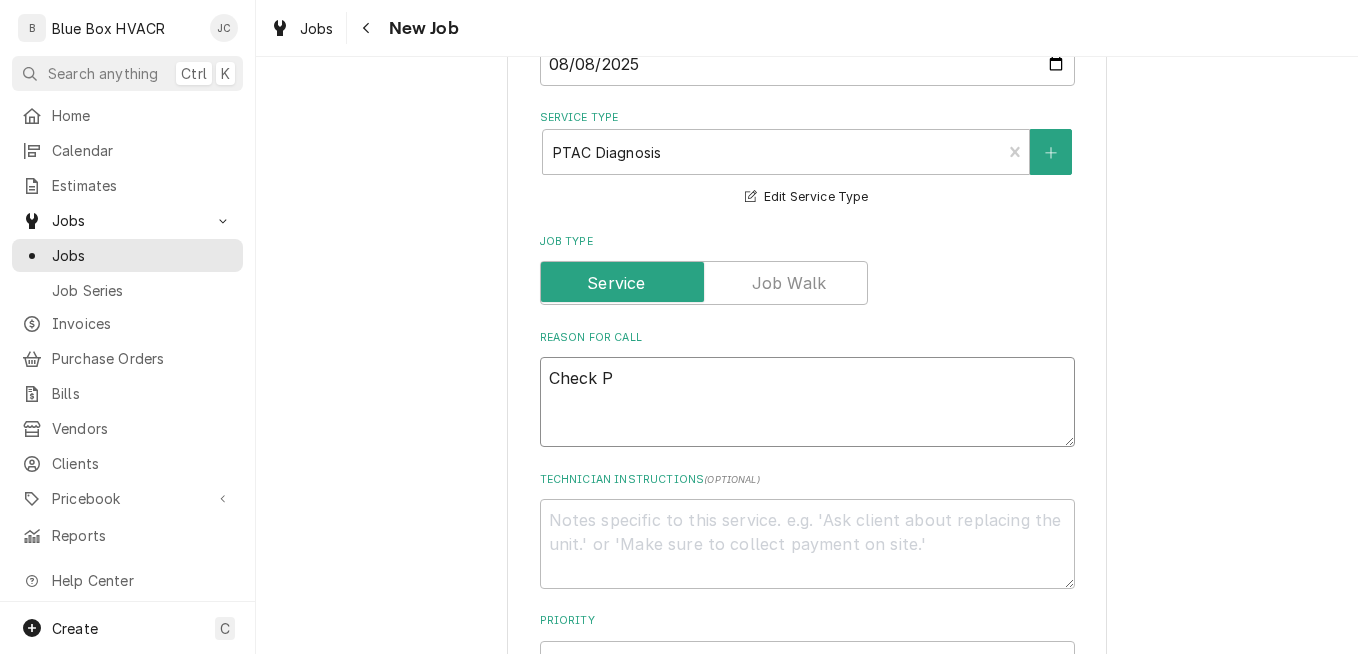 type on "x" 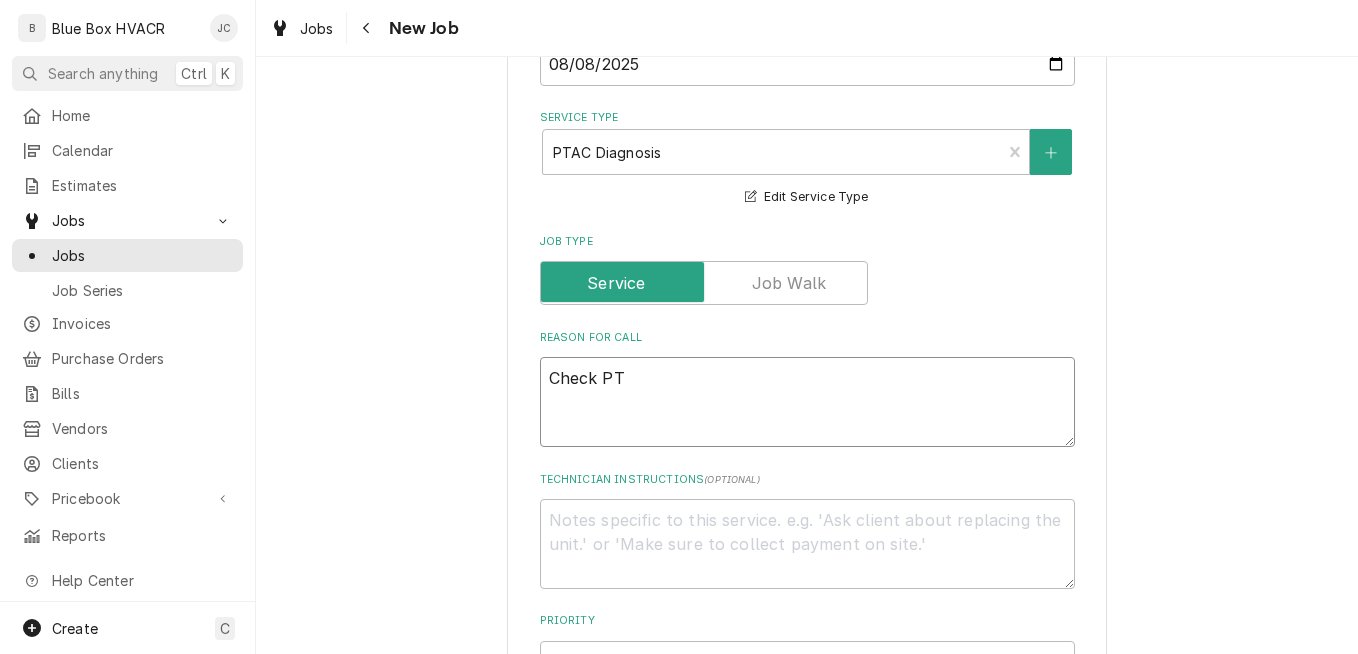 type on "x" 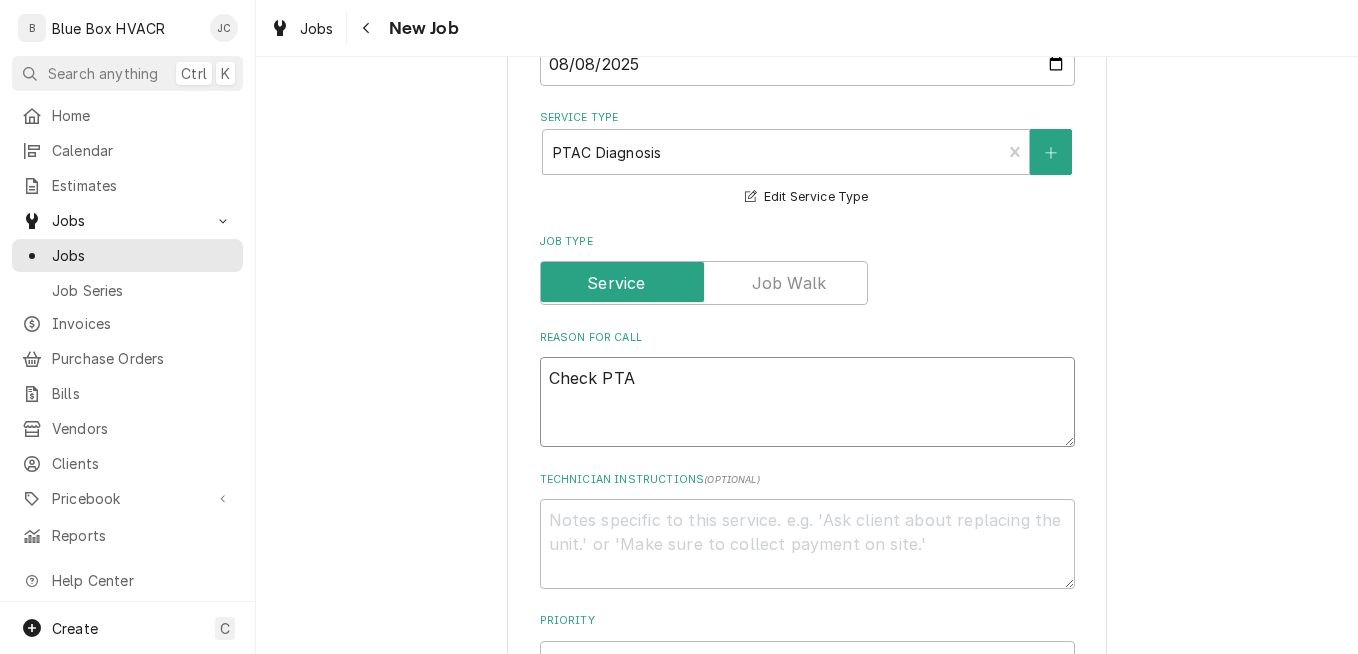 type on "x" 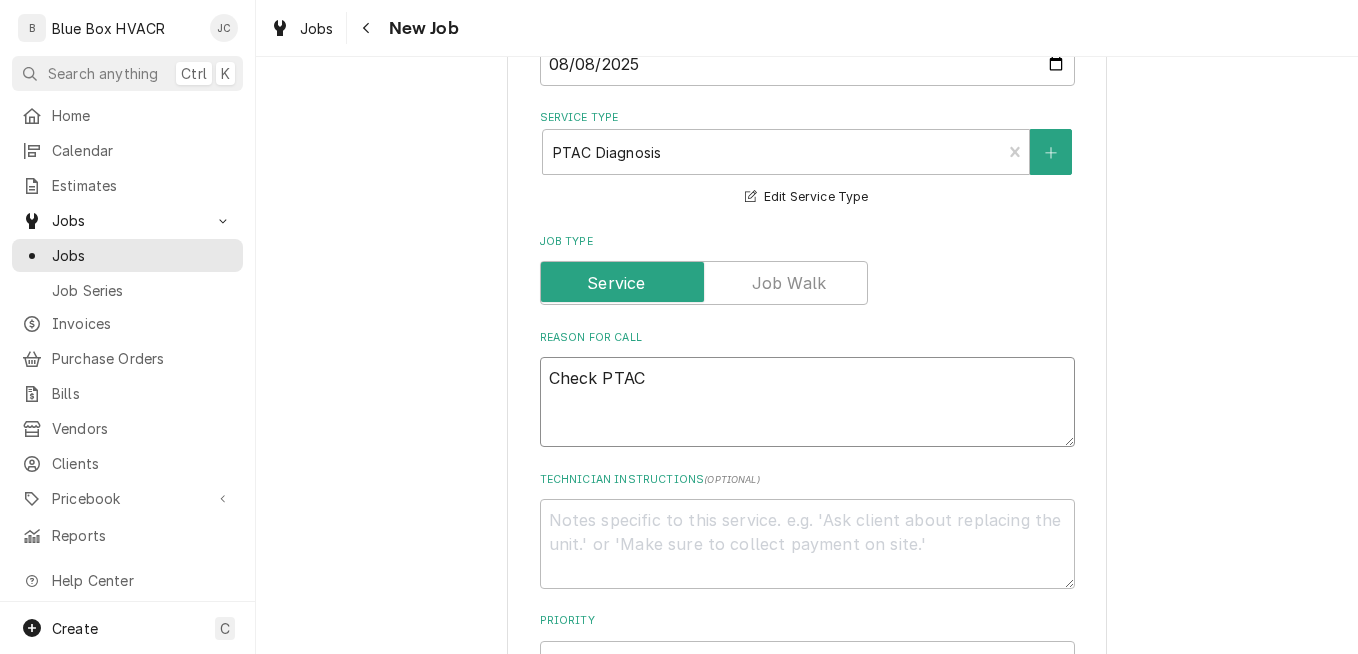 type on "x" 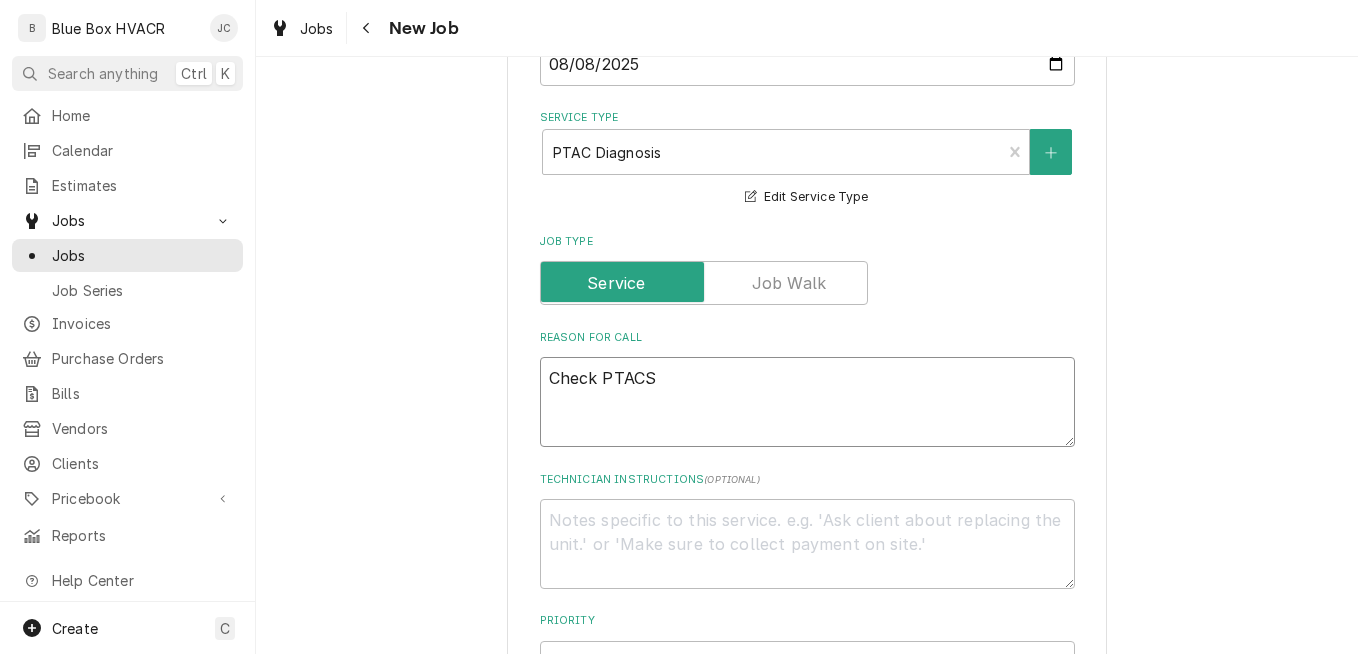 type on "x" 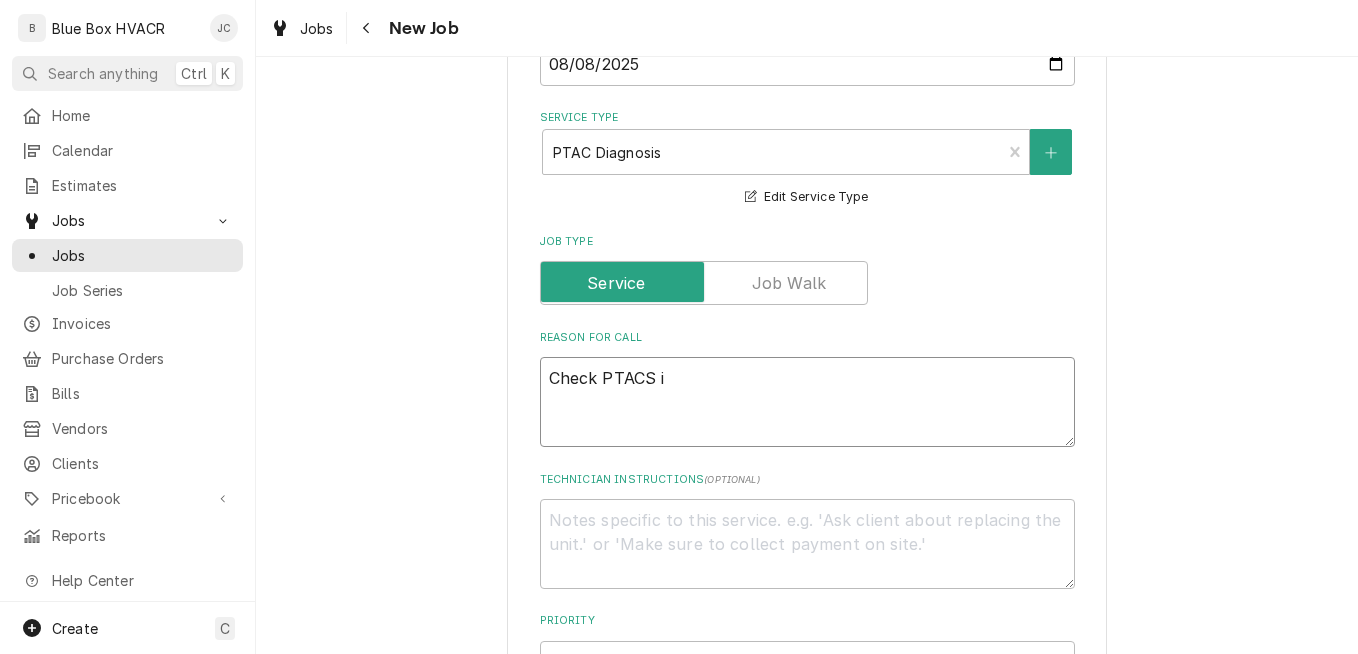 type on "x" 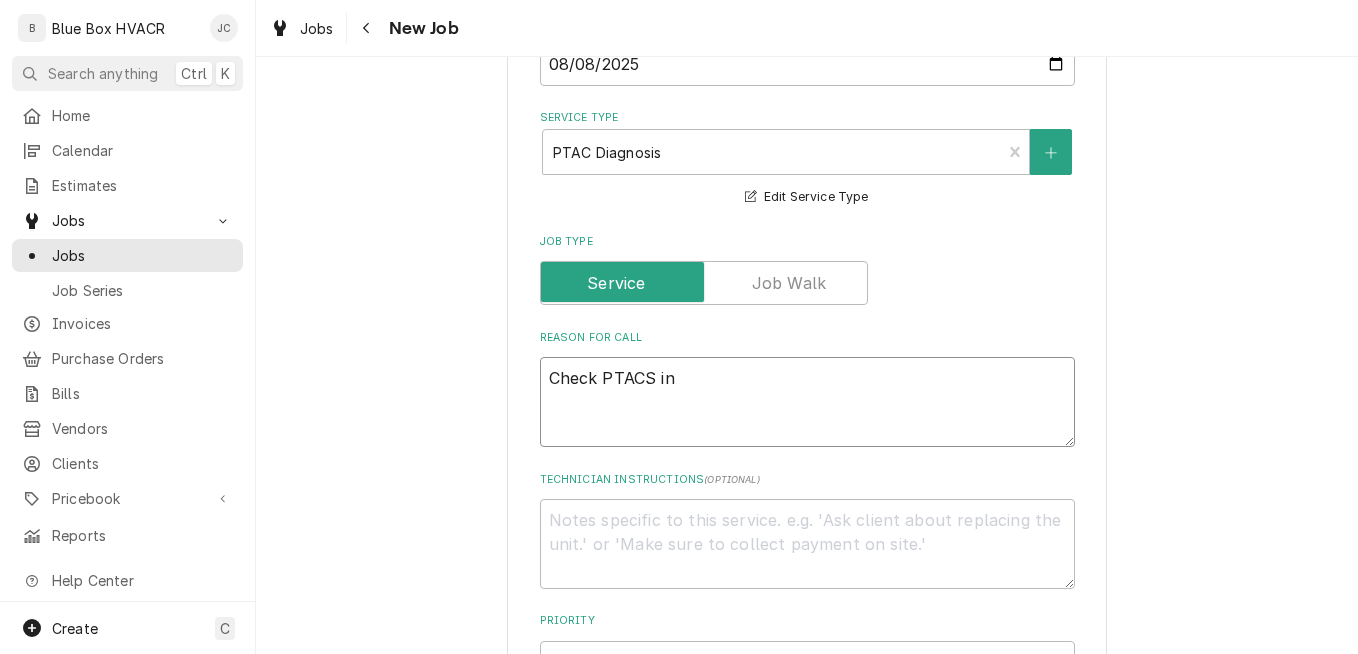 type on "x" 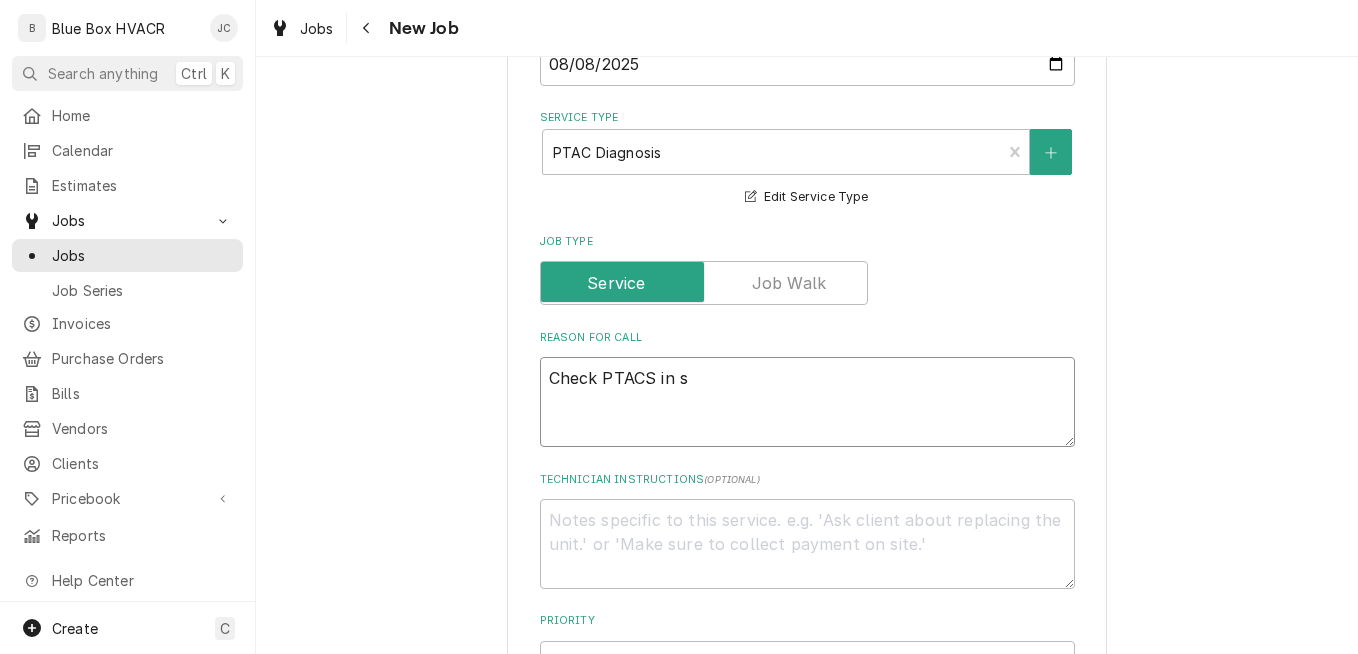 type on "x" 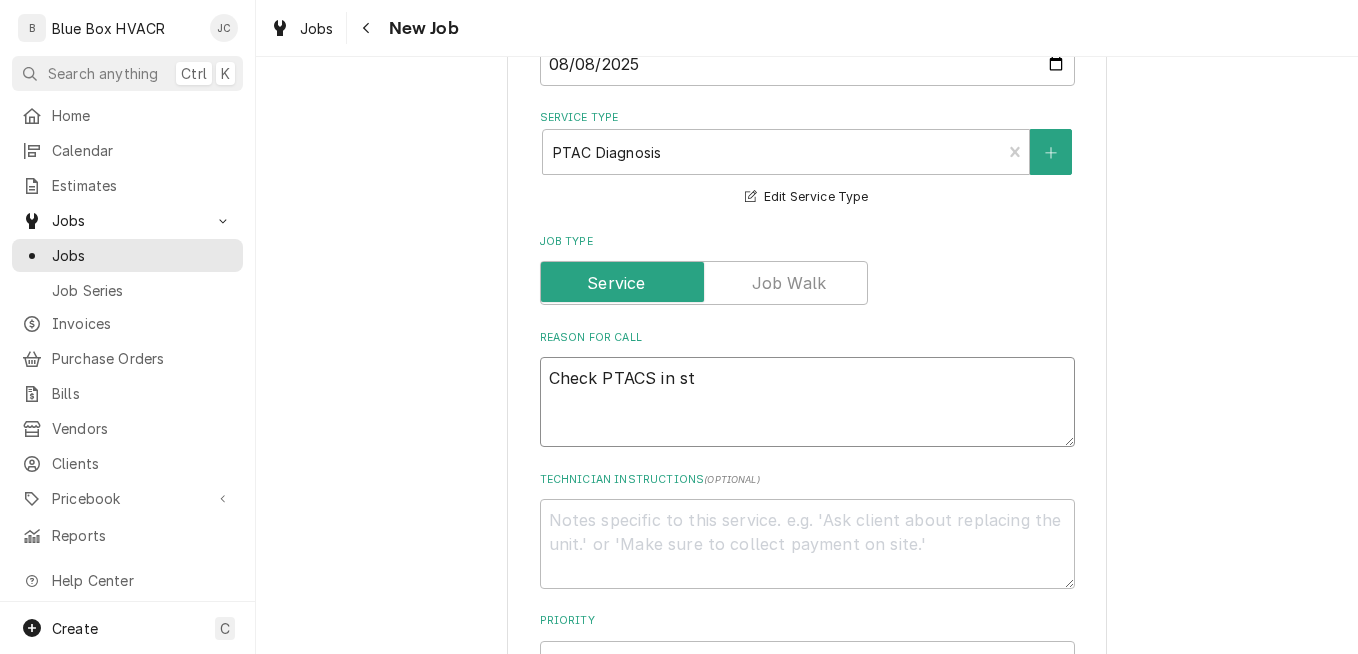 type on "Check PTACS in sto" 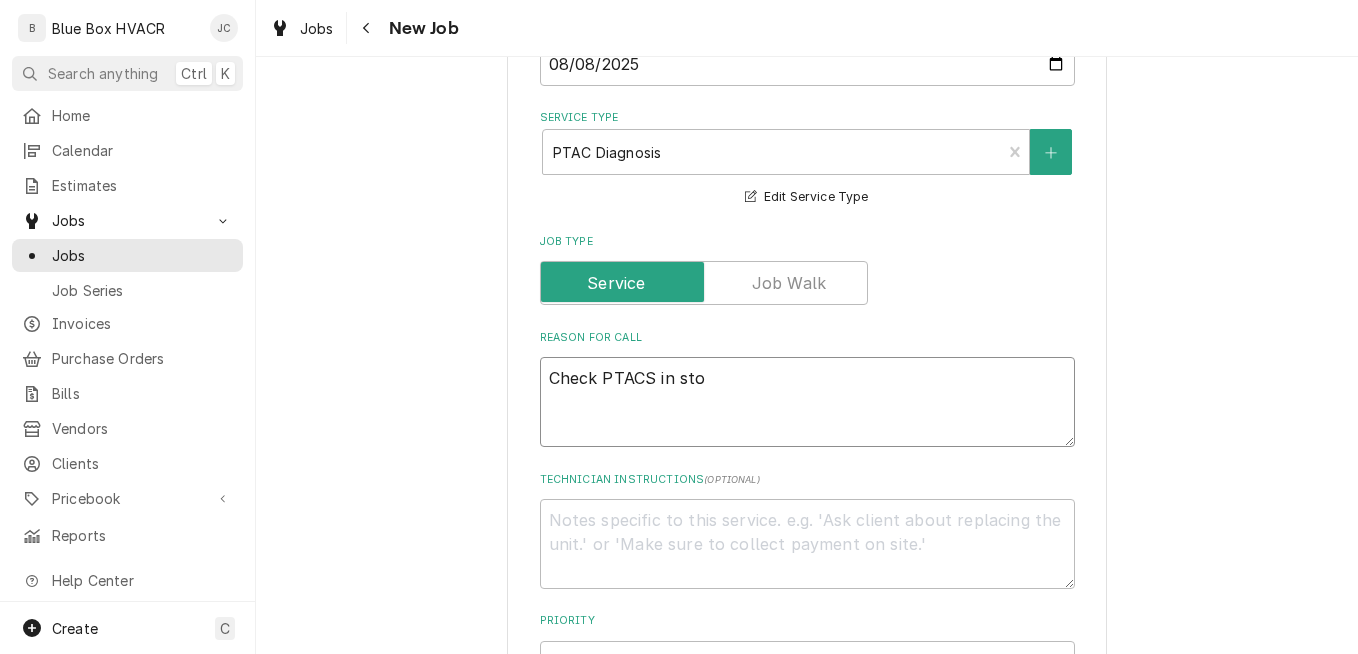 type on "x" 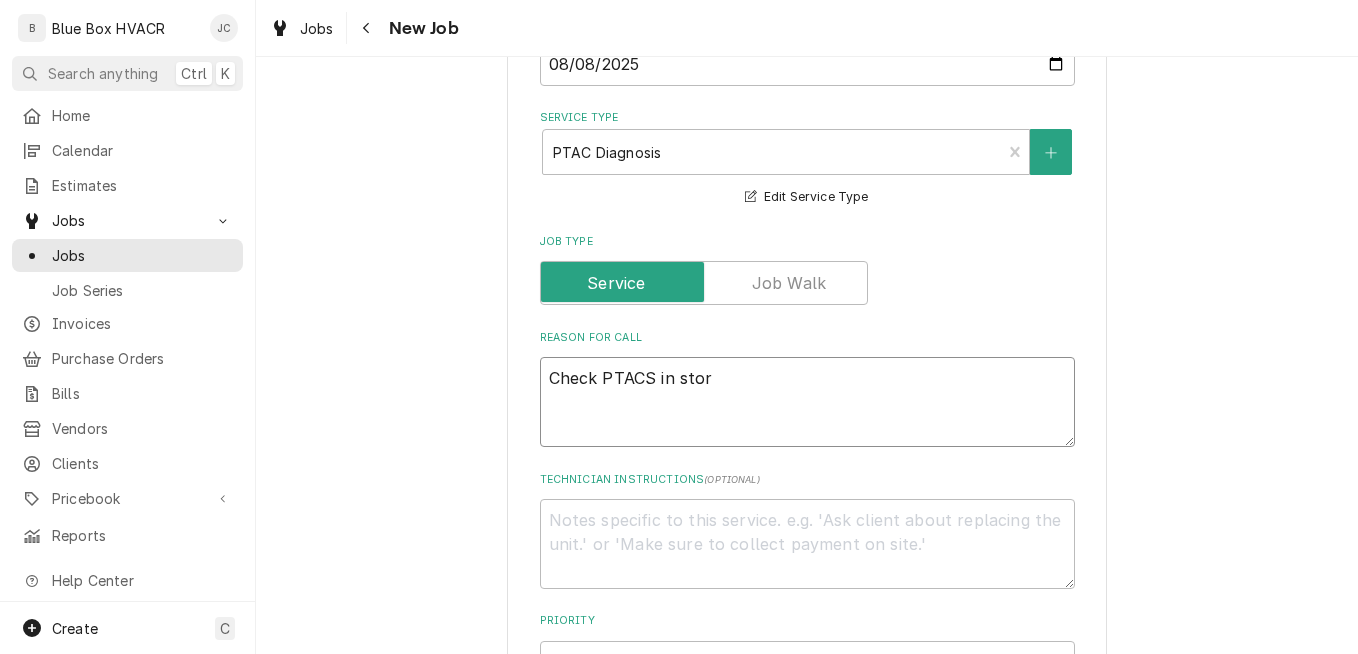 type on "x" 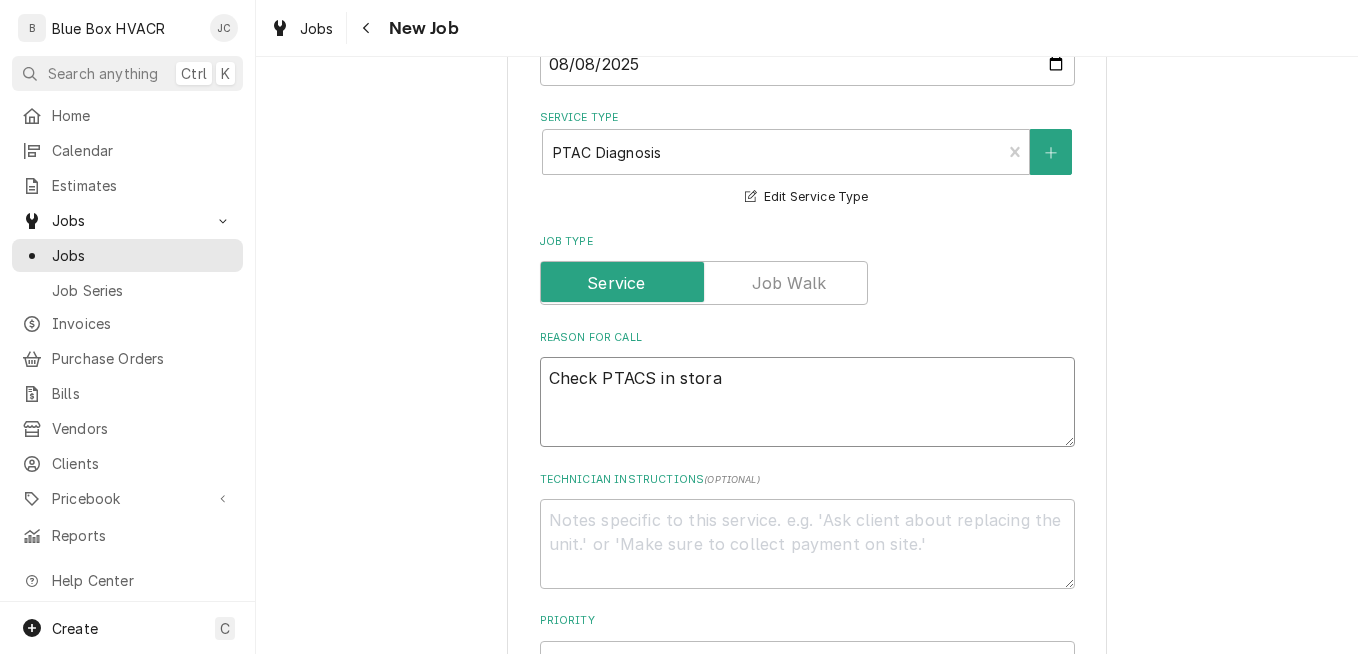 type on "x" 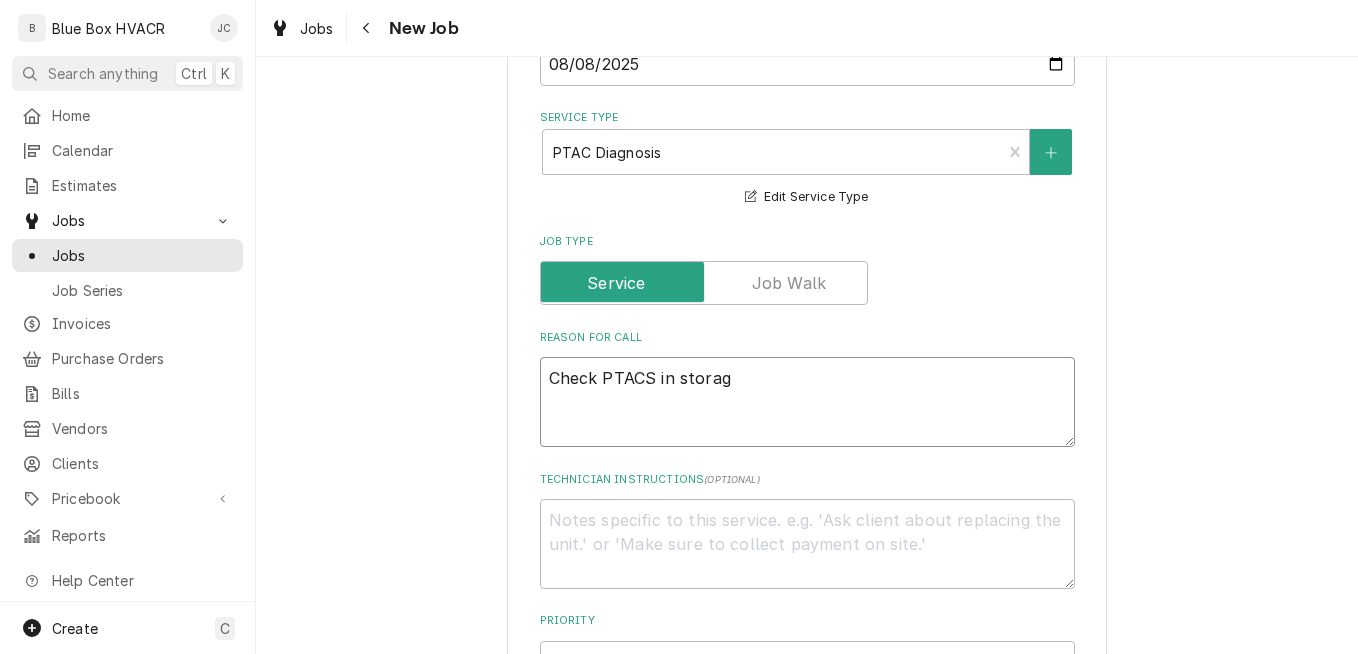 type on "Check PTACS in storage" 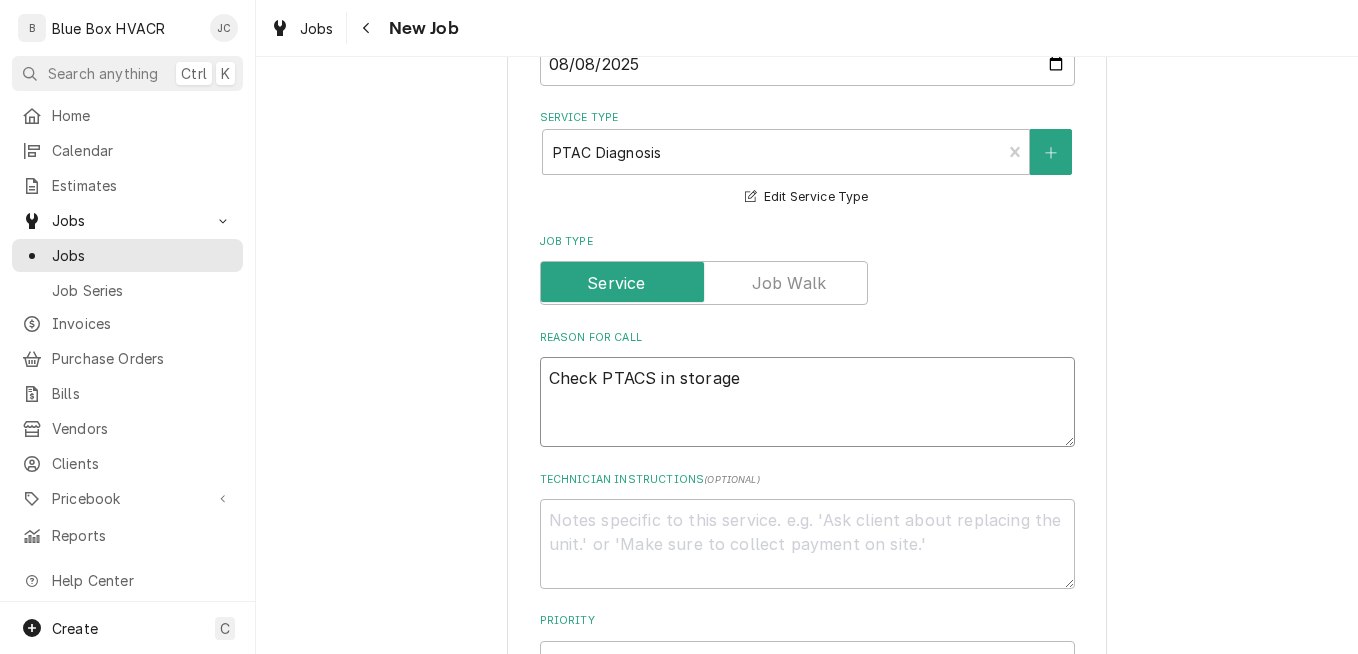type on "x" 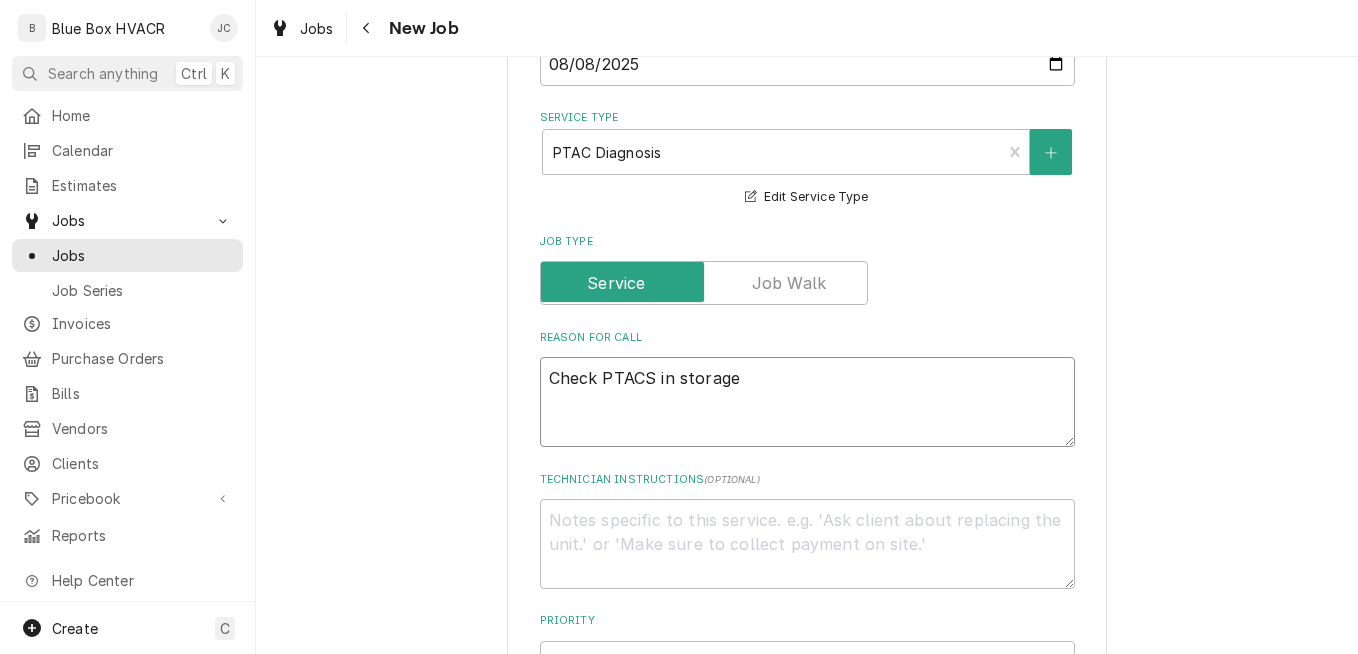 type on "Check PTACS in storage" 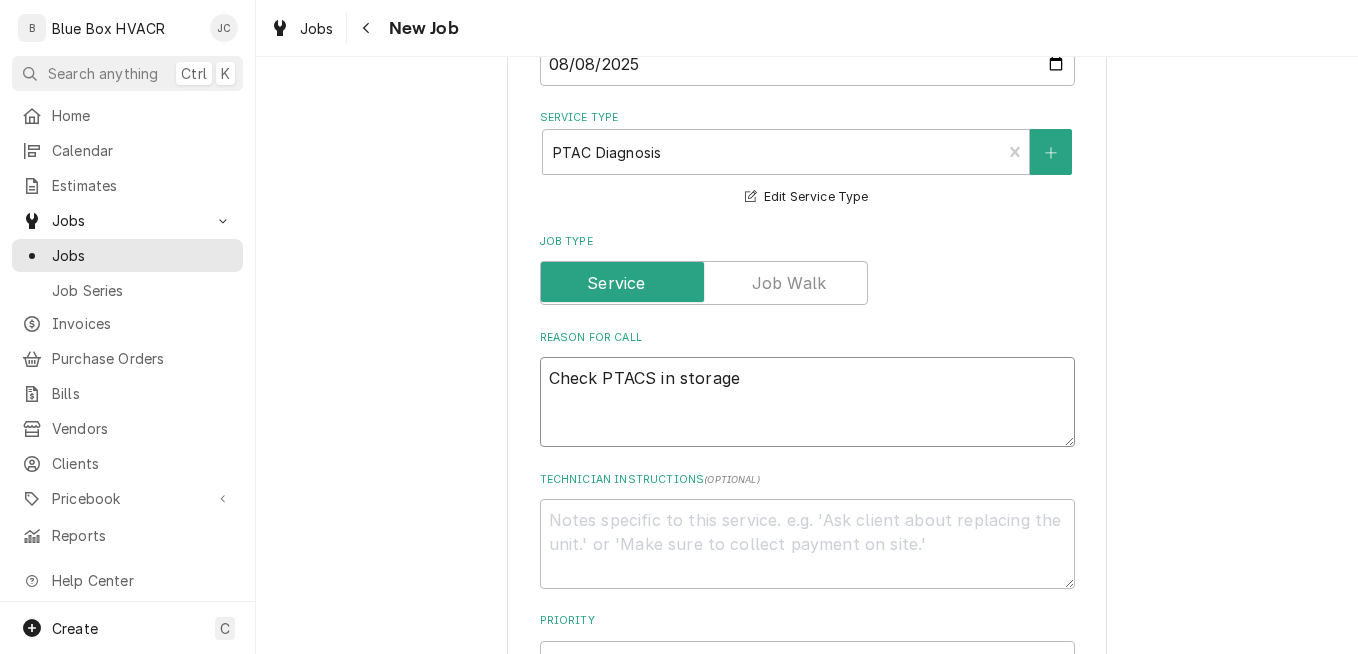 type on "x" 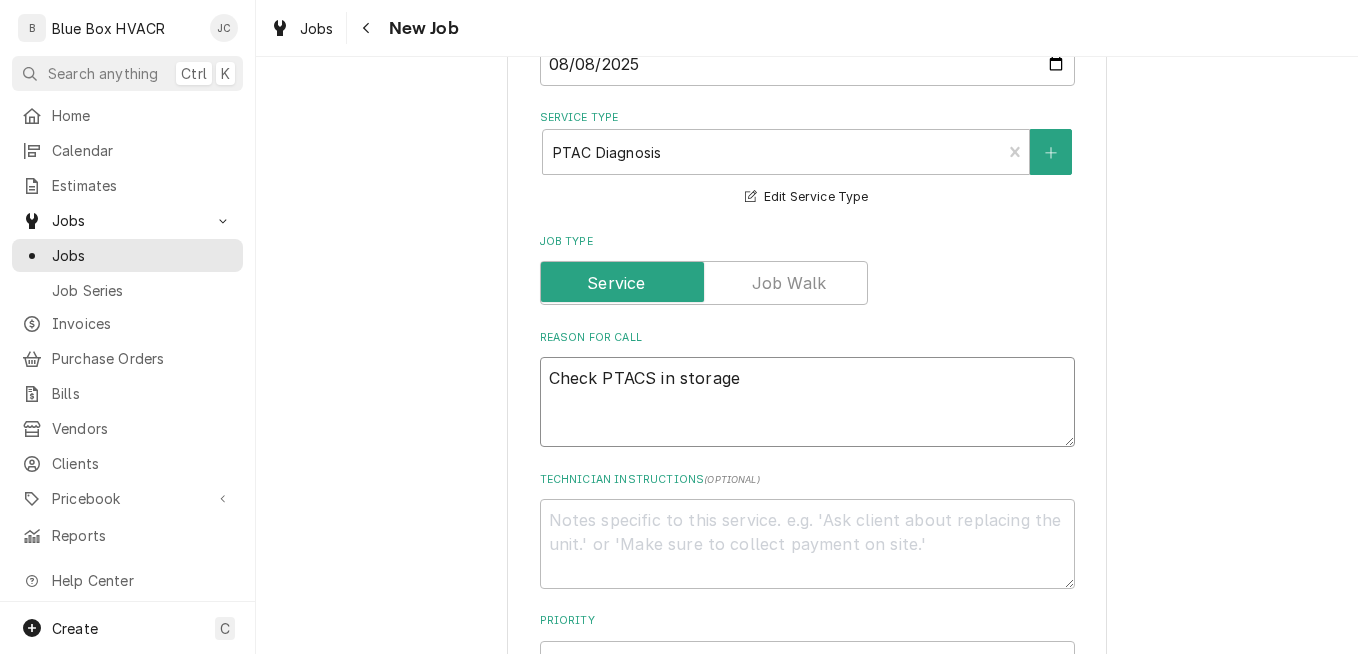 type on "Check PTACS in storage" 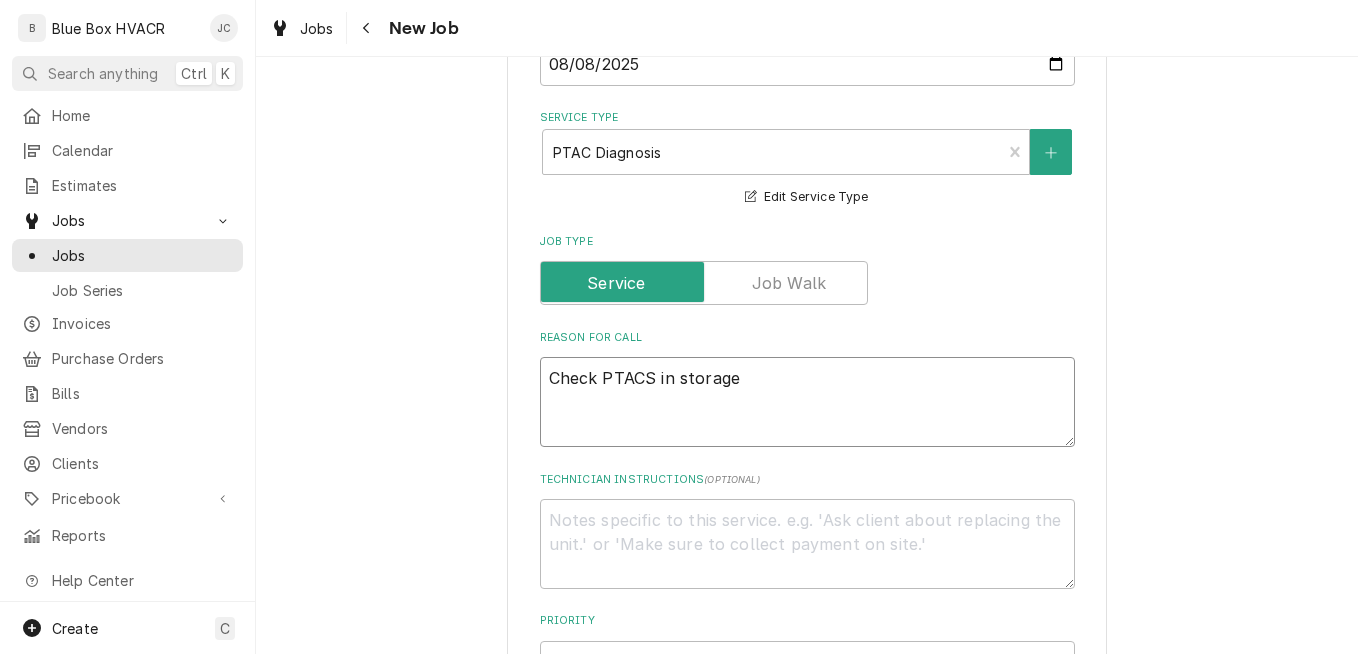 type on "x" 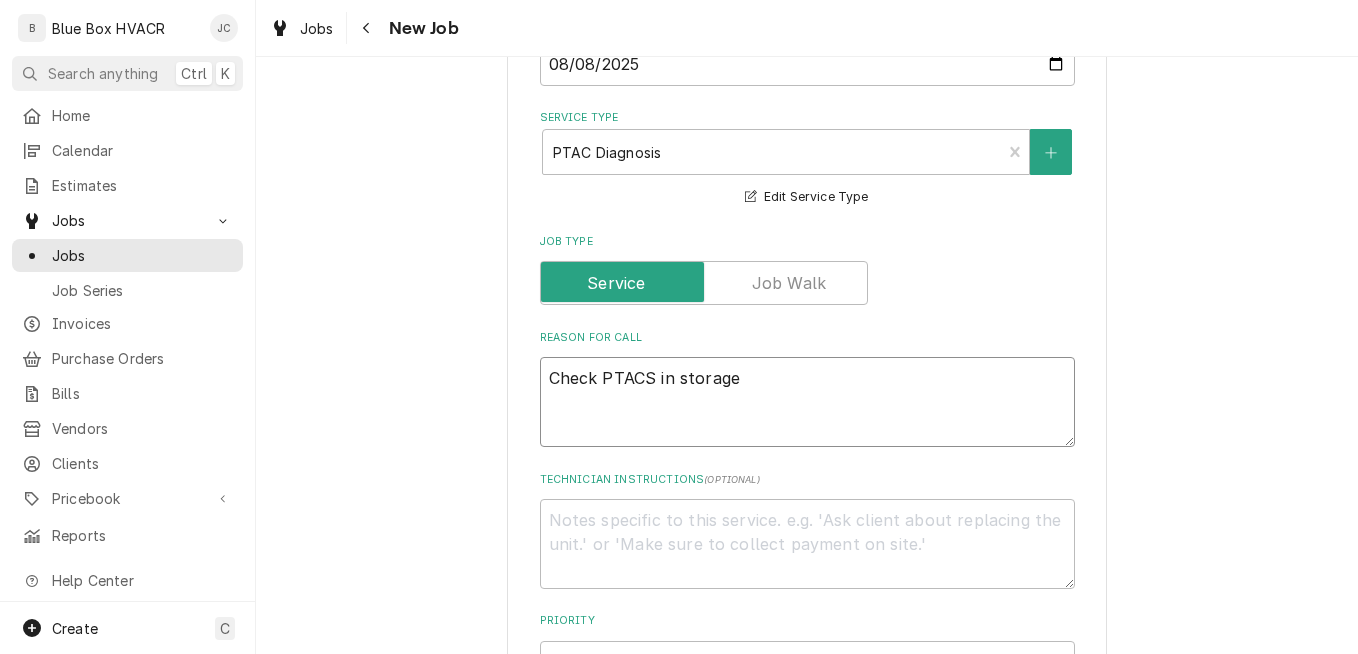 type on "Check PTACS in storage," 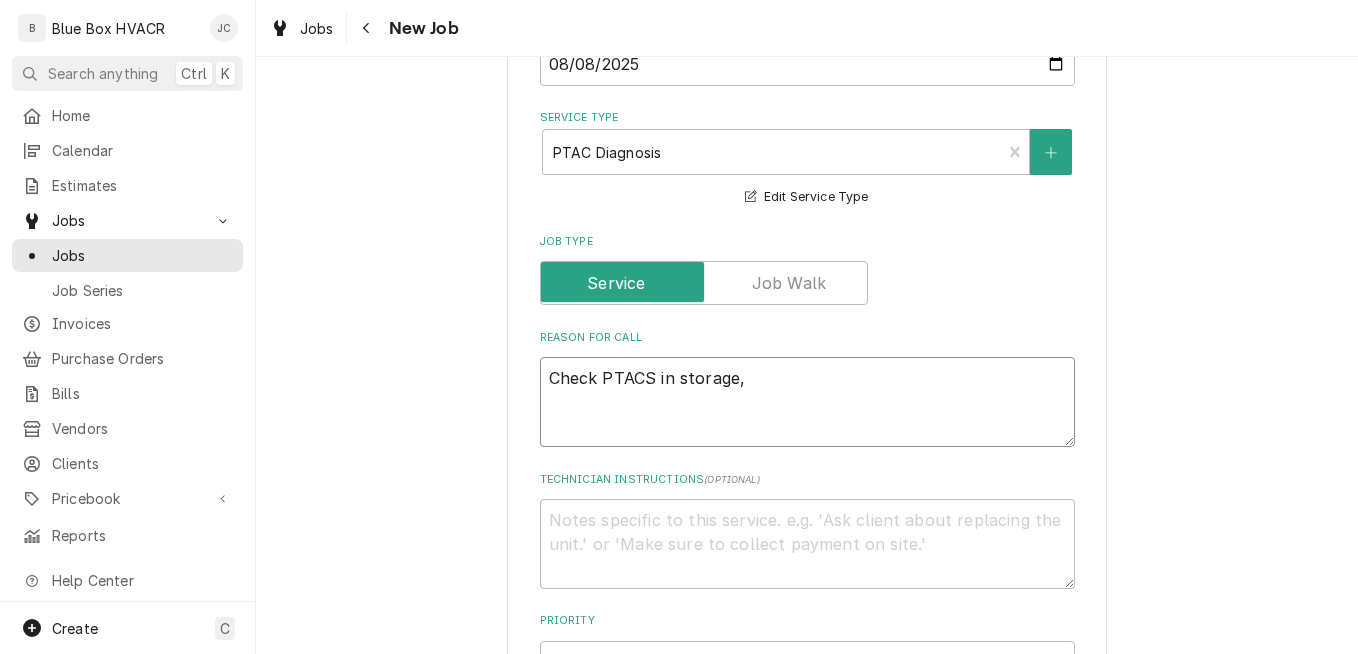 type on "x" 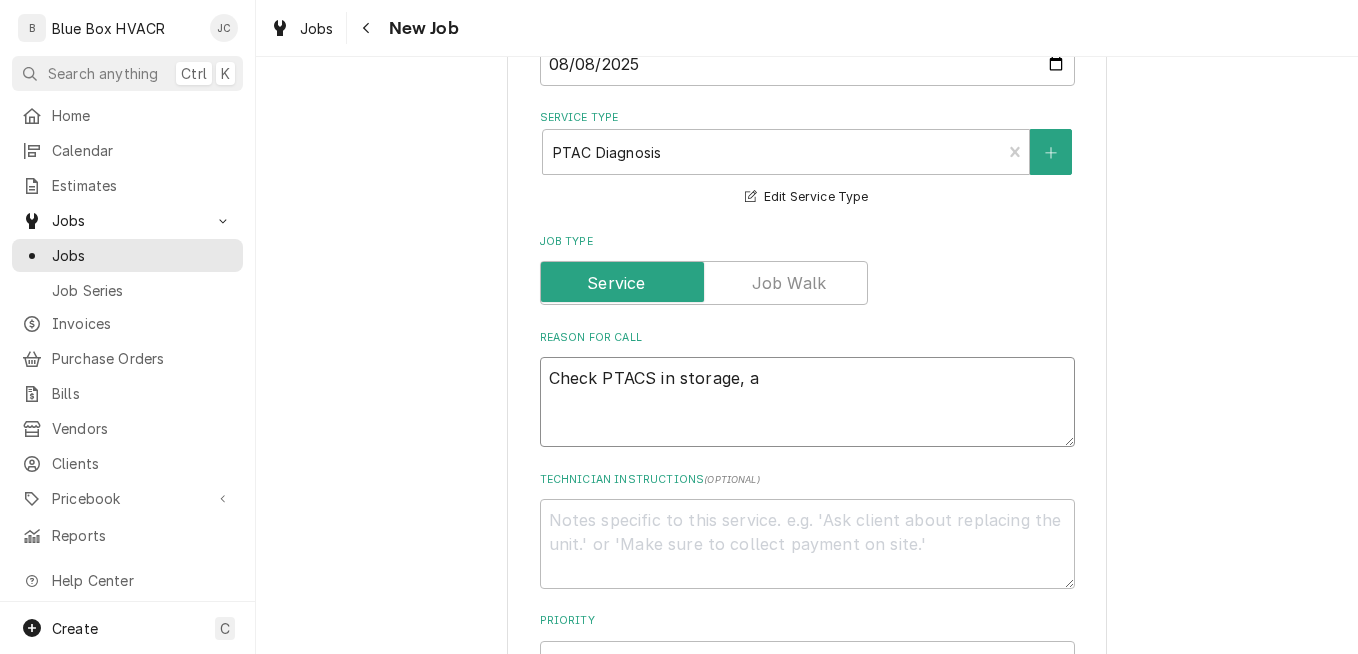 type on "x" 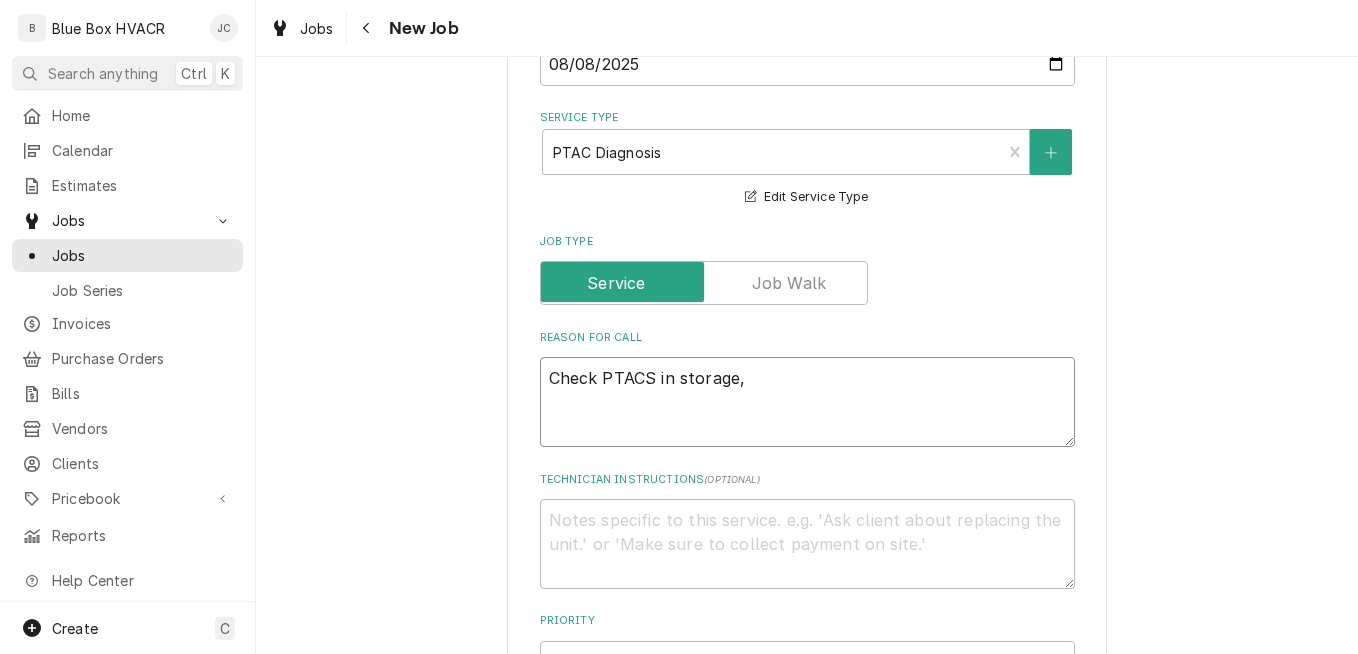 type on "x" 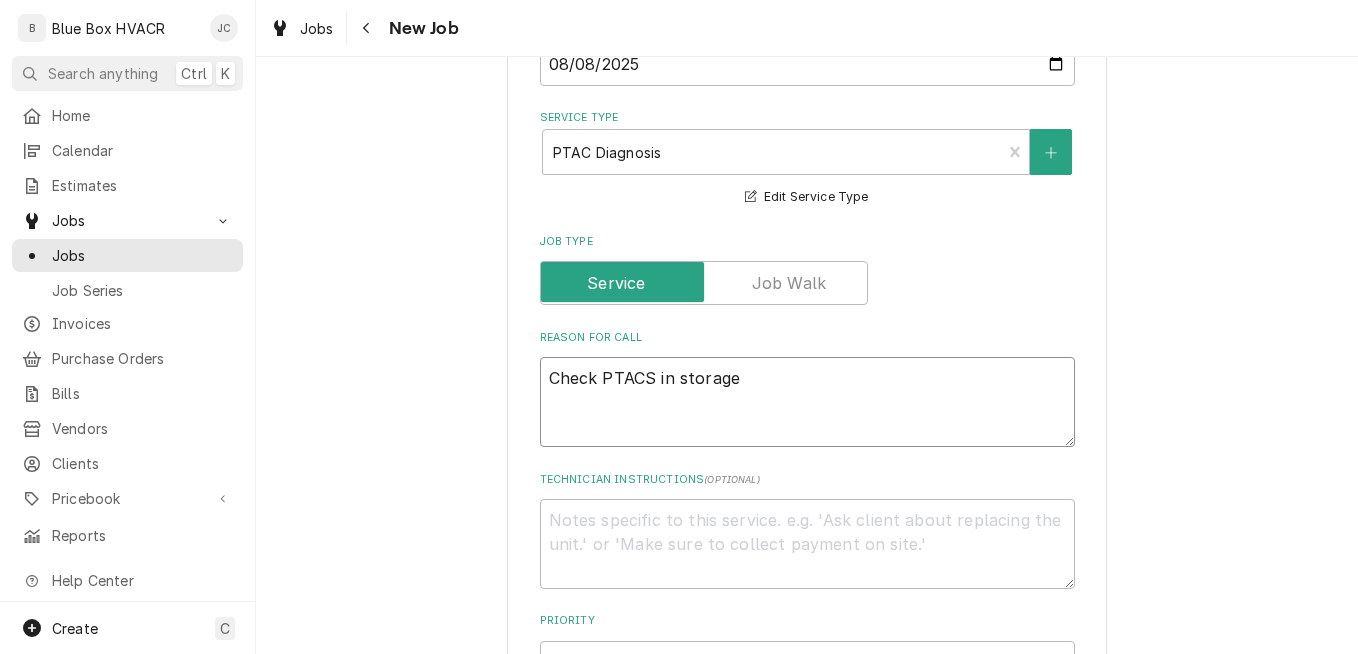 type on "x" 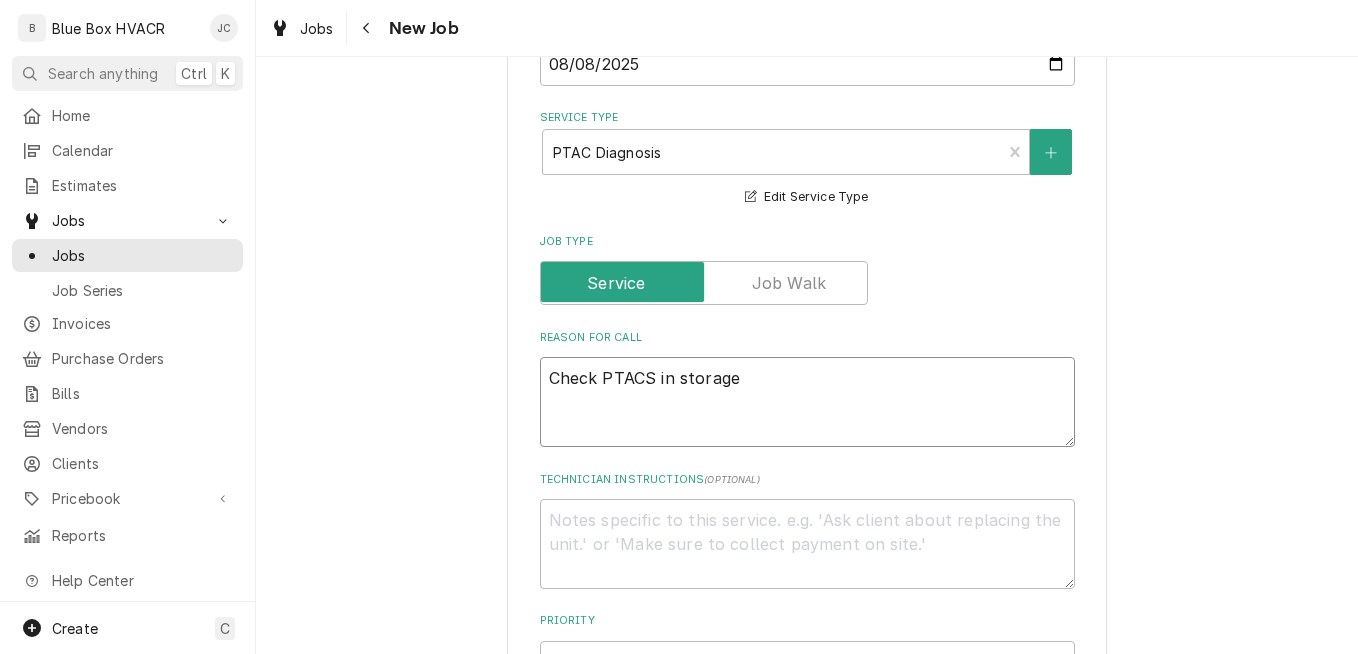 type on "Check PTACS in storage." 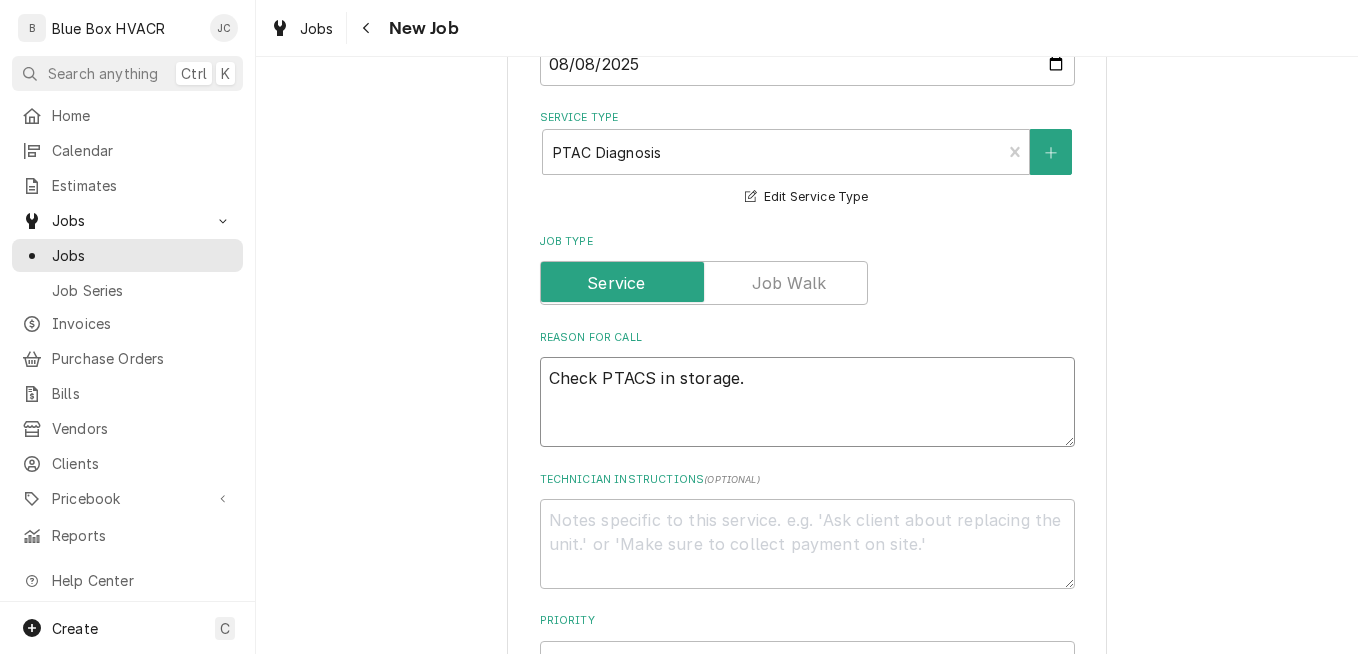 type on "x" 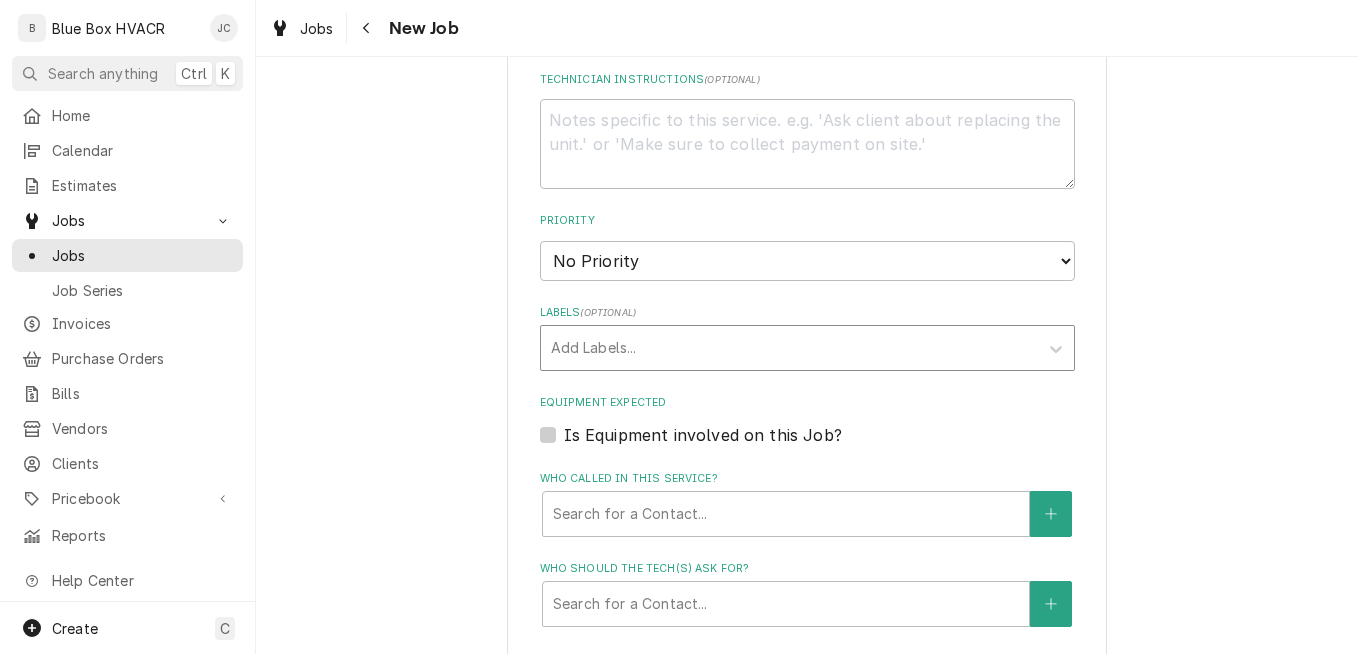 scroll, scrollTop: 1100, scrollLeft: 0, axis: vertical 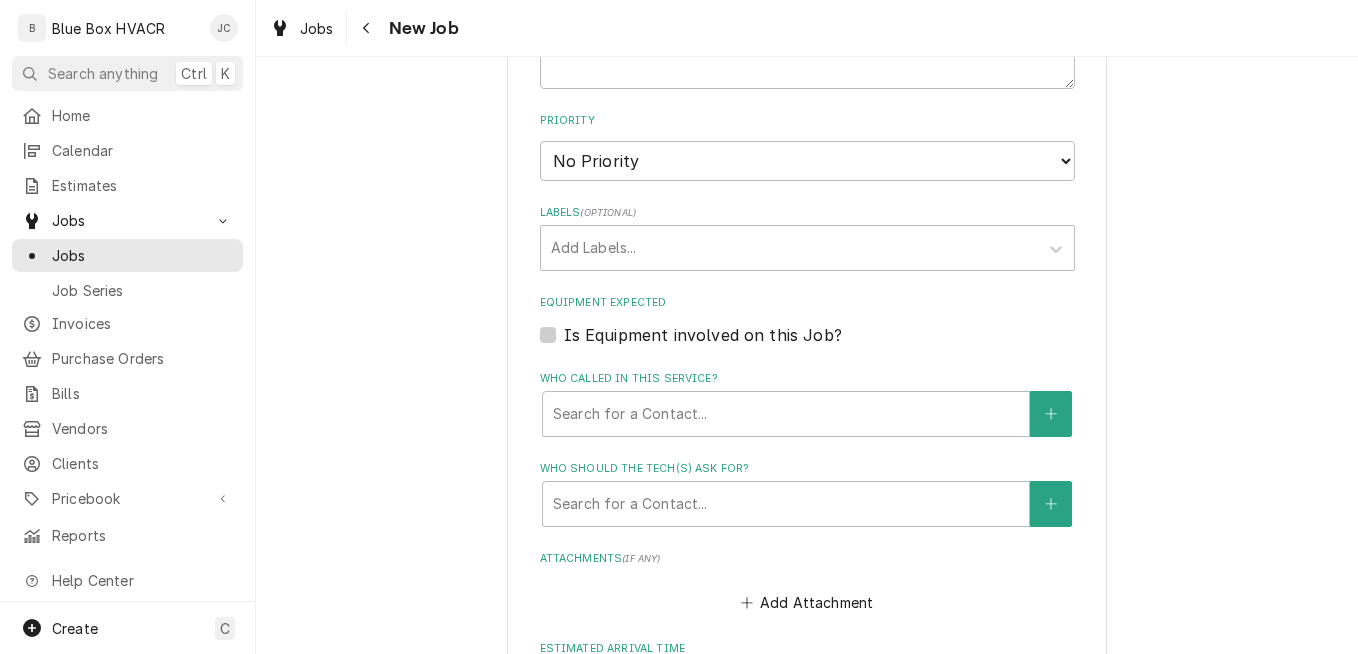 type on "Check PTACS in storage." 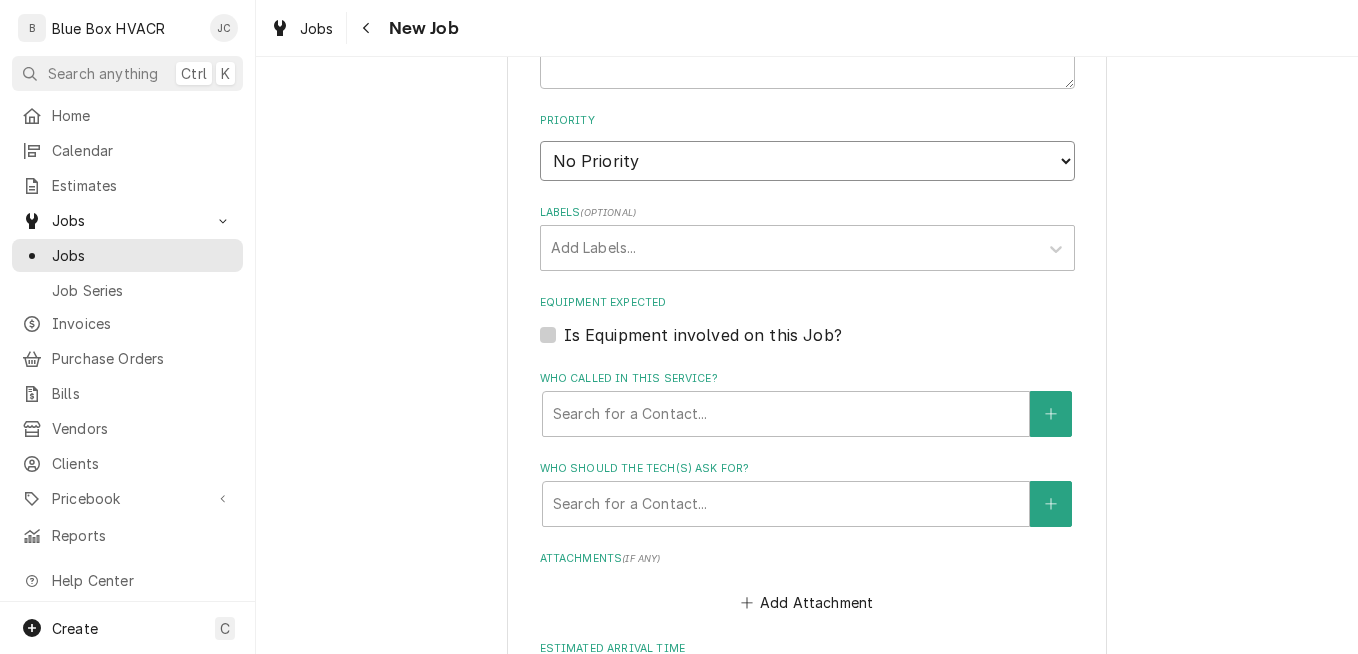 click on "No Priority Urgent High Medium Low" at bounding box center (807, 161) 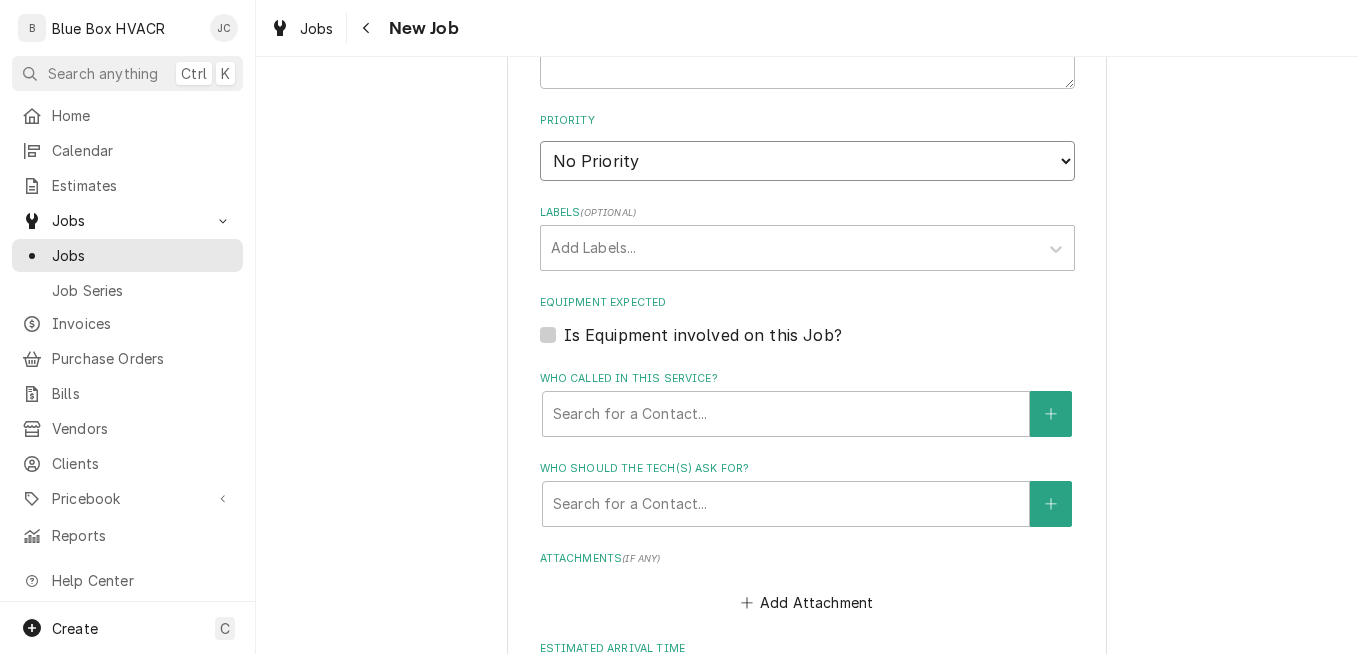 select on "3" 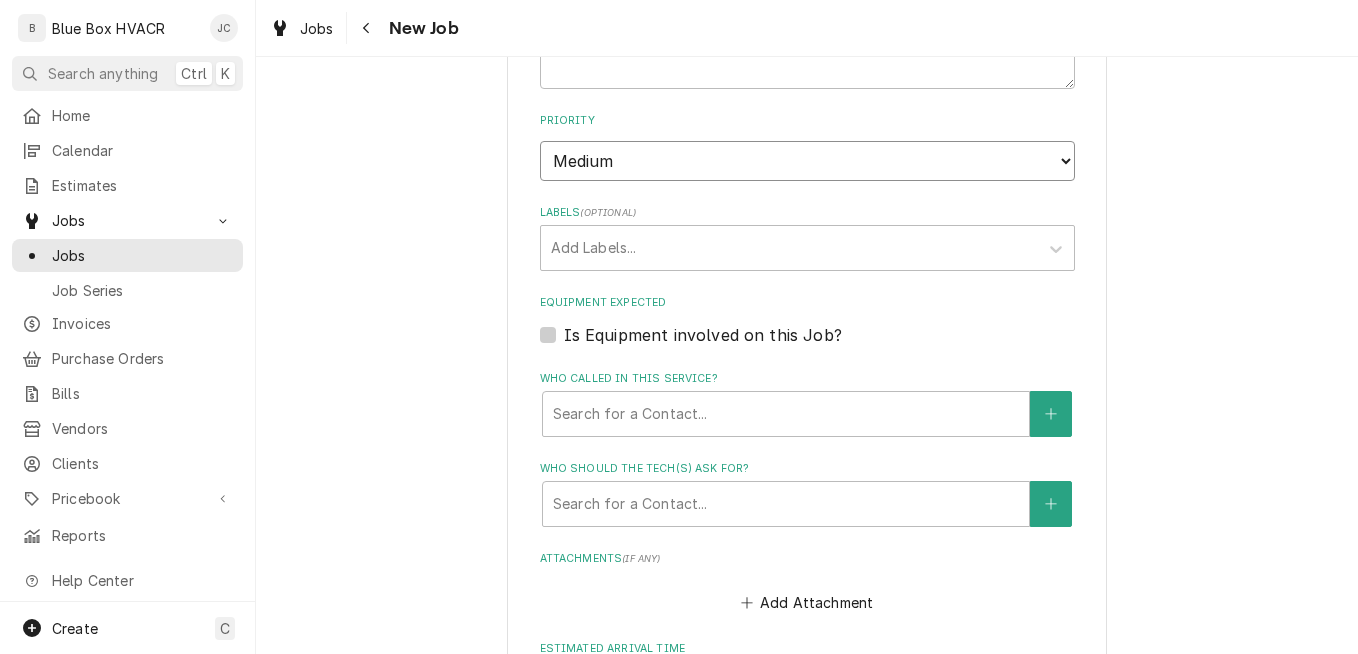 click on "No Priority Urgent High Medium Low" at bounding box center (807, 161) 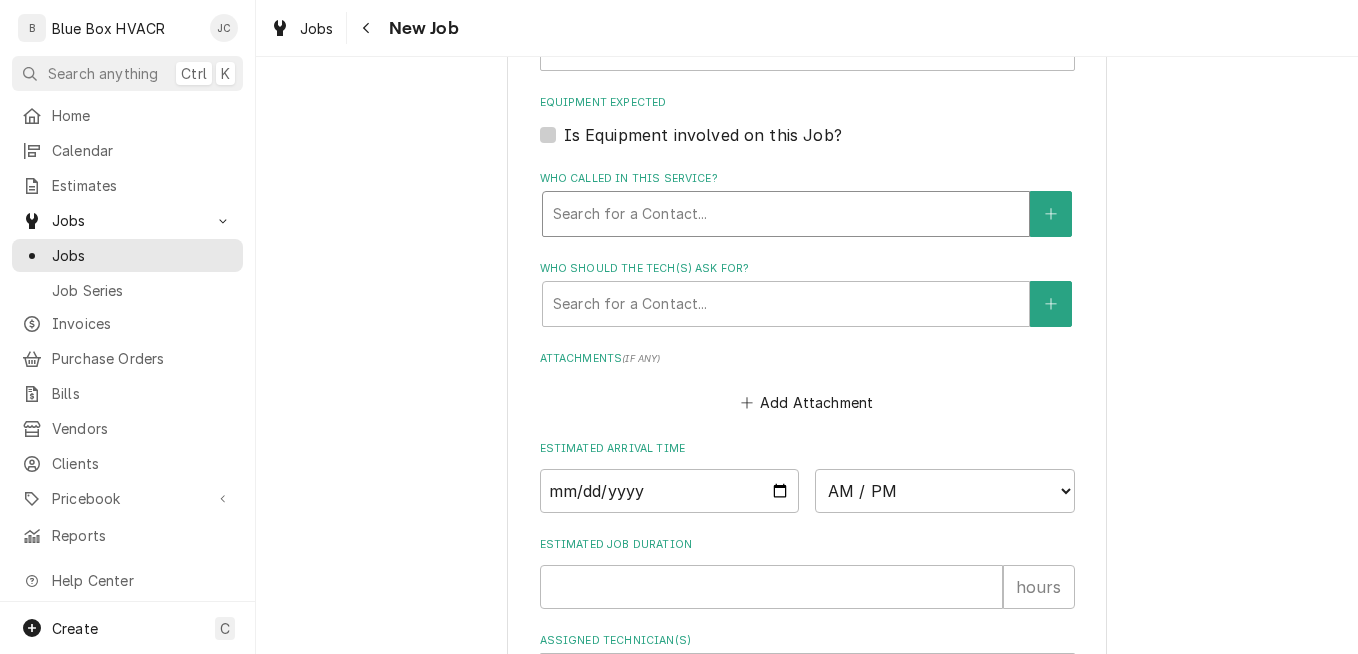 click at bounding box center [786, 214] 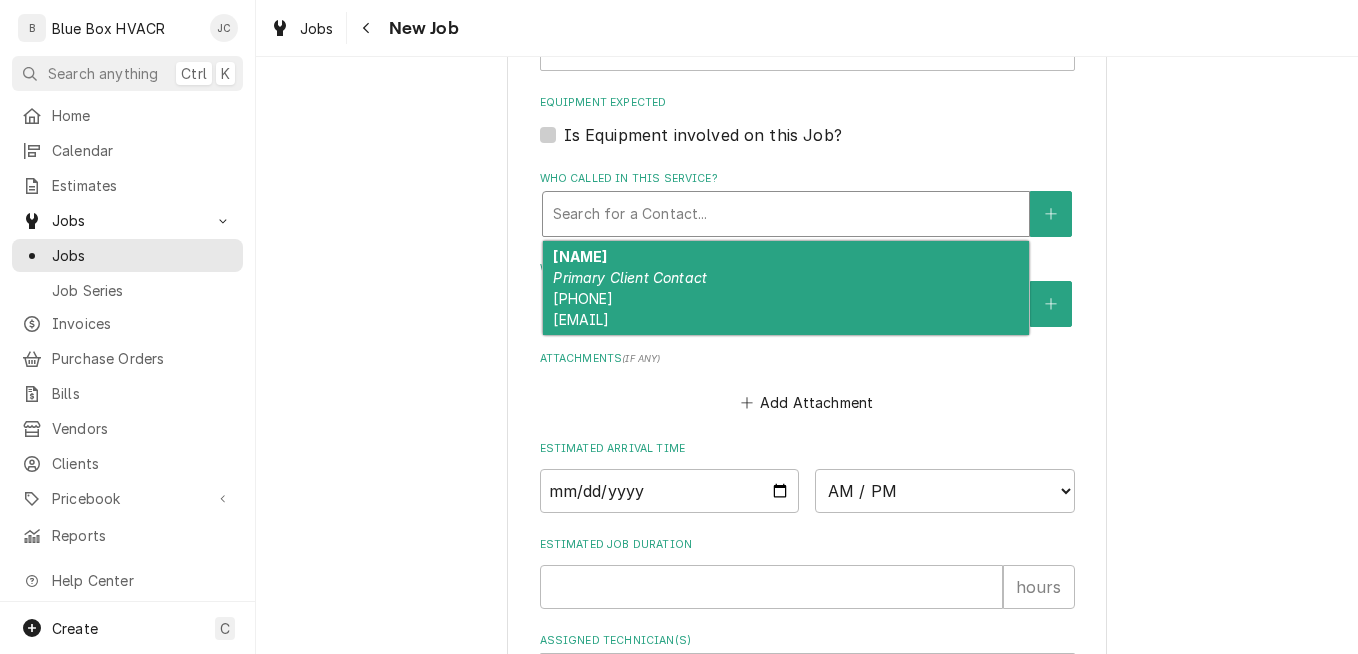 click on "Sam Primary Client Contact (610) 972-5079 hiejonestown@gmail.com" at bounding box center [786, 288] 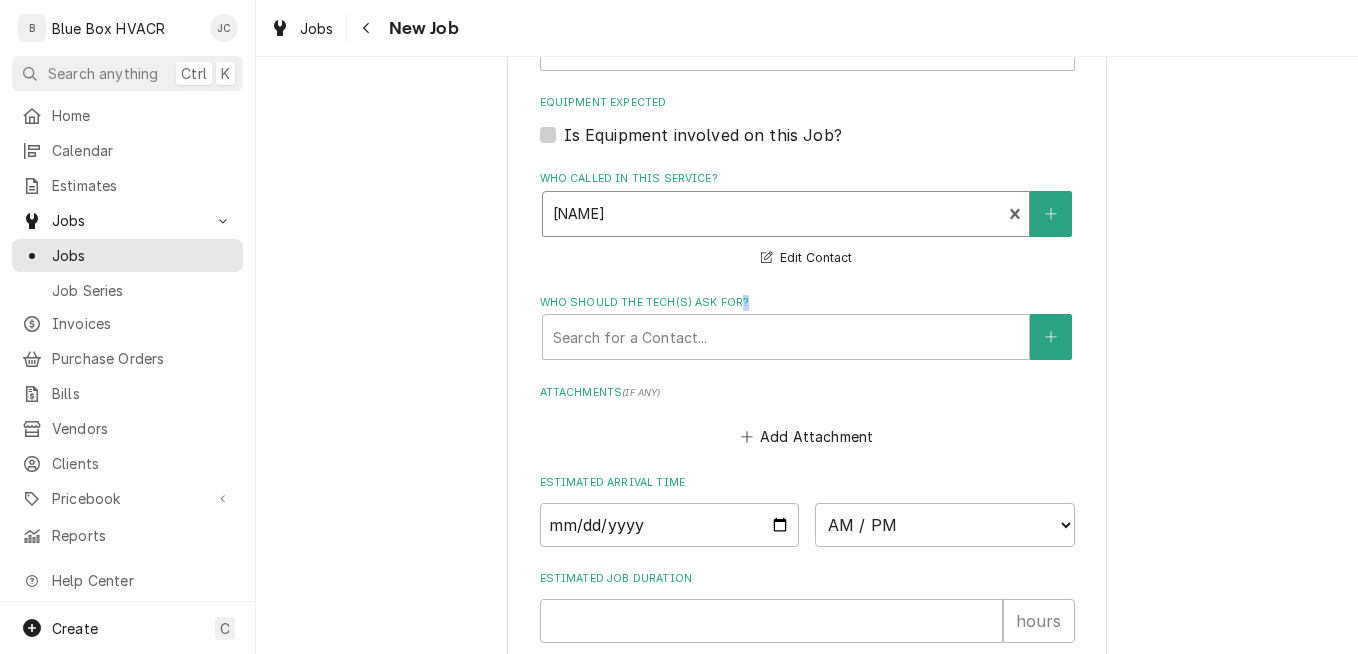 click on "Who should the tech(s) ask for?" at bounding box center [807, 303] 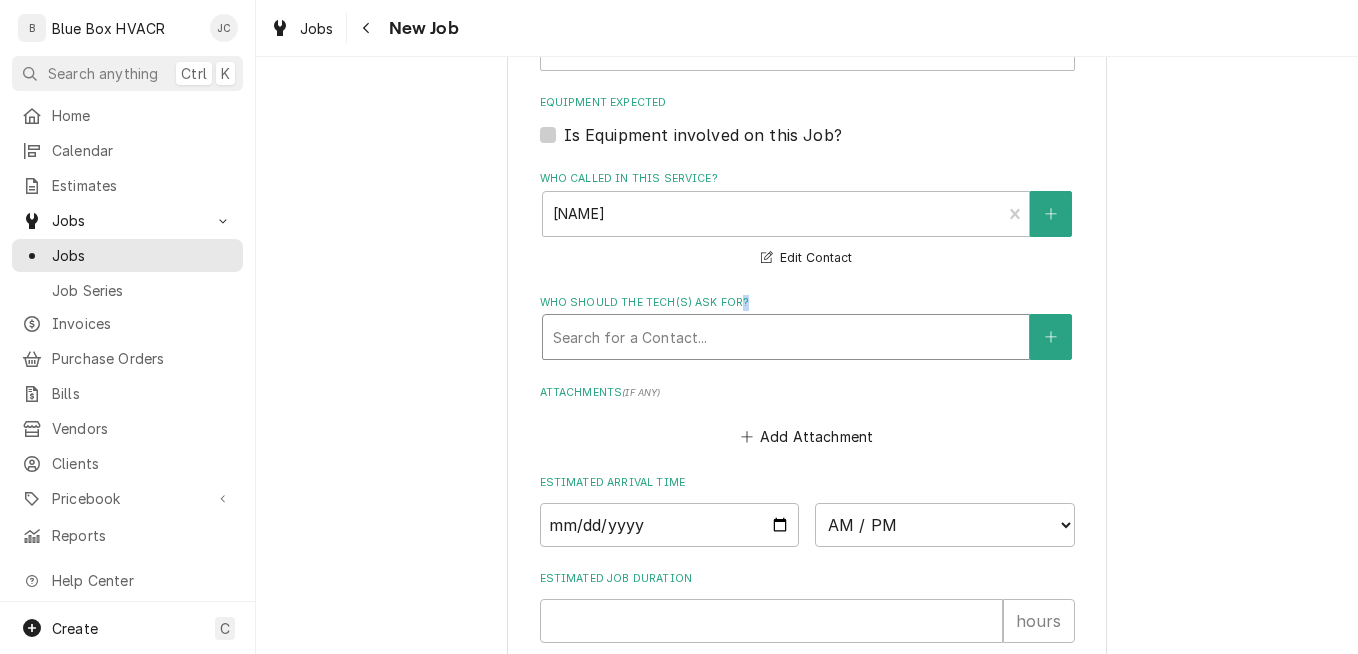 drag, startPoint x: 729, startPoint y: 295, endPoint x: 723, endPoint y: 326, distance: 31.575306 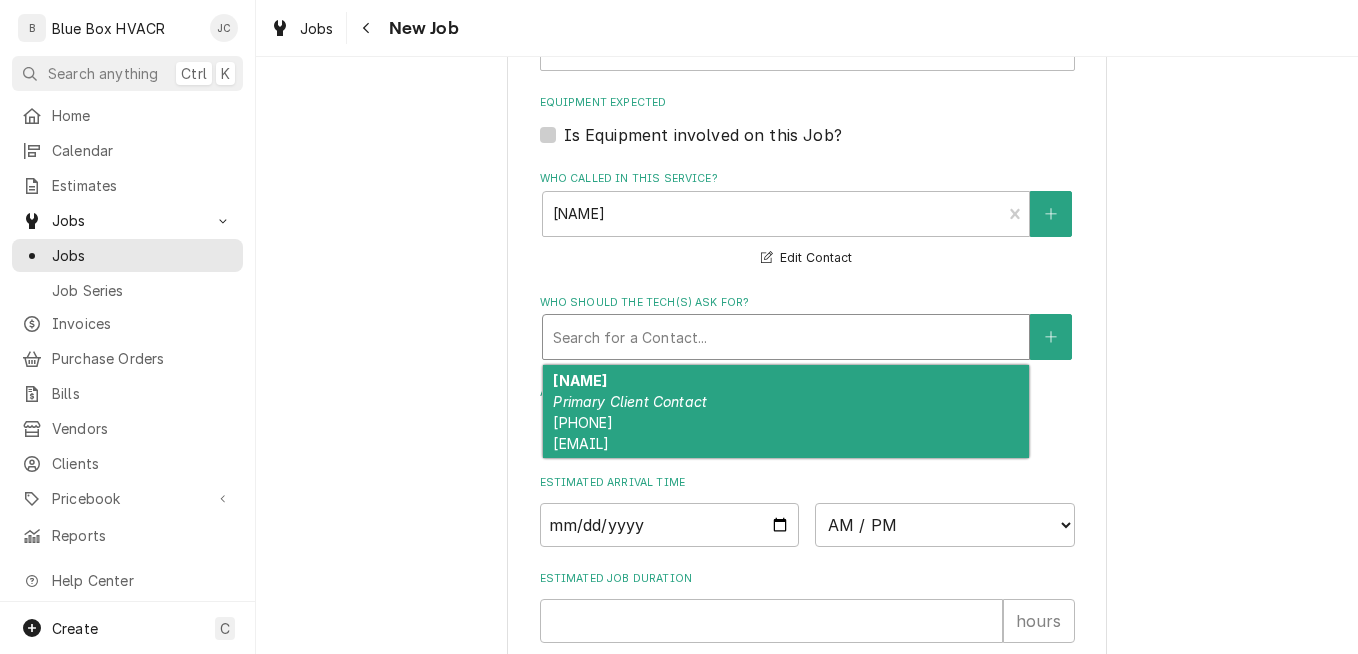 click on "Sam Primary Client Contact (610) 972-5079 hiejonestown@gmail.com" at bounding box center [786, 412] 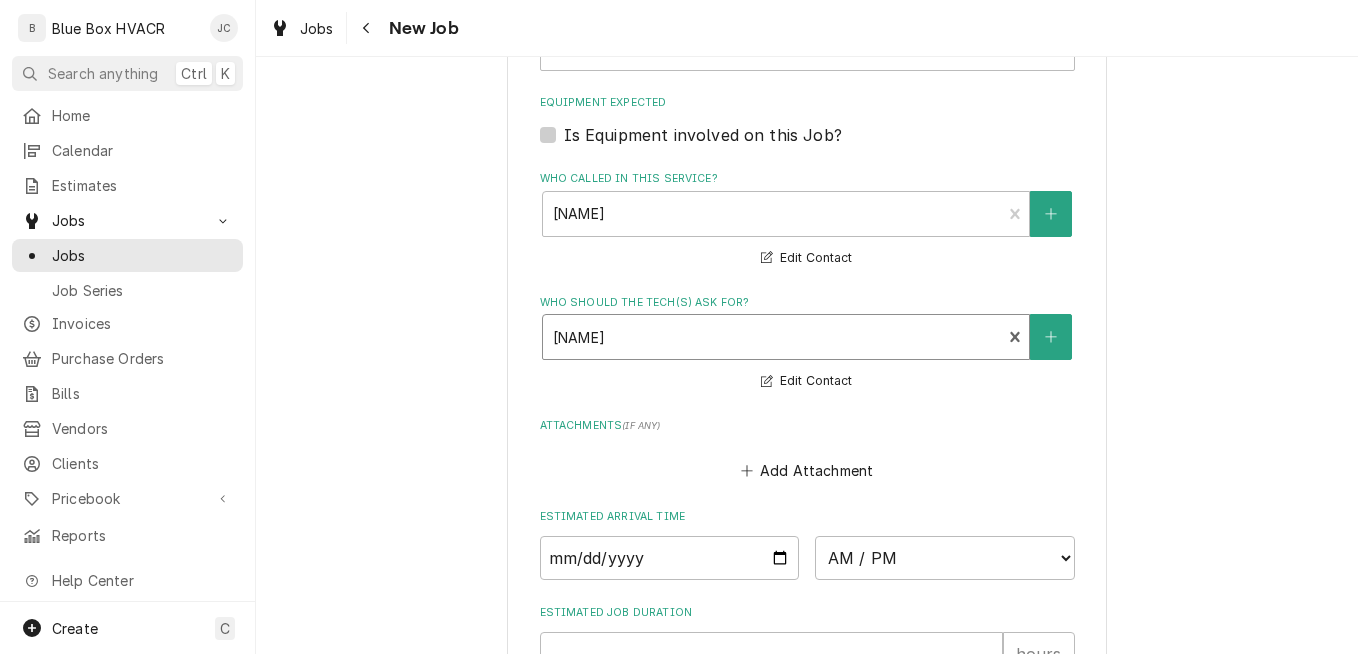 scroll, scrollTop: 1585, scrollLeft: 0, axis: vertical 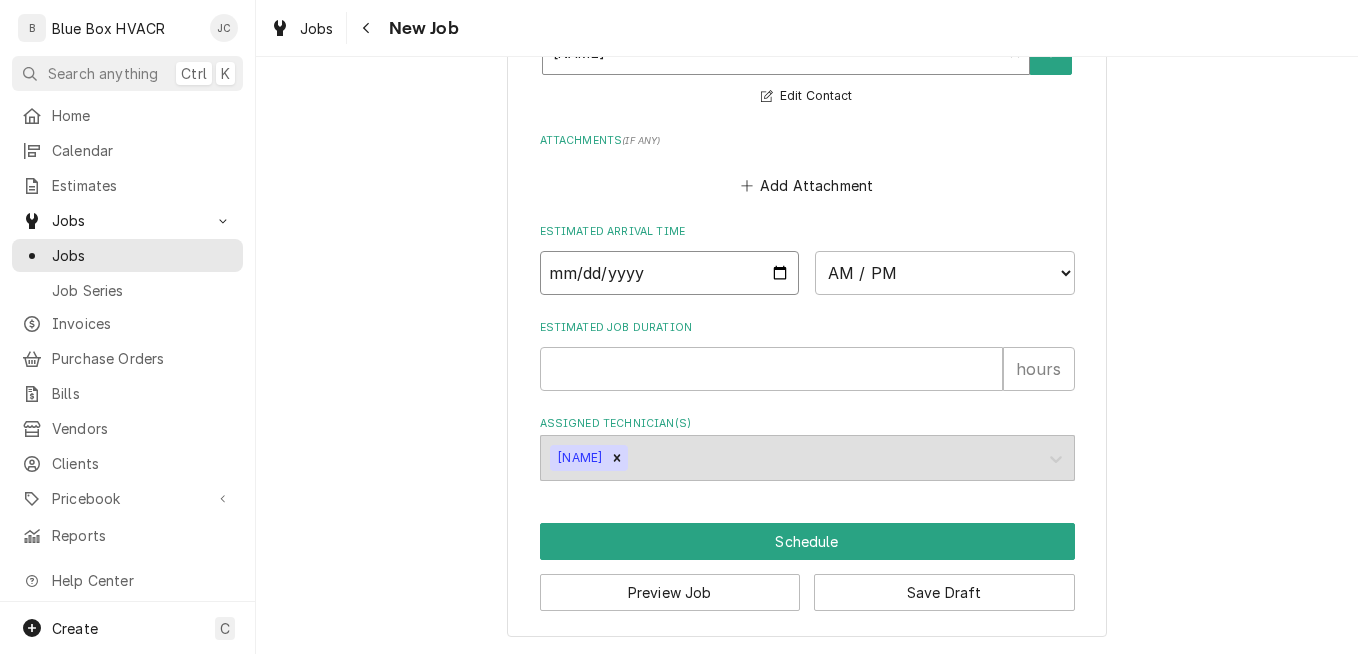 click at bounding box center [670, 273] 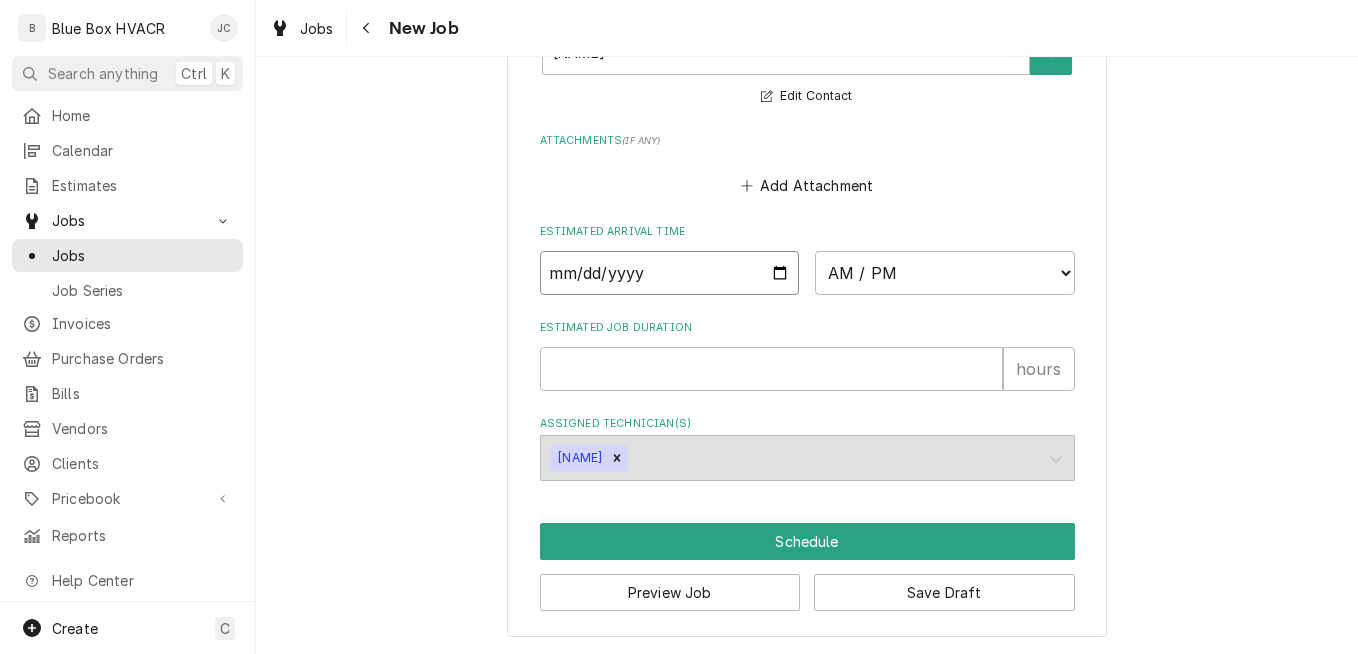 type on "2025-08-11" 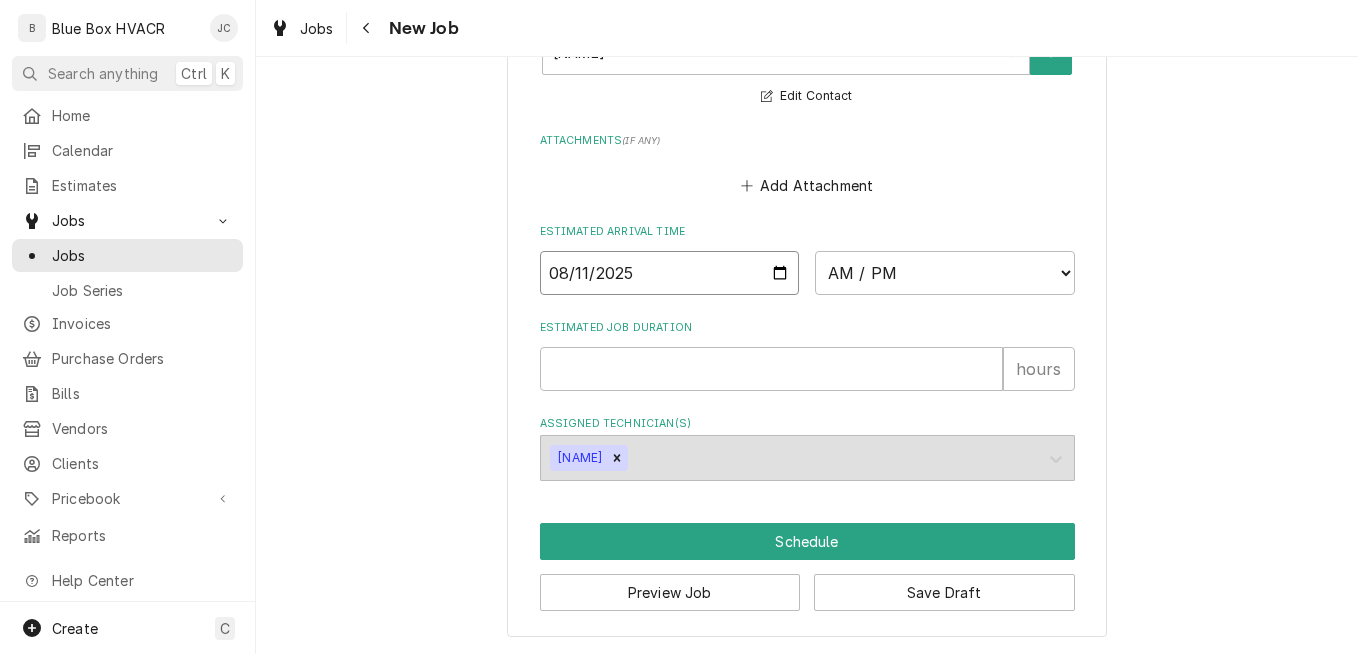 type on "x" 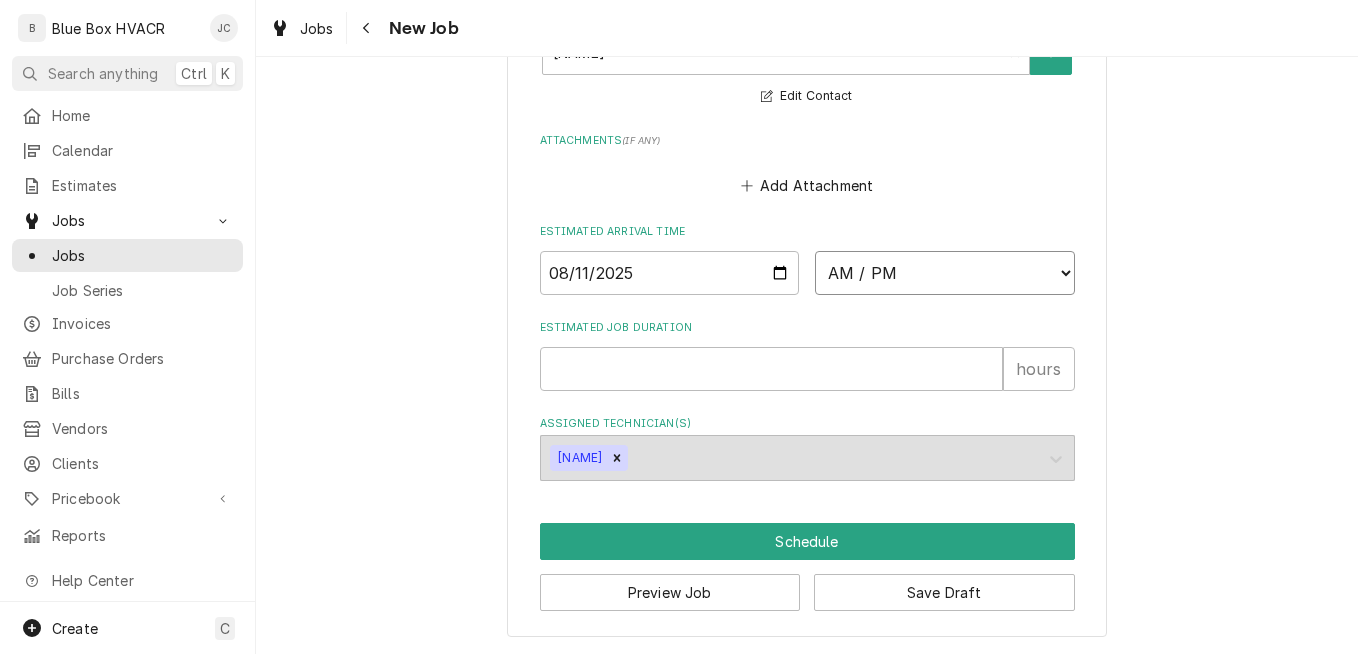 click on "AM / PM 6:00 AM 6:15 AM 6:30 AM 6:45 AM 7:00 AM 7:15 AM 7:30 AM 7:45 AM 8:00 AM 8:15 AM 8:30 AM 8:45 AM 9:00 AM 9:15 AM 9:30 AM 9:45 AM 10:00 AM 10:15 AM 10:30 AM 10:45 AM 11:00 AM 11:15 AM 11:30 AM 11:45 AM 12:00 PM 12:15 PM 12:30 PM 12:45 PM 1:00 PM 1:15 PM 1:30 PM 1:45 PM 2:00 PM 2:15 PM 2:30 PM 2:45 PM 3:00 PM 3:15 PM 3:30 PM 3:45 PM 4:00 PM 4:15 PM 4:30 PM 4:45 PM 5:00 PM 5:15 PM 5:30 PM 5:45 PM 6:00 PM 6:15 PM 6:30 PM 6:45 PM 7:00 PM 7:15 PM 7:30 PM 7:45 PM 8:00 PM 8:15 PM 8:30 PM 8:45 PM 9:00 PM 9:15 PM 9:30 PM 9:45 PM 10:00 PM 10:15 PM 10:30 PM 10:45 PM 11:00 PM 11:15 PM 11:30 PM 11:45 PM 12:00 AM 12:15 AM 12:30 AM 12:45 AM 1:00 AM 1:15 AM 1:30 AM 1:45 AM 2:00 AM 2:15 AM 2:30 AM 2:45 AM 3:00 AM 3:15 AM 3:30 AM 3:45 AM 4:00 AM 4:15 AM 4:30 AM 4:45 AM 5:00 AM 5:15 AM 5:30 AM 5:45 AM" at bounding box center [945, 273] 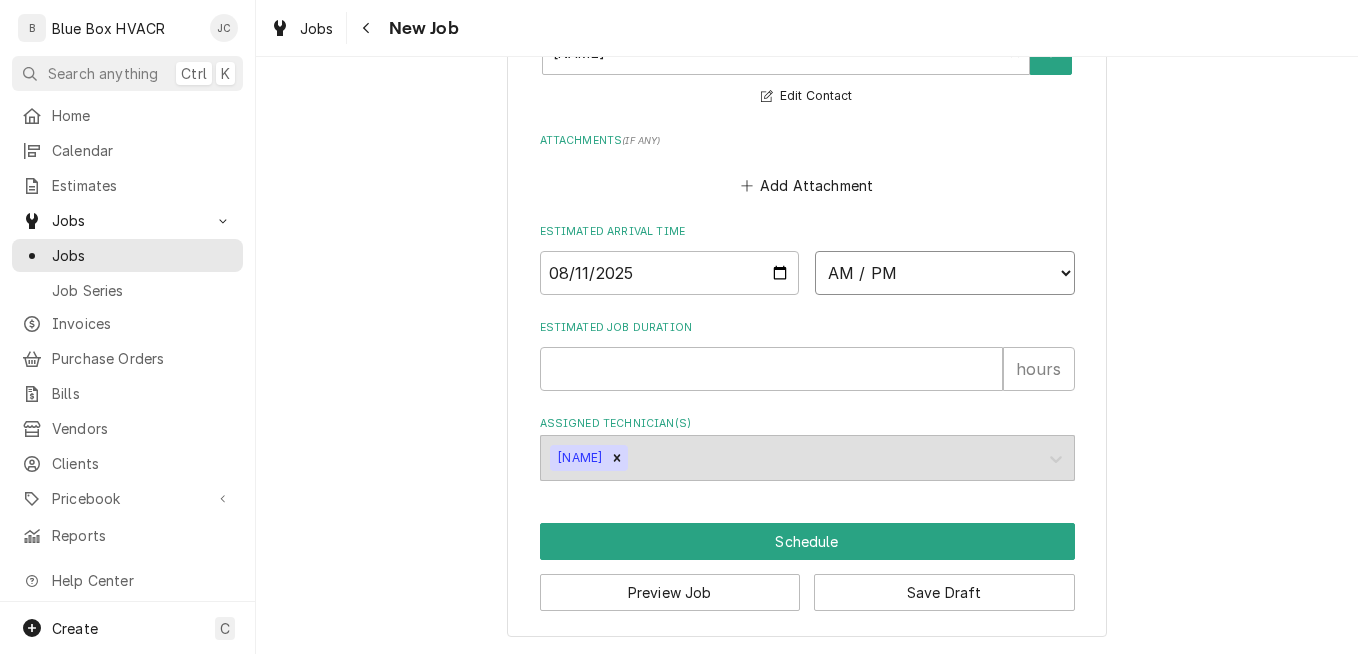 select on "11:00:00" 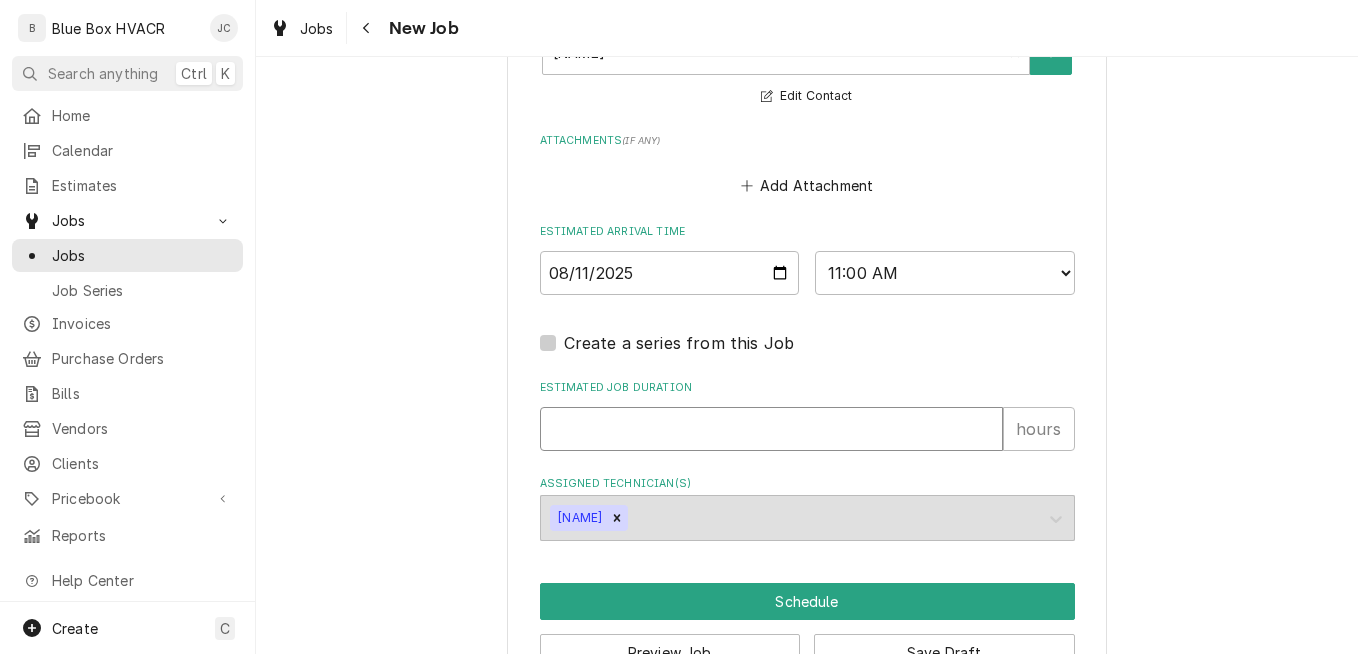 click on "Estimated Job Duration" at bounding box center (771, 429) 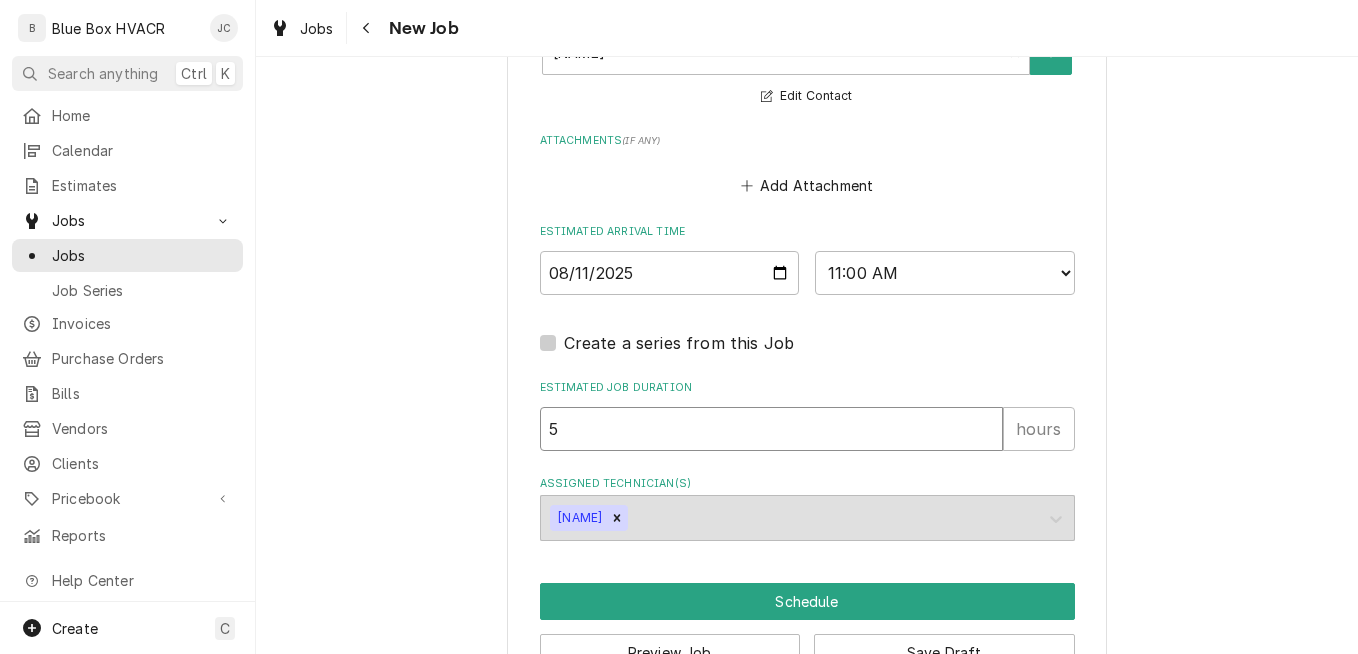type on "x" 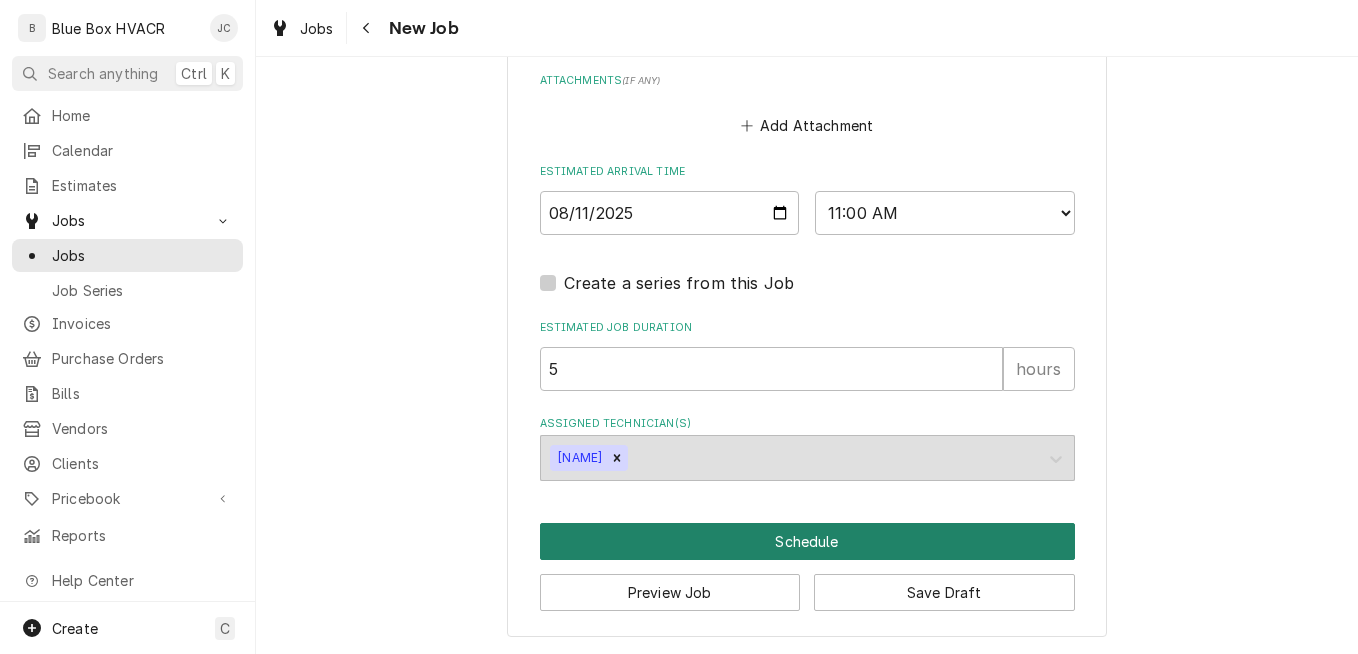 click on "Schedule" at bounding box center [807, 541] 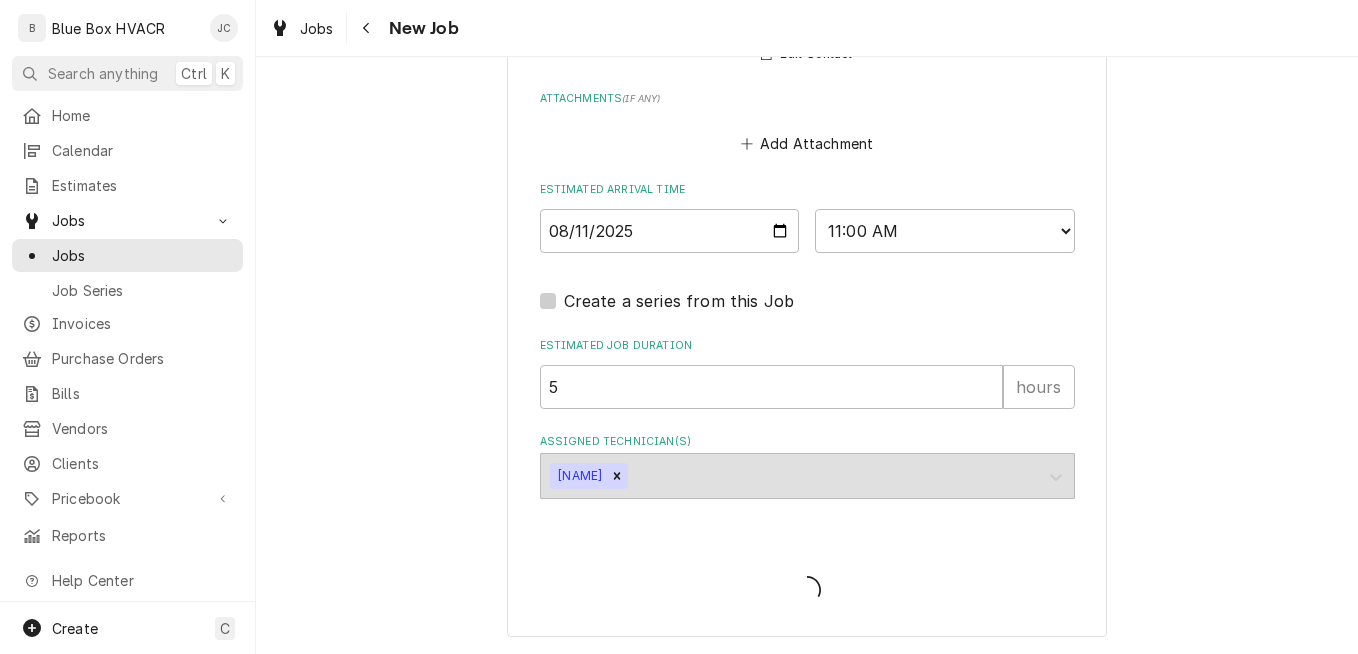 scroll, scrollTop: 1627, scrollLeft: 0, axis: vertical 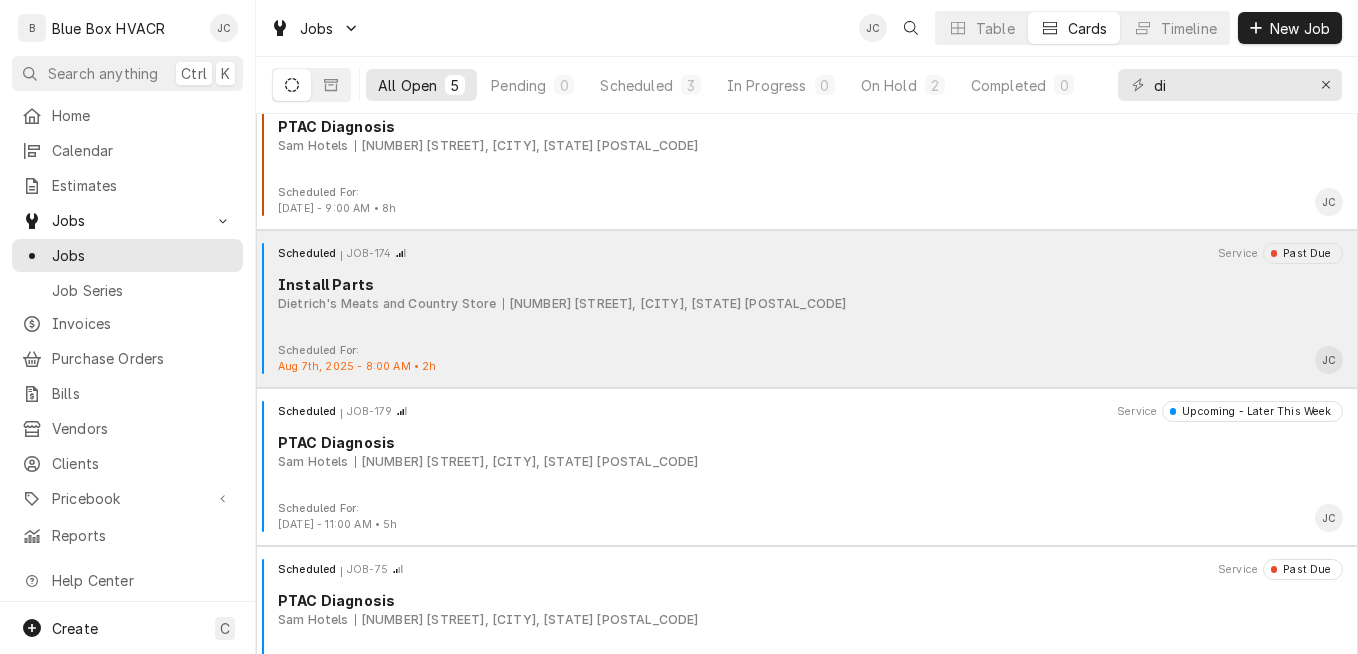 click on "Scheduled JOB-174 Service Past Due Install Parts Dietrich's Meats and Country Store [NUMBER] [STREET], [CITY], [STATE] [POSTAL_CODE]" at bounding box center [807, 293] 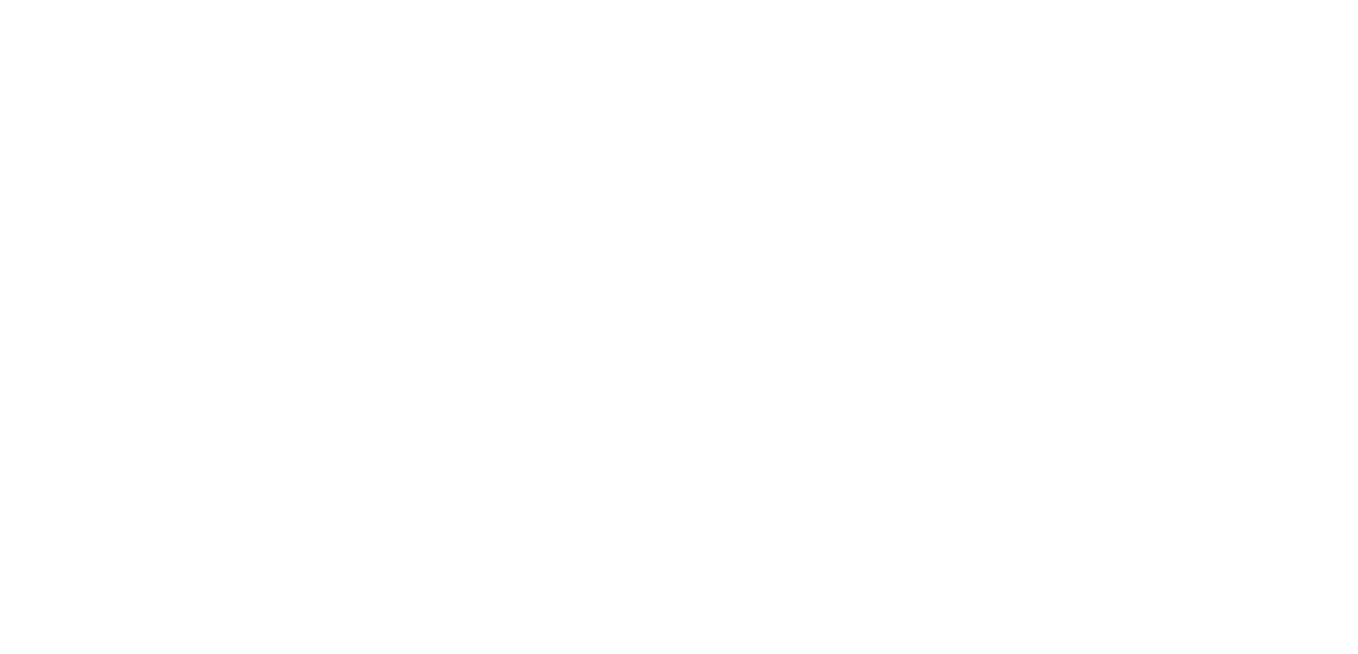 scroll, scrollTop: 0, scrollLeft: 0, axis: both 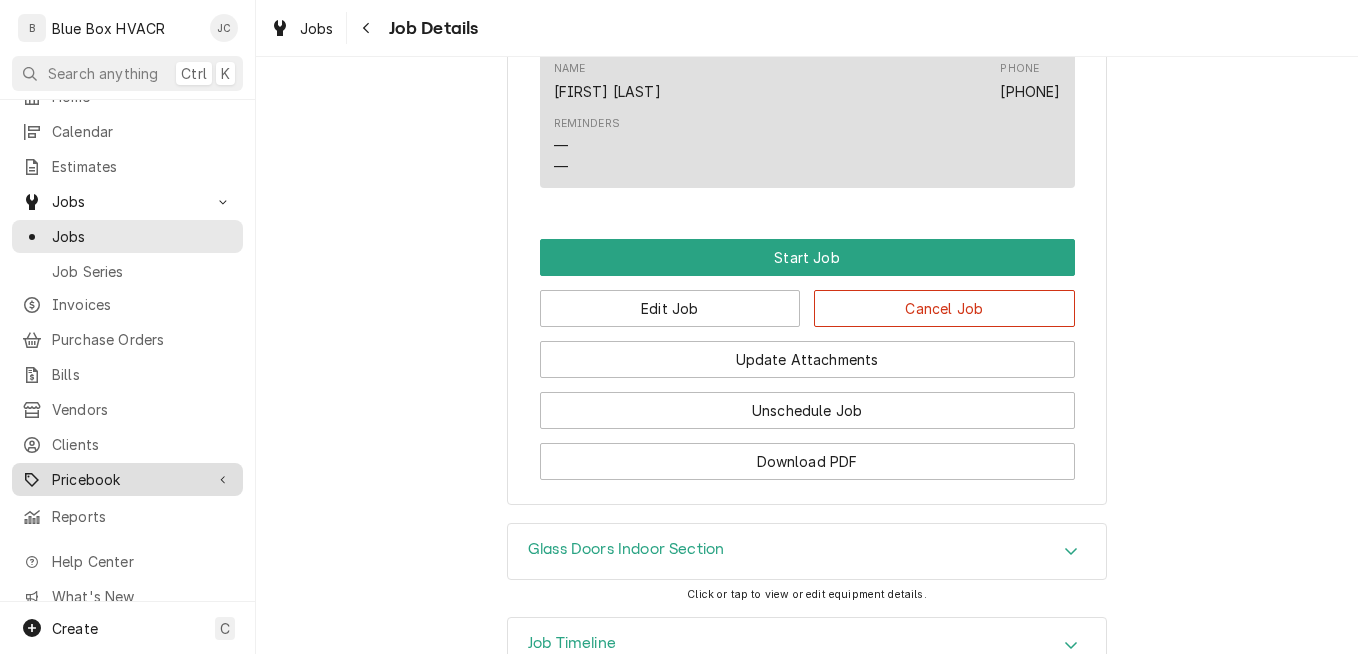 click on "Pricebook" at bounding box center (127, 479) 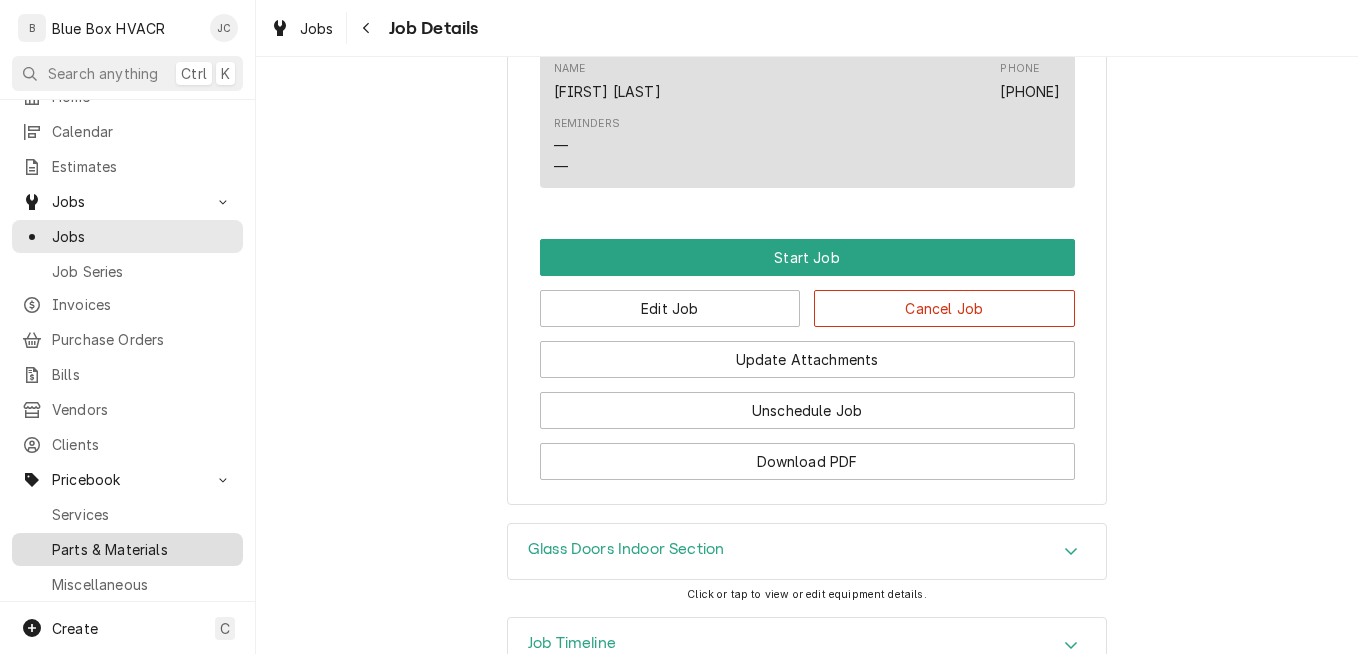 click on "Parts & Materials" at bounding box center [142, 549] 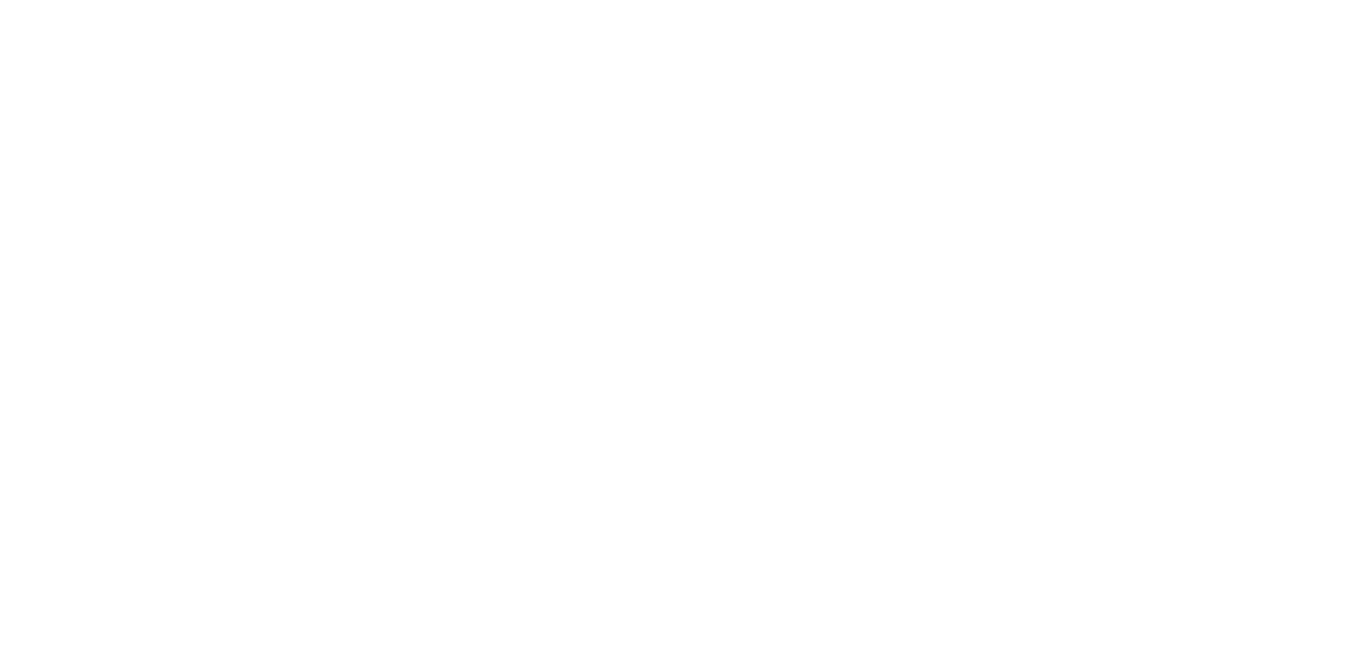 scroll, scrollTop: 0, scrollLeft: 0, axis: both 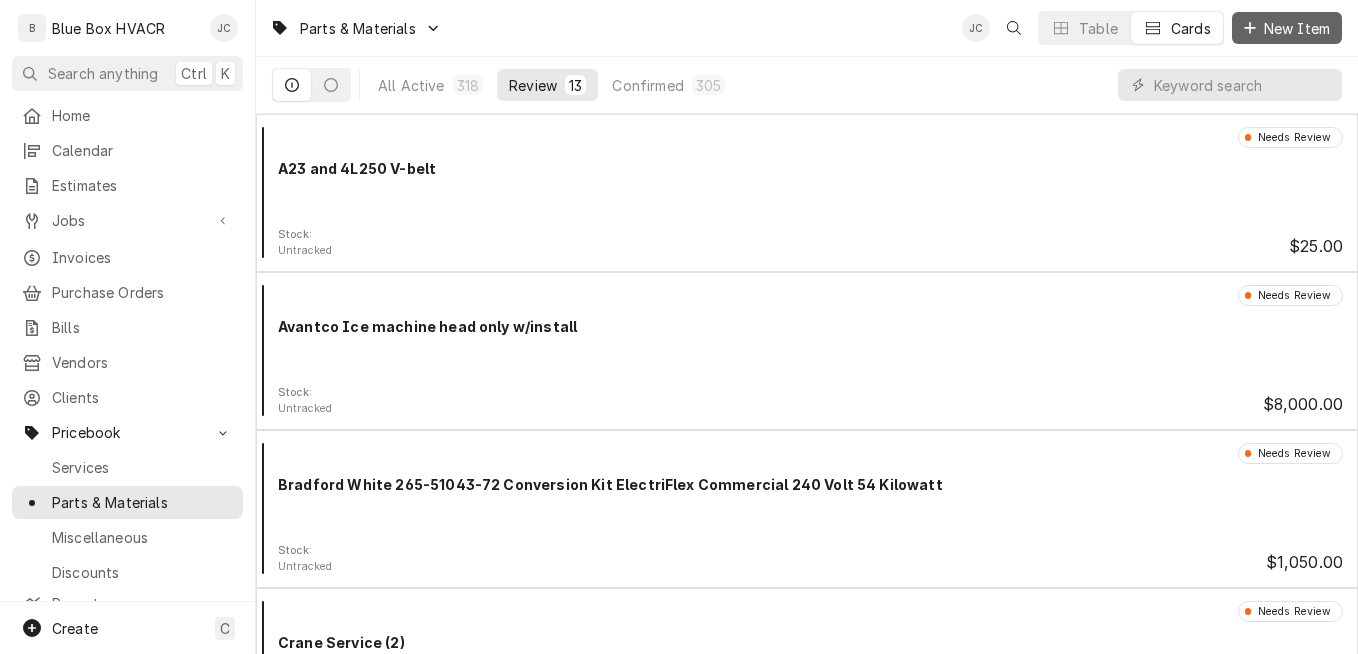 click on "New Item" at bounding box center (1297, 28) 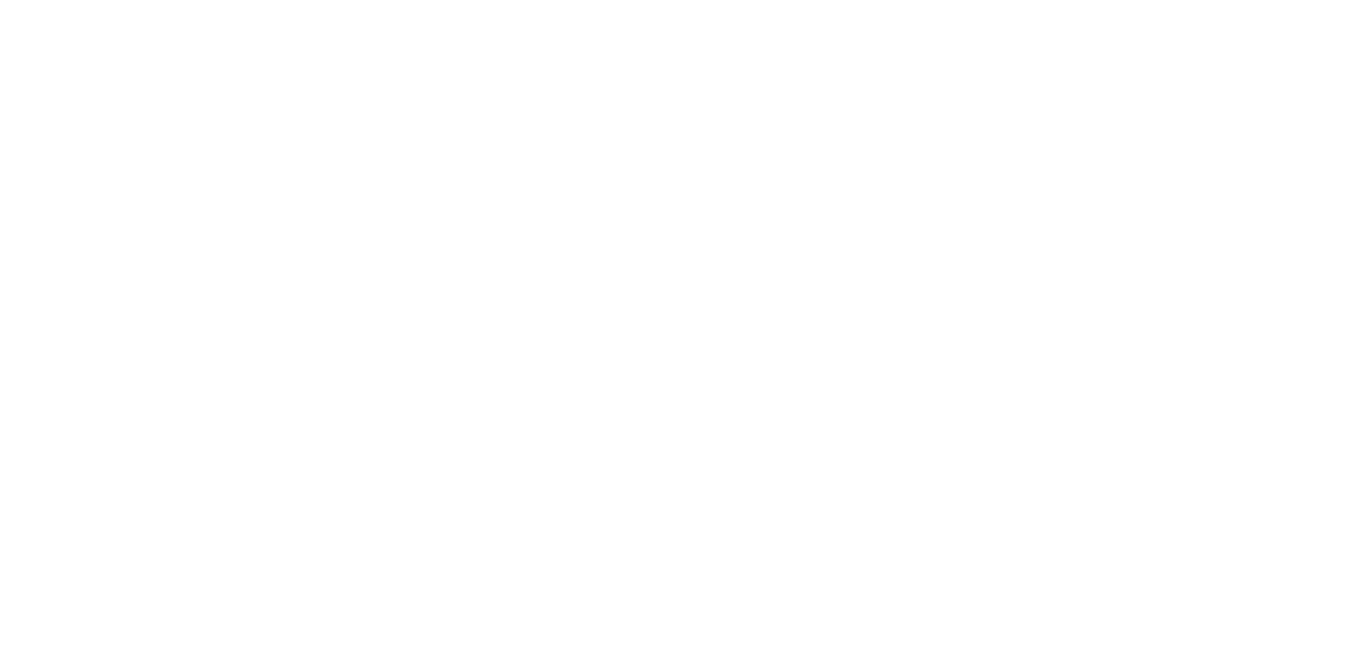 scroll, scrollTop: 0, scrollLeft: 0, axis: both 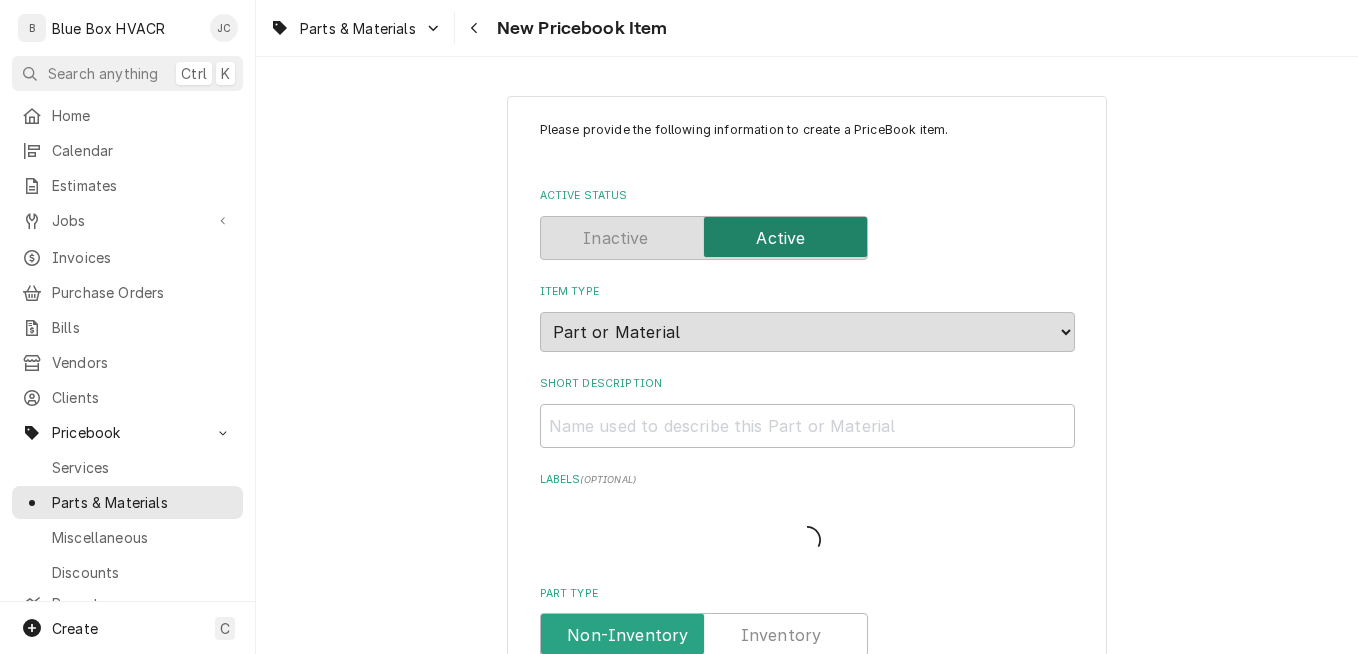 type on "x" 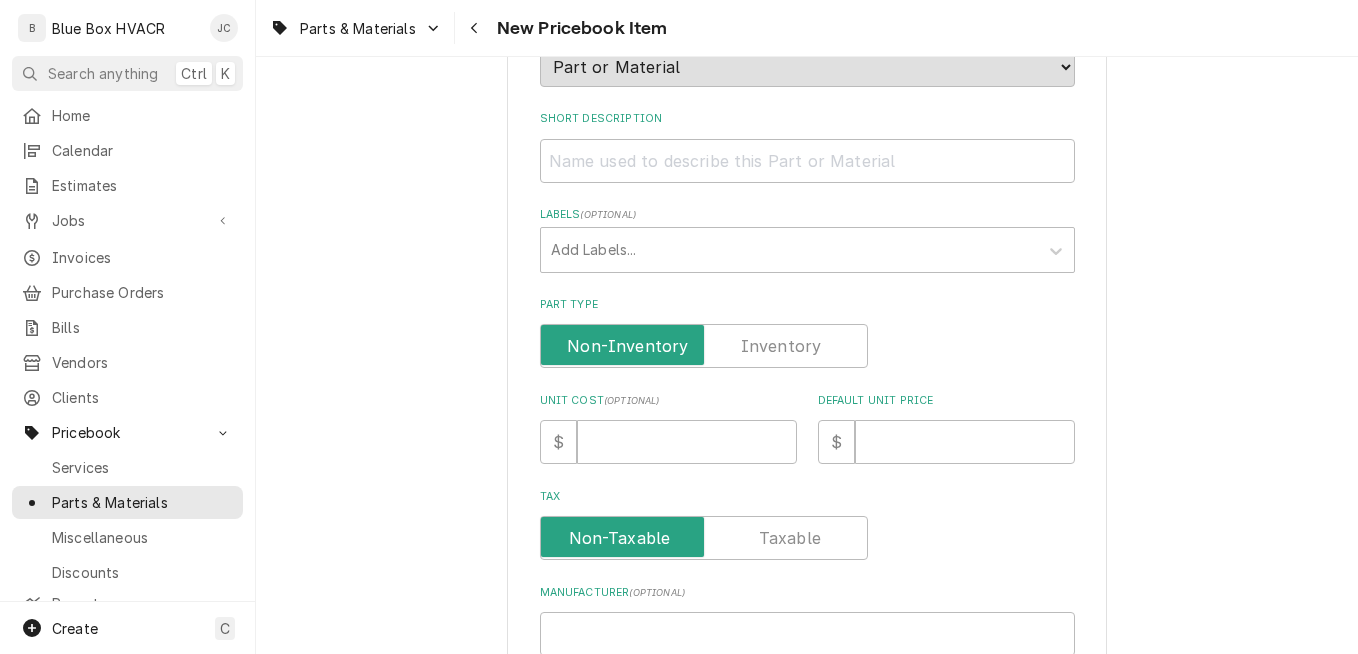 scroll, scrollTop: 300, scrollLeft: 0, axis: vertical 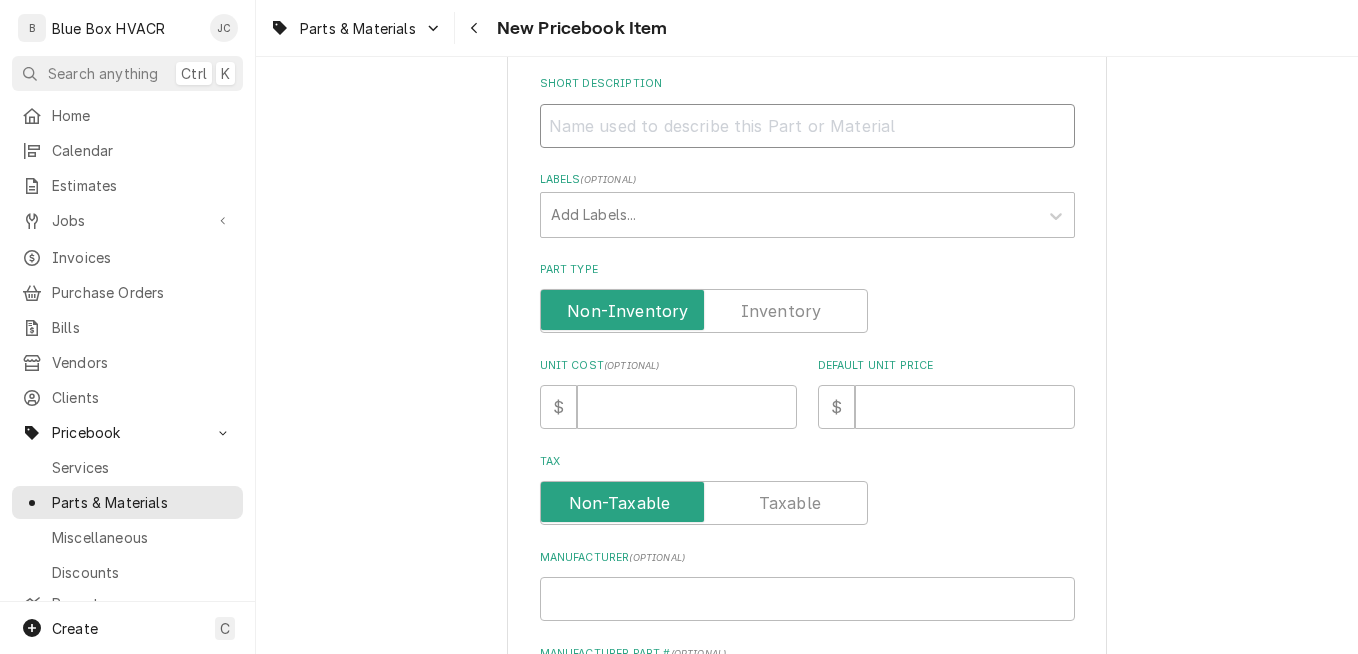 click on "Short Description" at bounding box center [807, 126] 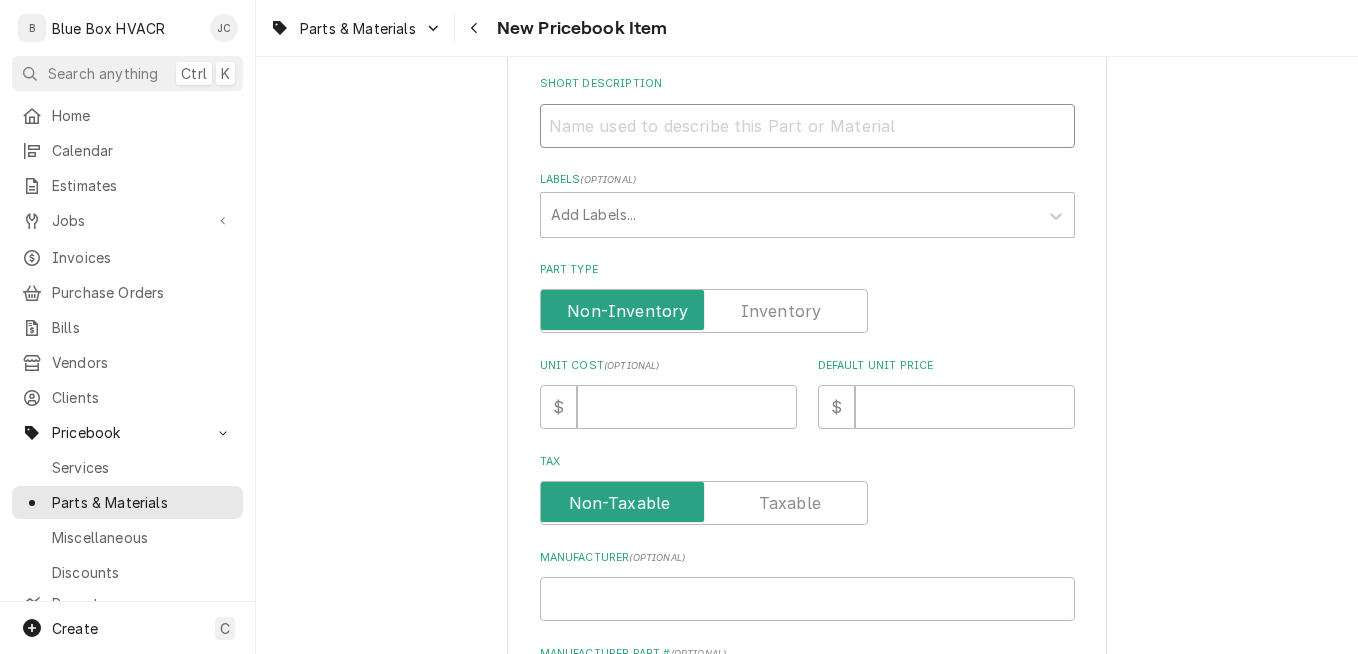 paste on "Anthony Door Gasket for Series 101" 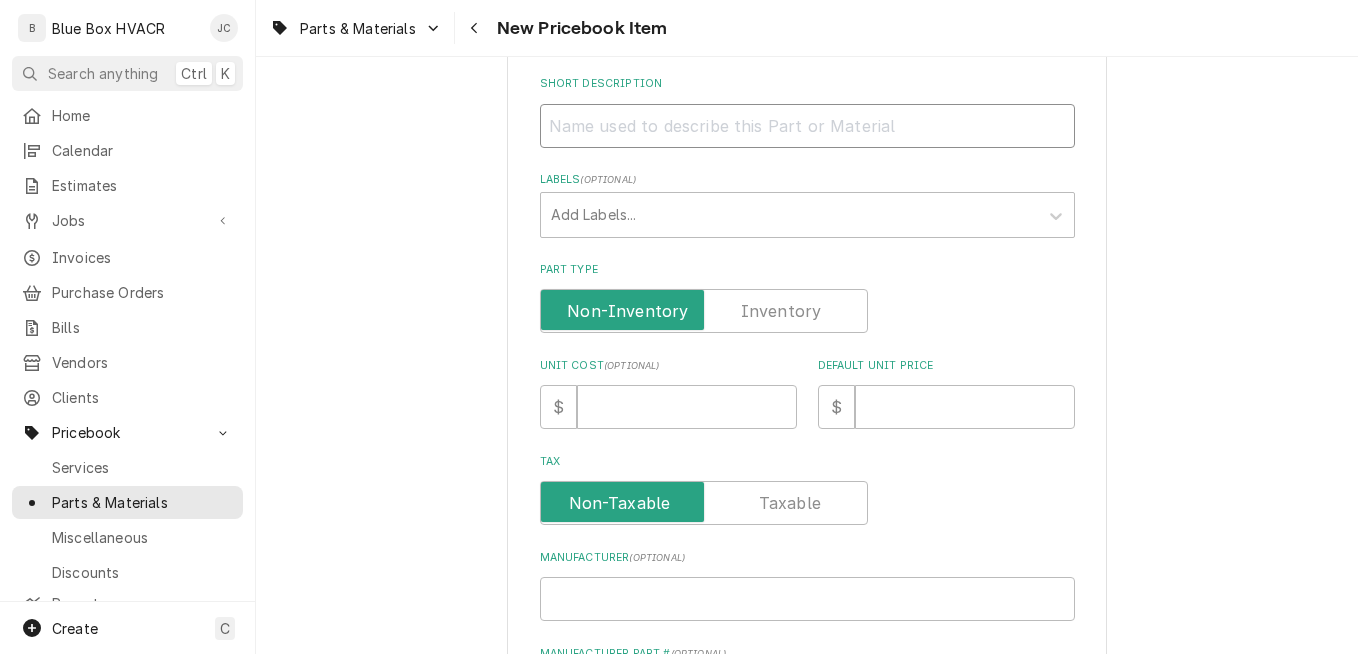 type on "Anthony Door Gasket for Series 101" 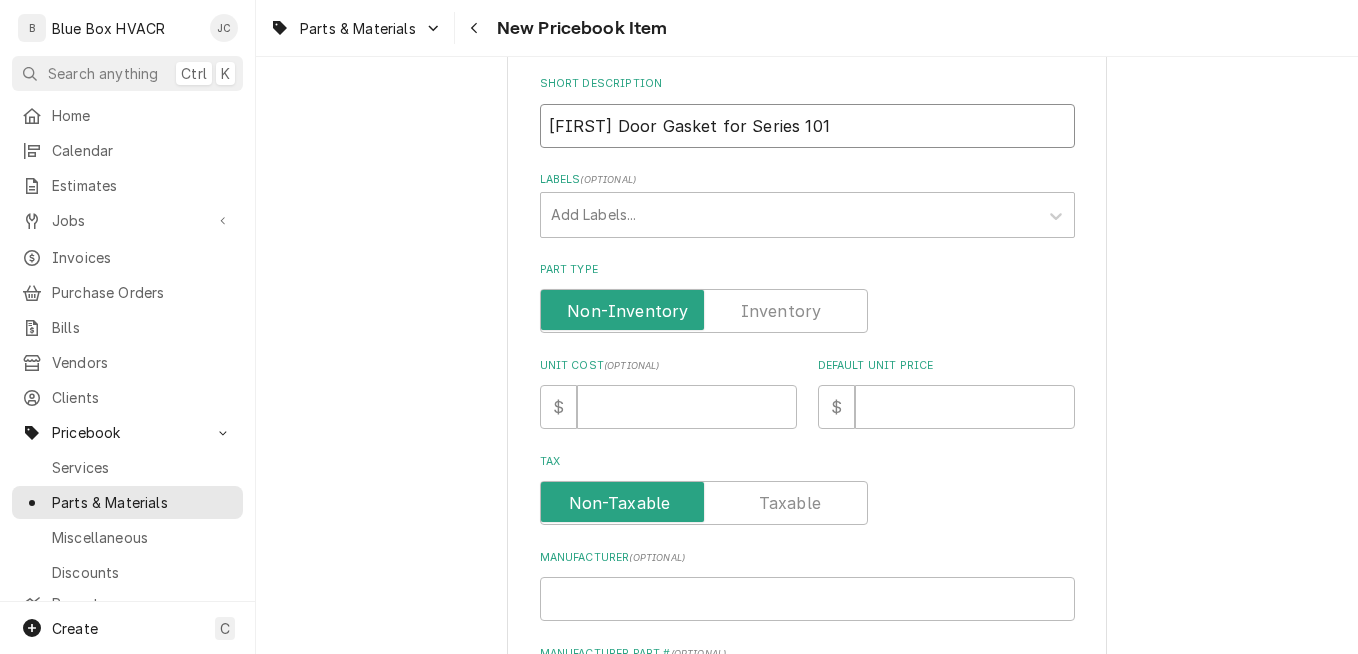 type on "x" 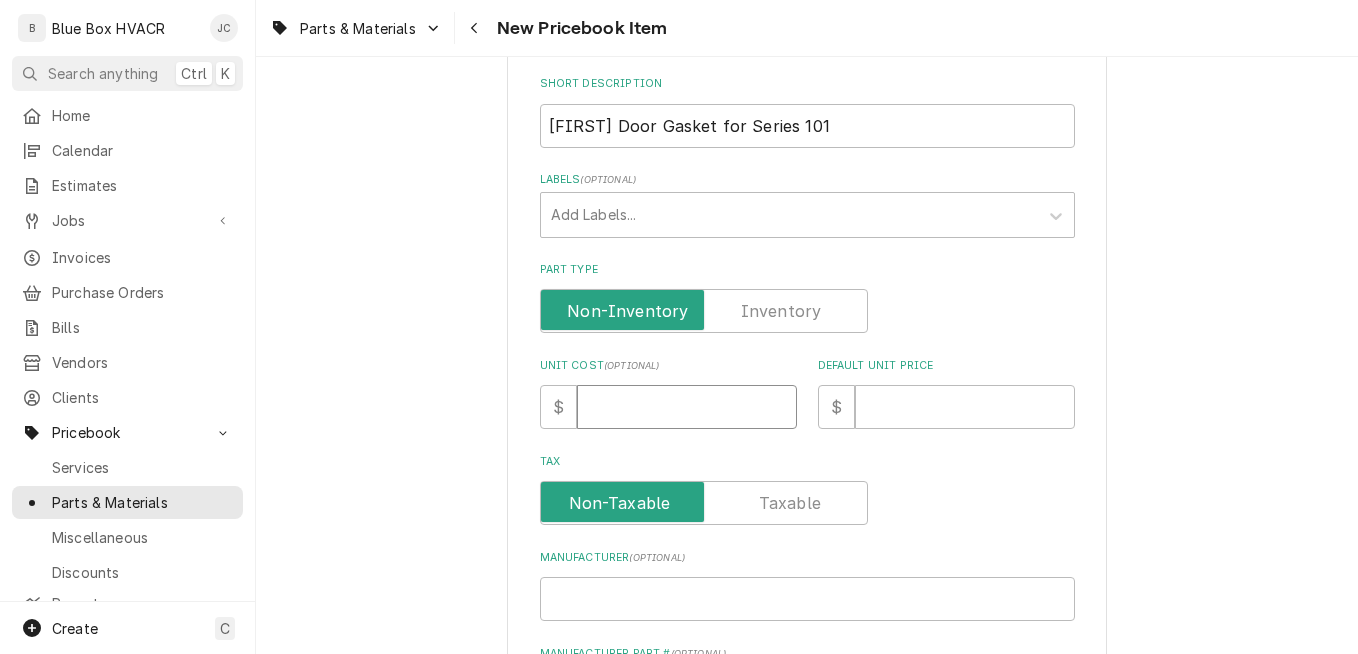 click on "Unit Cost  ( optional )" at bounding box center (687, 407) 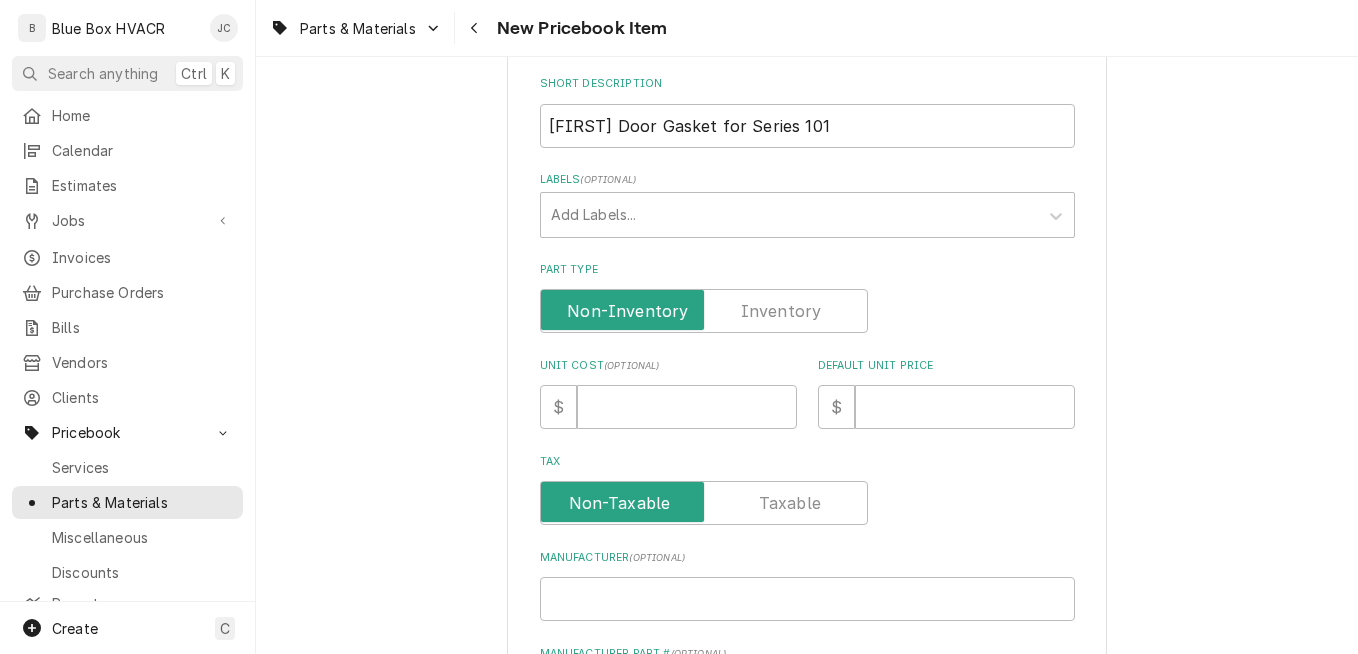 click on "Please provide the following information to create a PriceBook item. Active Status Item Type Choose PriceBook item type... Service Charge Part or Material Miscellaneous Charge Discount Tax Short Description Anthony Door Gasket for Series 101 Labels  ( optional ) Add Labels... Part Type Unit Cost  ( optional ) $ Default Unit Price $ Tax Manufacturer  ( optional ) Manufacturer Part #  ( optional ) Detailed Summary Template  ( optional ) Internal Notes  ( optional ) Vendor Part Information Add Vendor Cost Create Cancel" at bounding box center [807, 495] 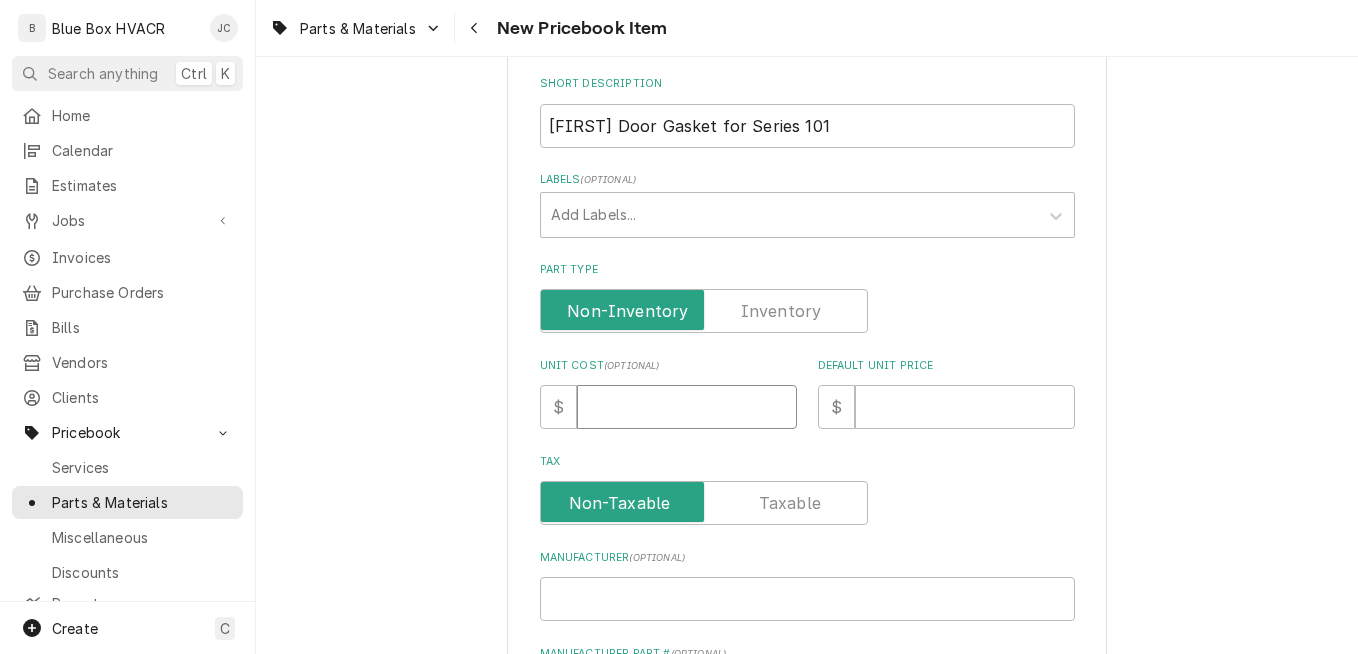 click on "Unit Cost  ( optional )" at bounding box center [687, 407] 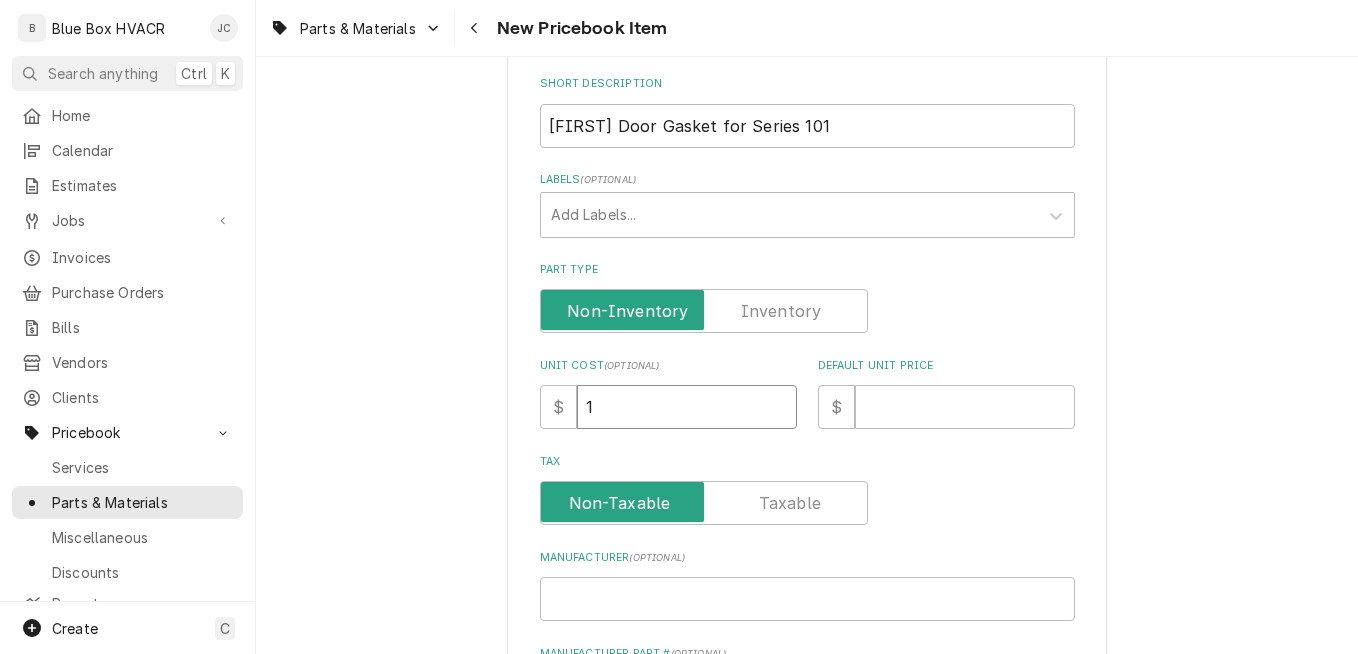 type on "x" 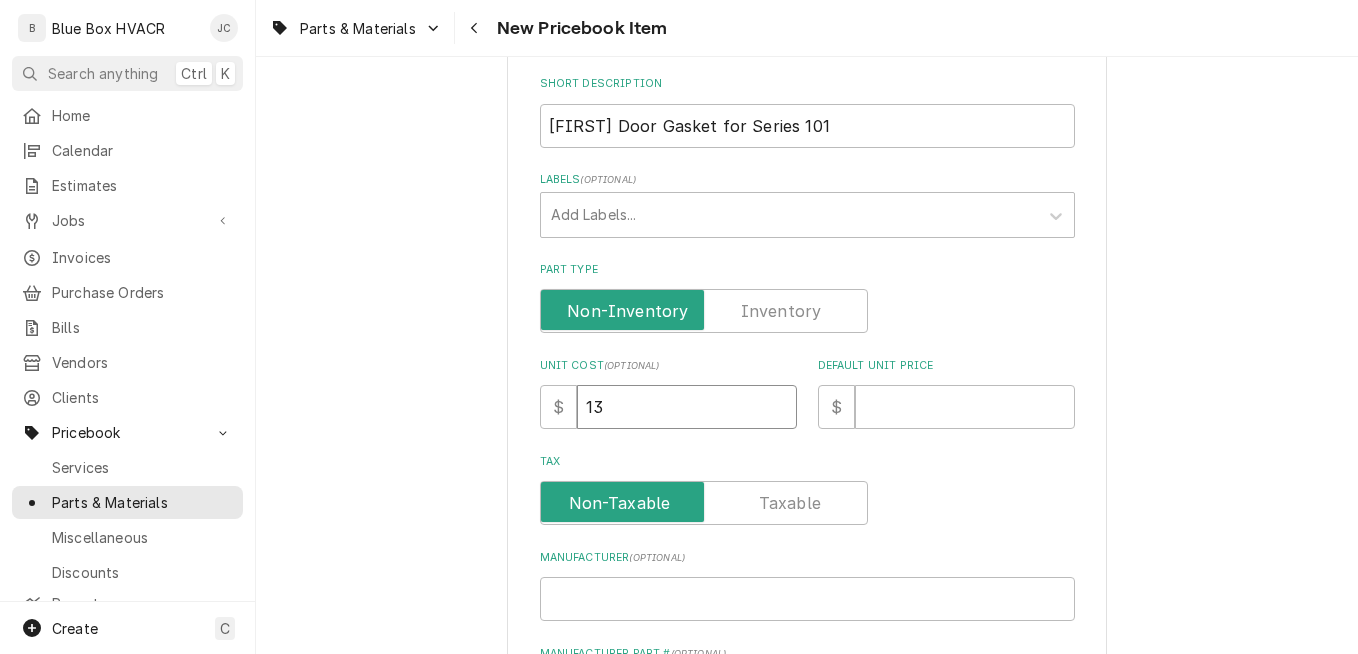 type on "x" 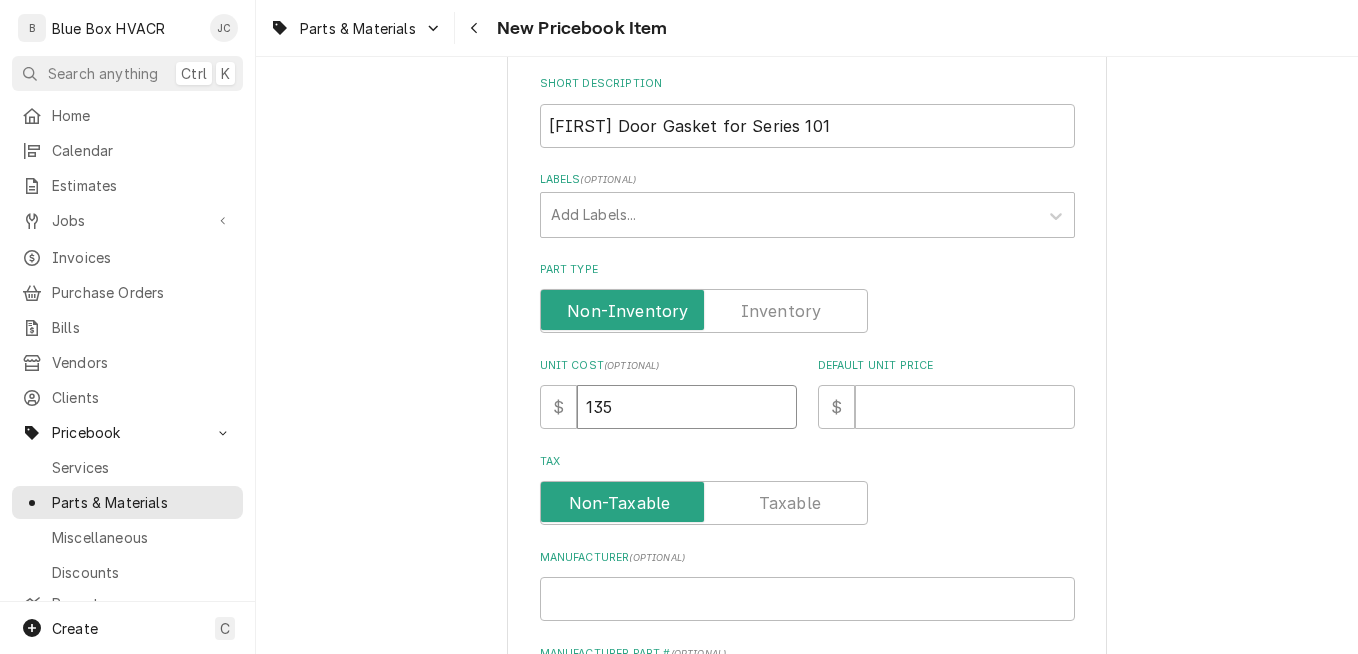 type on "135" 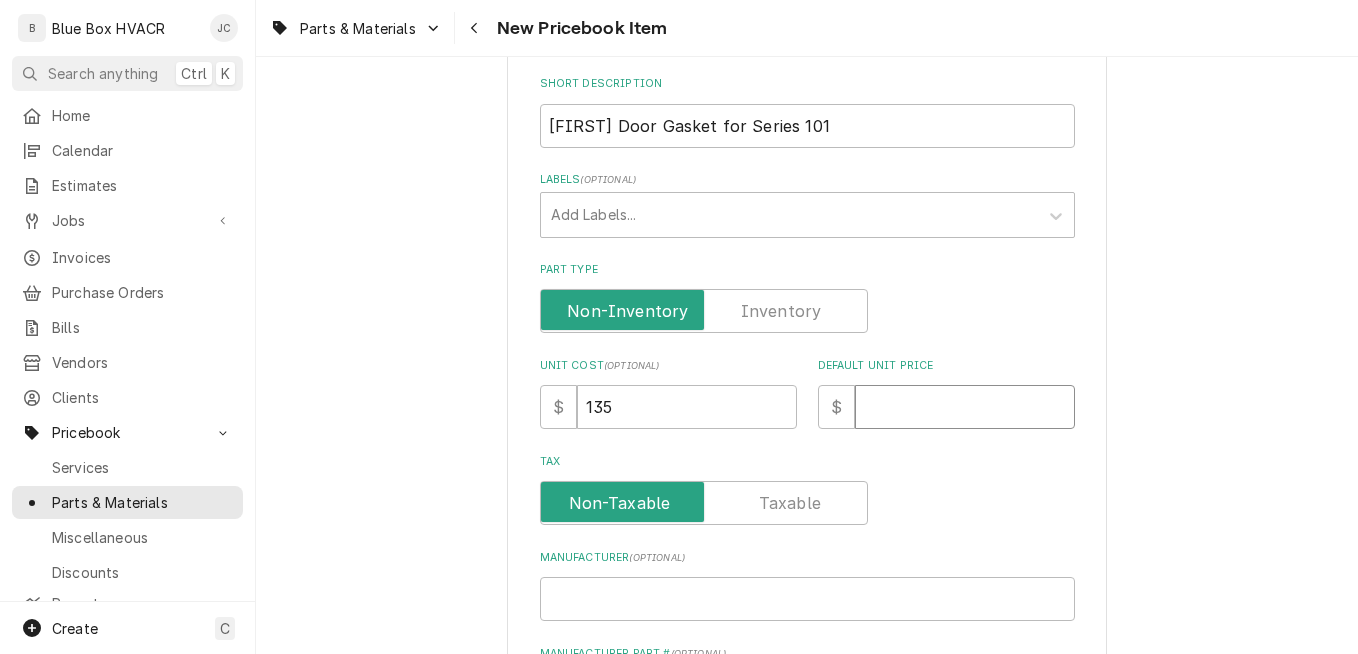 click on "Default Unit Price" at bounding box center (965, 407) 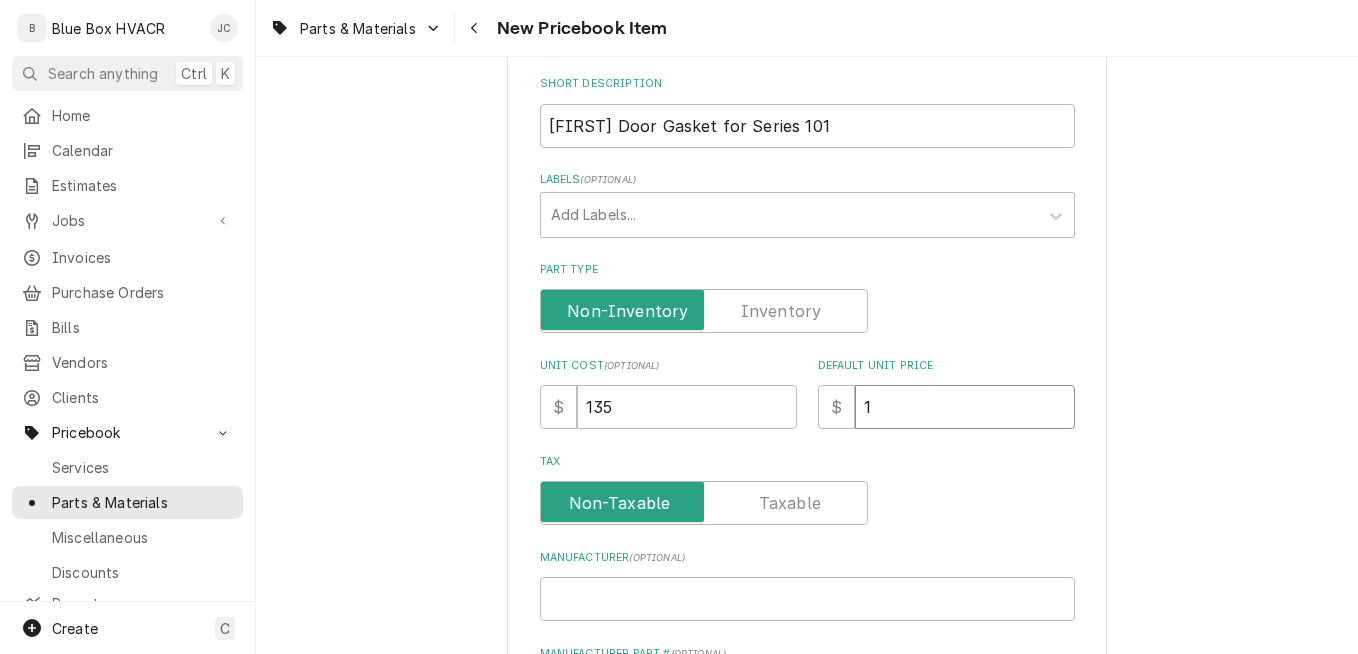 type on "x" 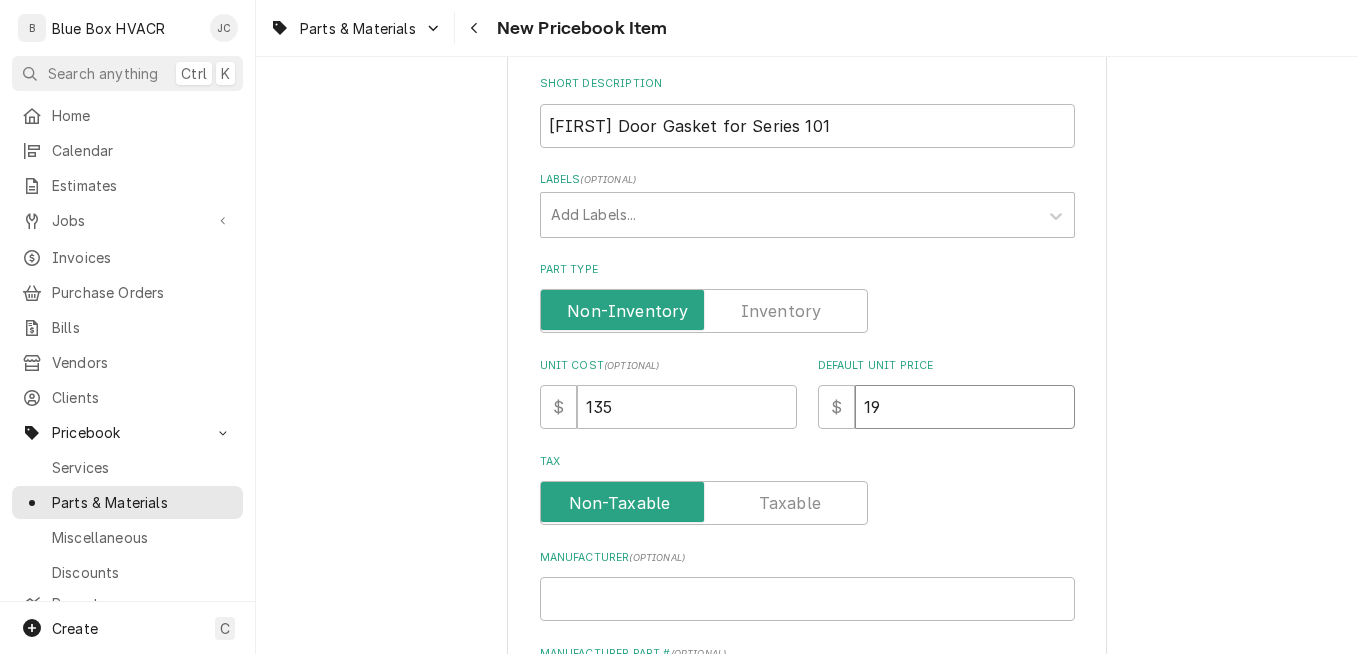 type on "x" 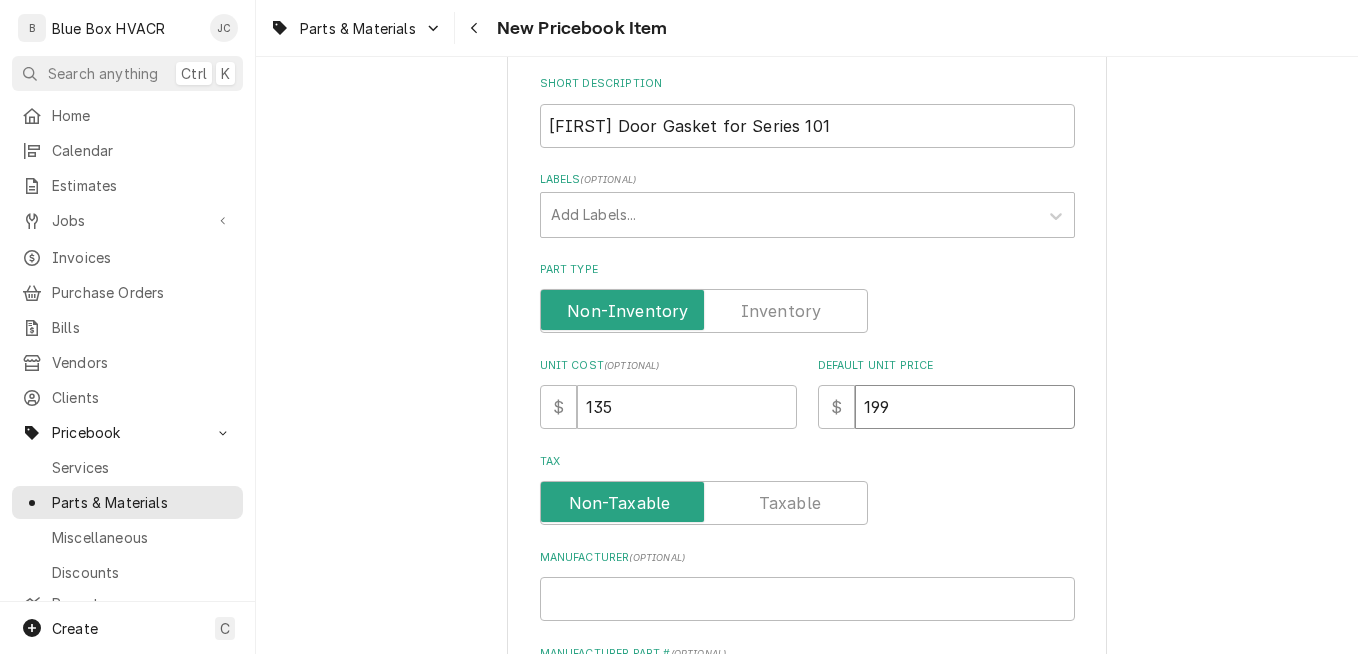 type on "x" 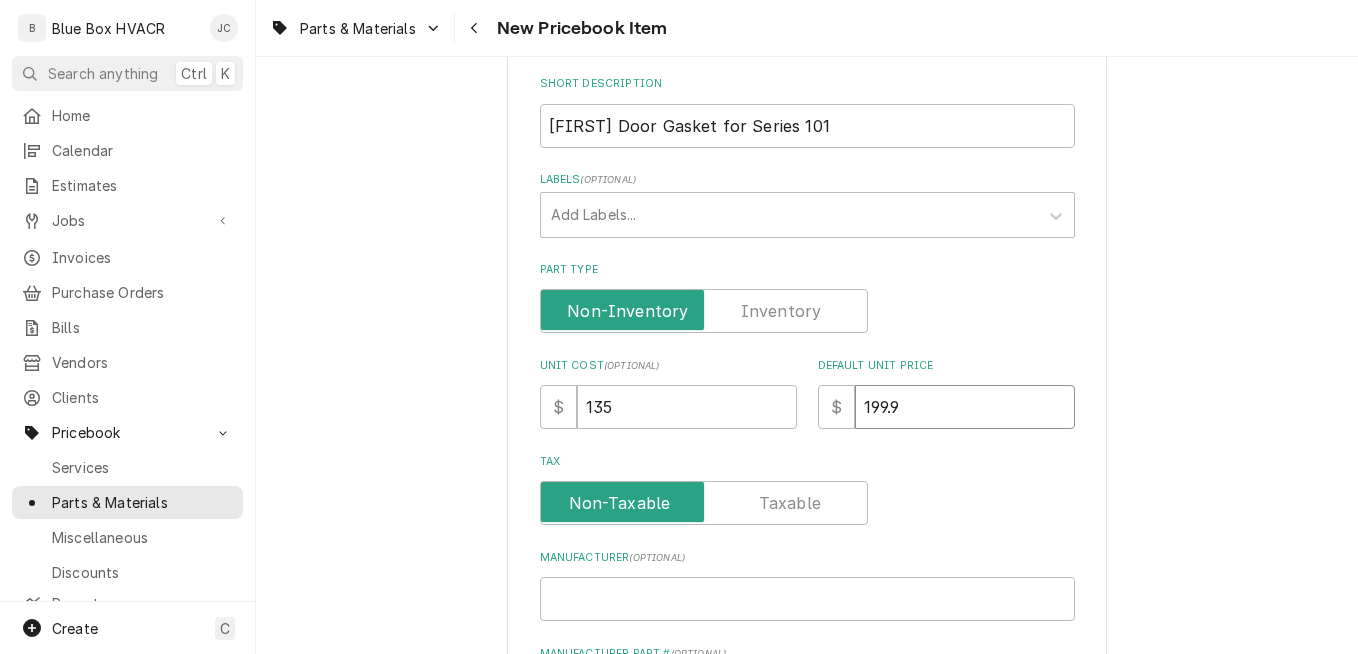 type on "x" 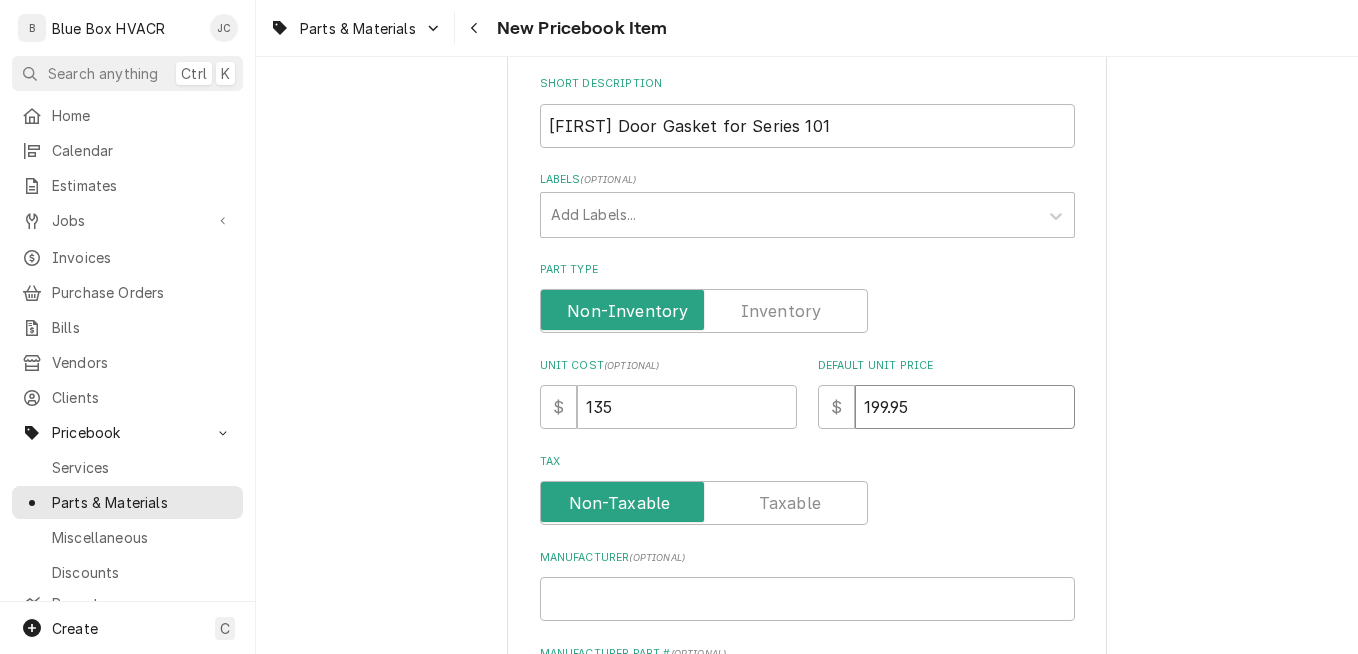 type on "199.95" 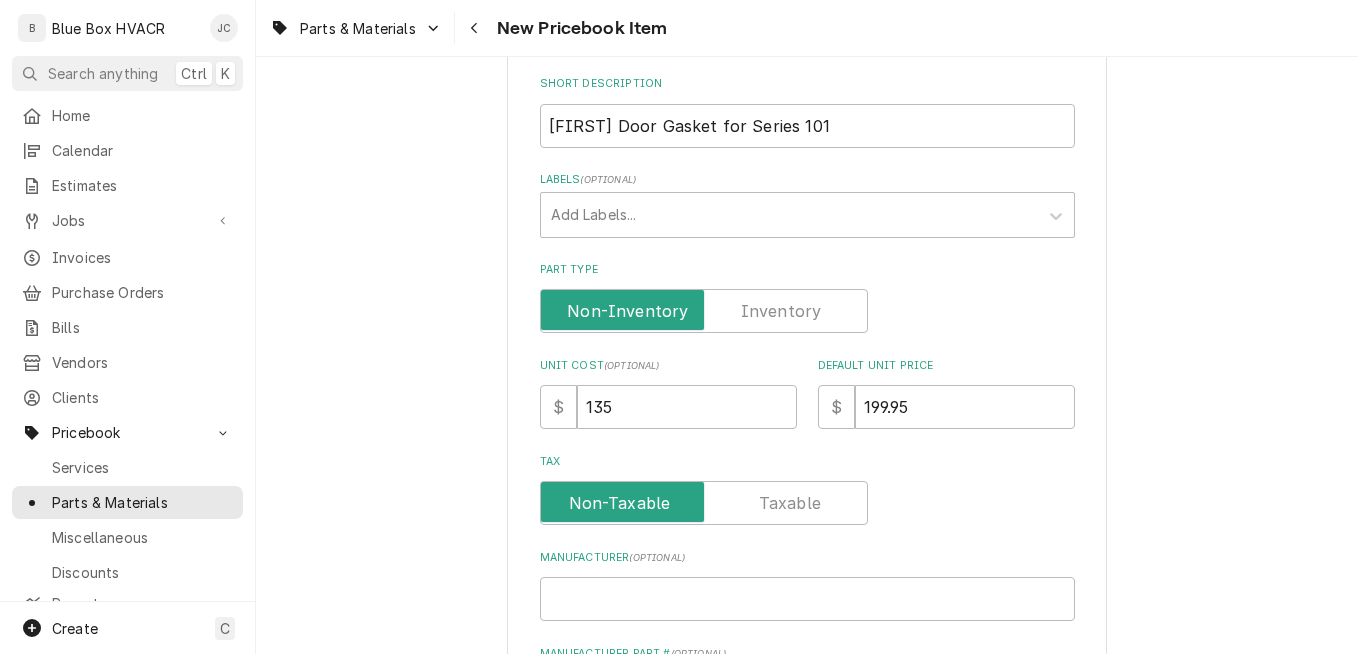 click at bounding box center [807, 503] 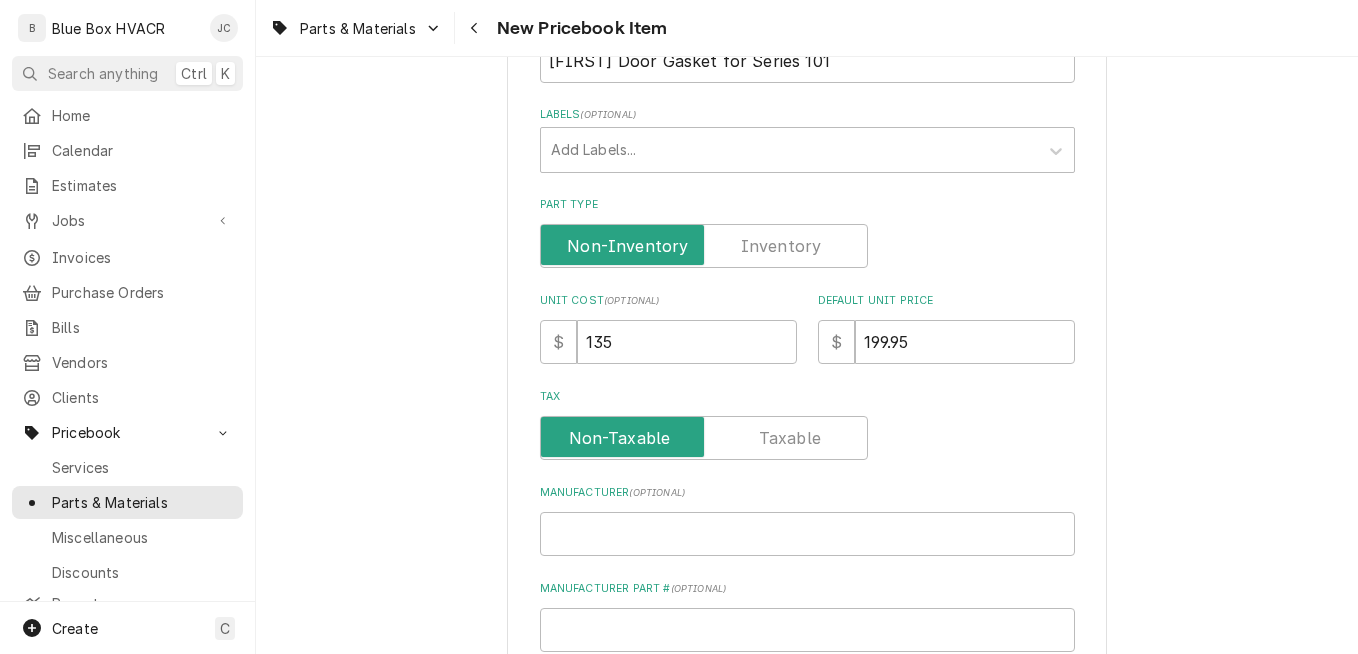 scroll, scrollTop: 400, scrollLeft: 0, axis: vertical 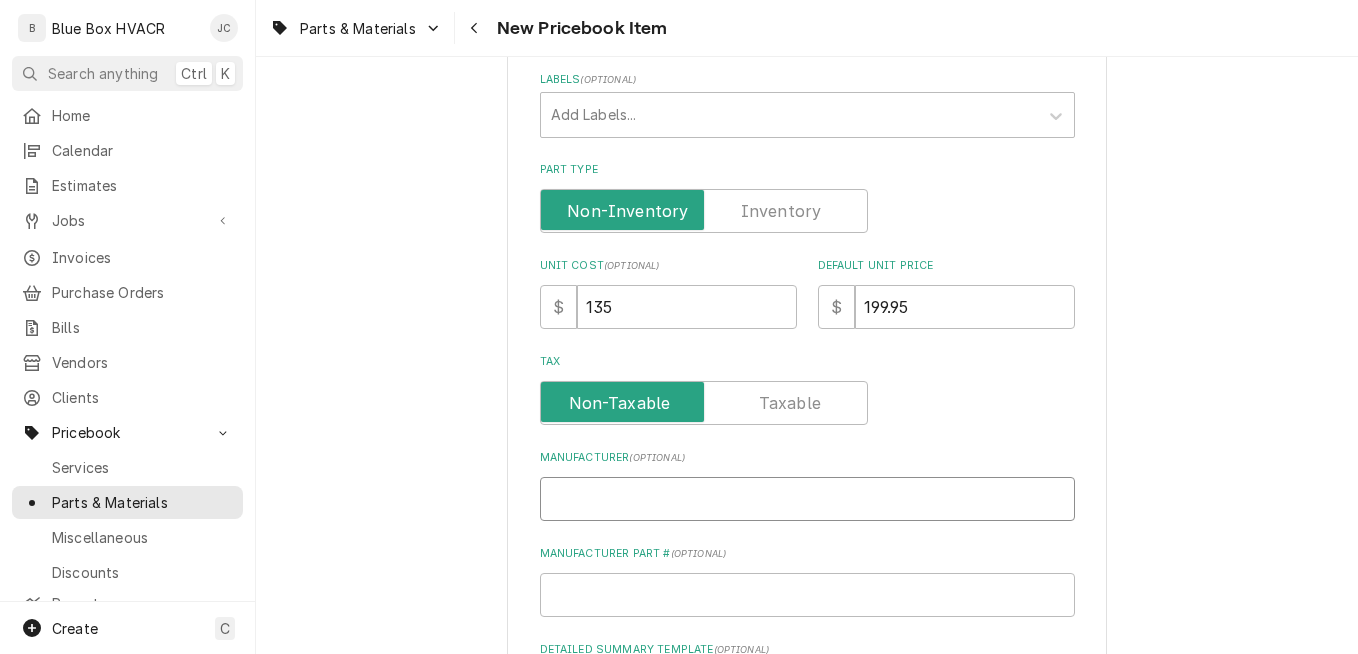 click on "Manufacturer  ( optional )" at bounding box center (807, 499) 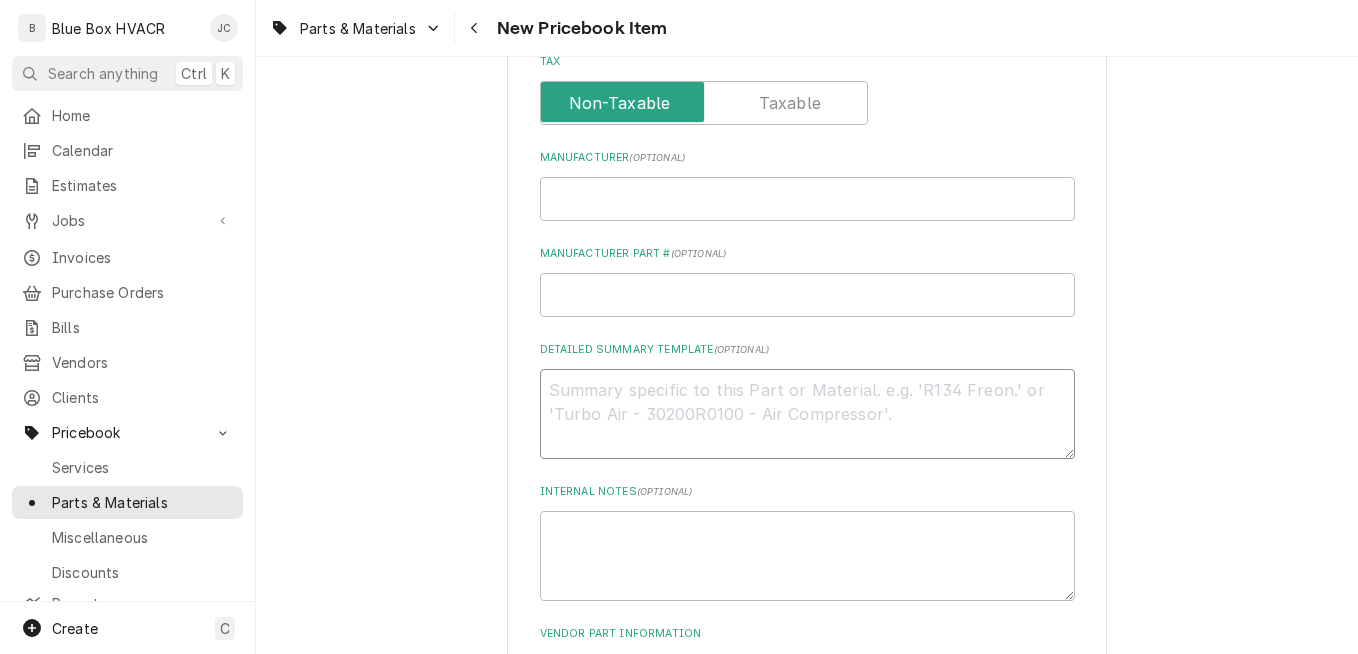 click on "Detailed Summary Template  ( optional )" at bounding box center (807, 414) 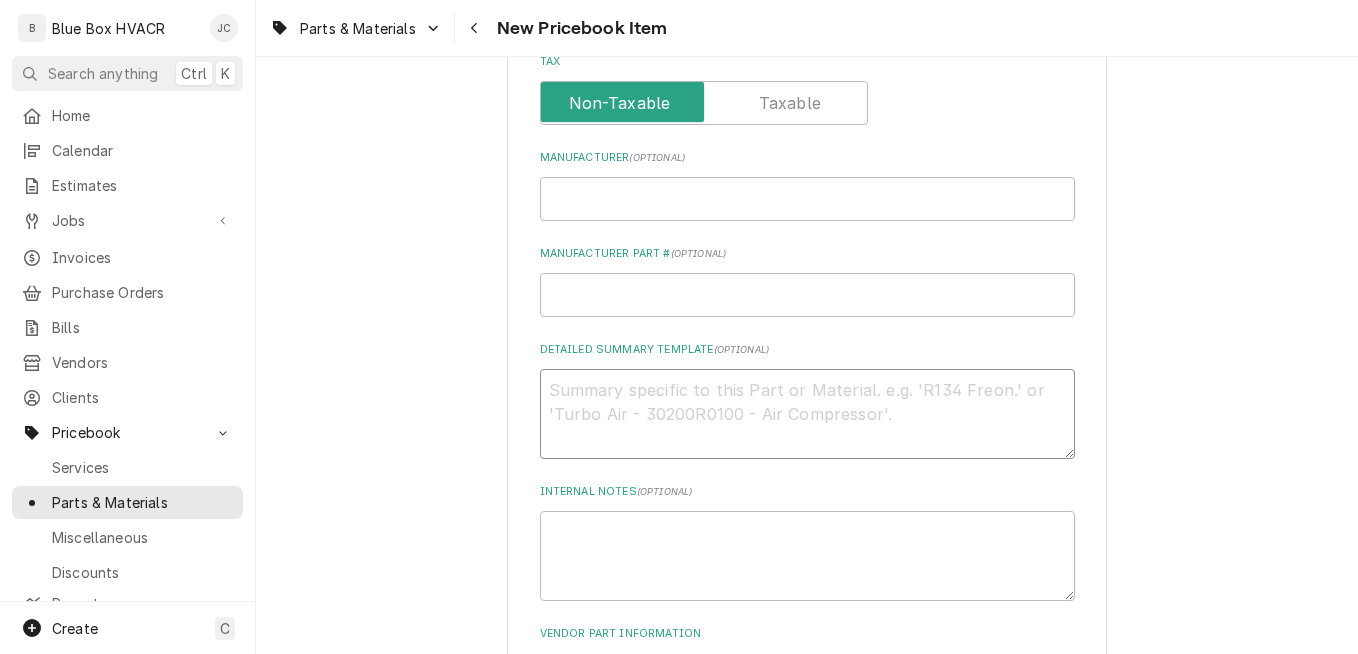 paste on "02-14160-2009 Door Gasket, Aircell, 29-7/8 x 62-13/16, Black" 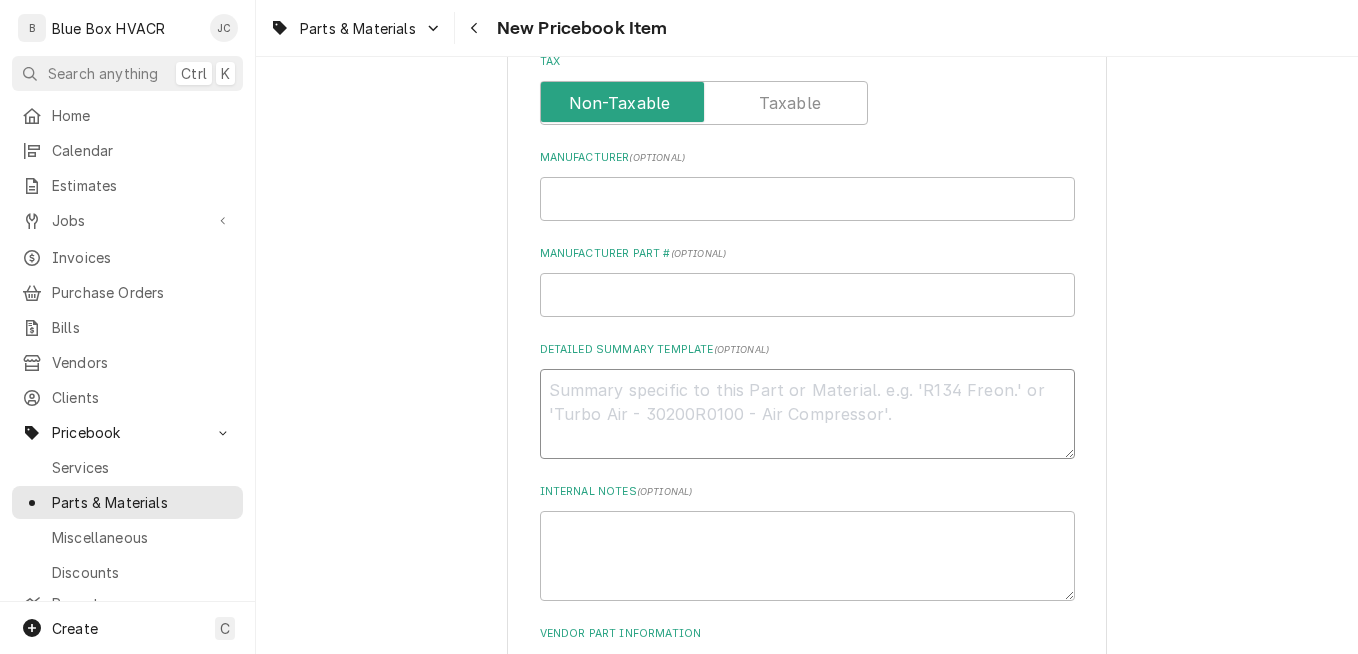 type on "02-14160-2009 Door Gasket, Aircell, 29-7/8 x 62-13/16, Black" 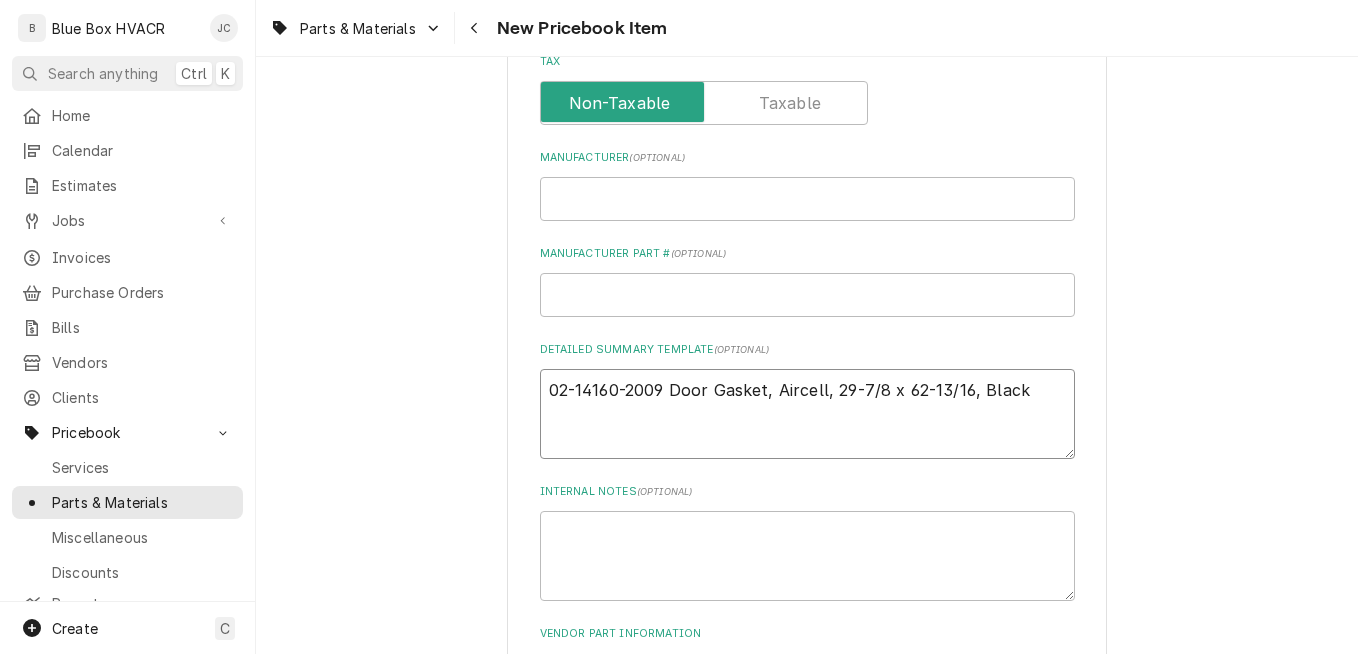 type on "x" 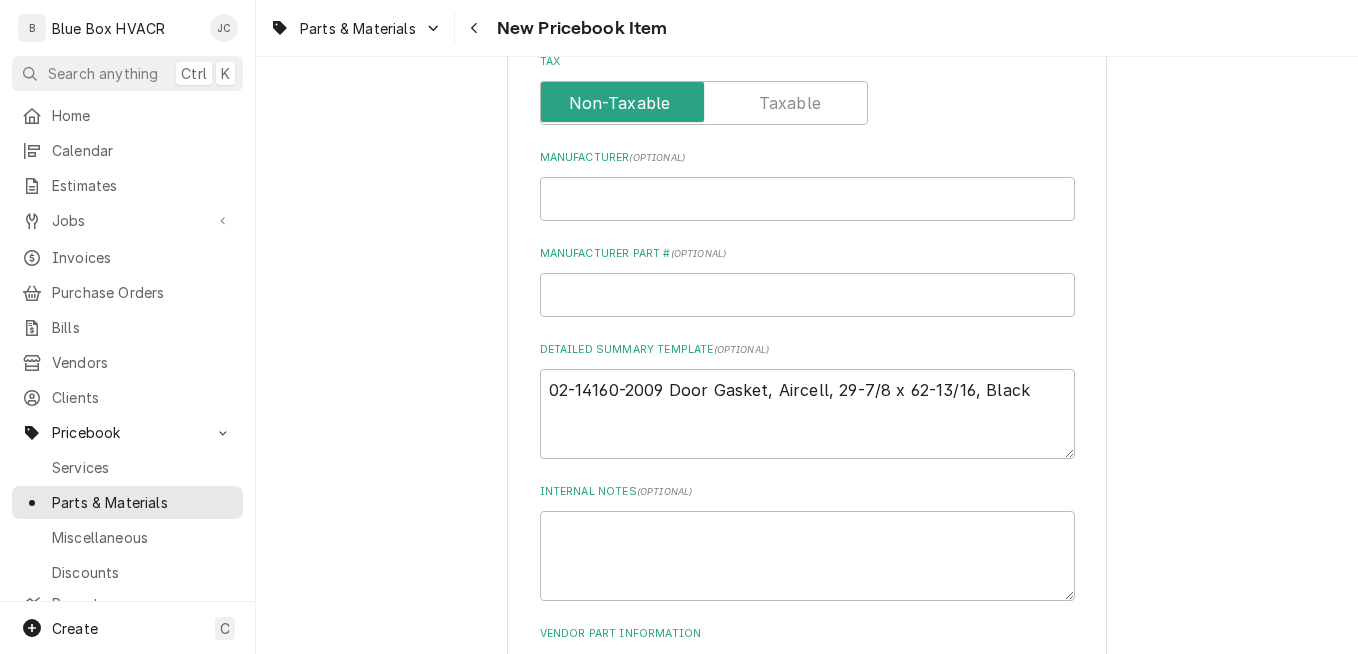 click on "Please provide the following information to create a PriceBook item. Active Status Item Type Choose PriceBook item type... Service Charge Part or Material Miscellaneous Charge Discount Tax Short Description Anthony Door Gasket for Series 101 Labels  ( optional ) Add Labels... Part Type Unit Cost  ( optional ) $ 135 Default Unit Price $ 199.95 Tax Manufacturer  ( optional ) Manufacturer Part #  ( optional ) Detailed Summary Template  ( optional ) 02-14160-2009 Door Gasket, Aircell, 29-7/8 x 62-13/16, Black Internal Notes  ( optional ) Vendor Part Information Add Vendor Cost Create Cancel" at bounding box center (807, 95) 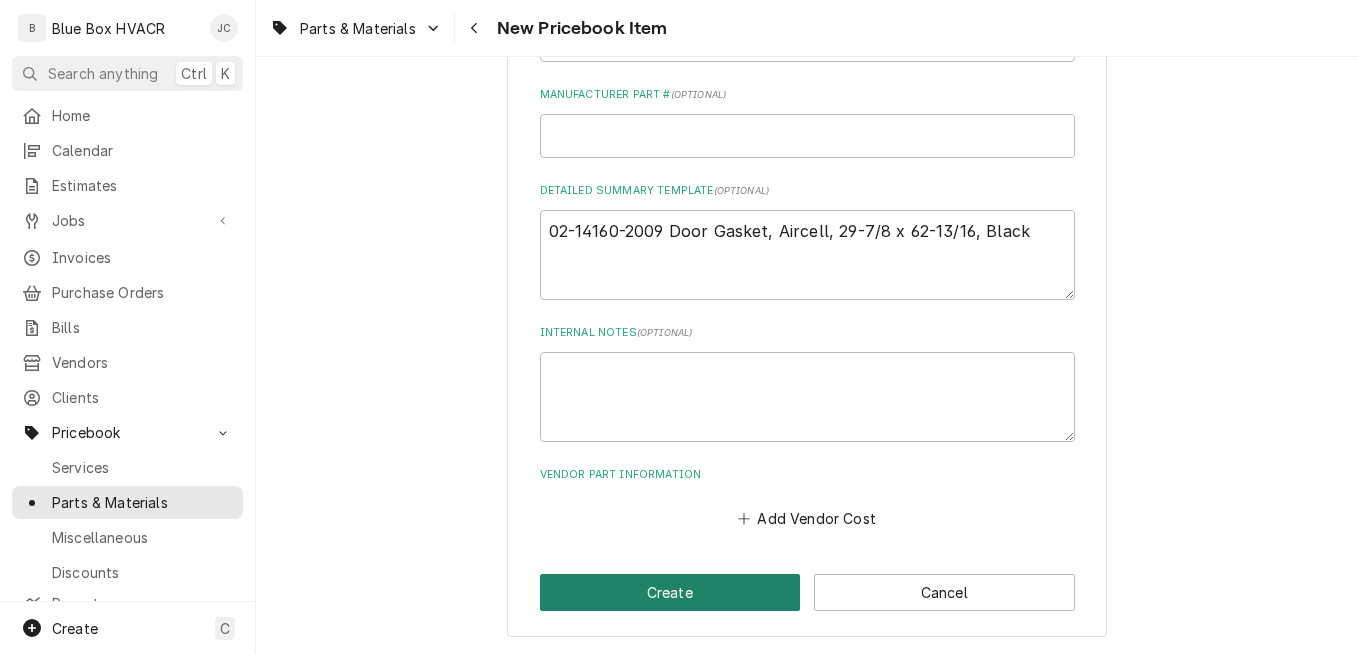 click on "Create" at bounding box center [670, 592] 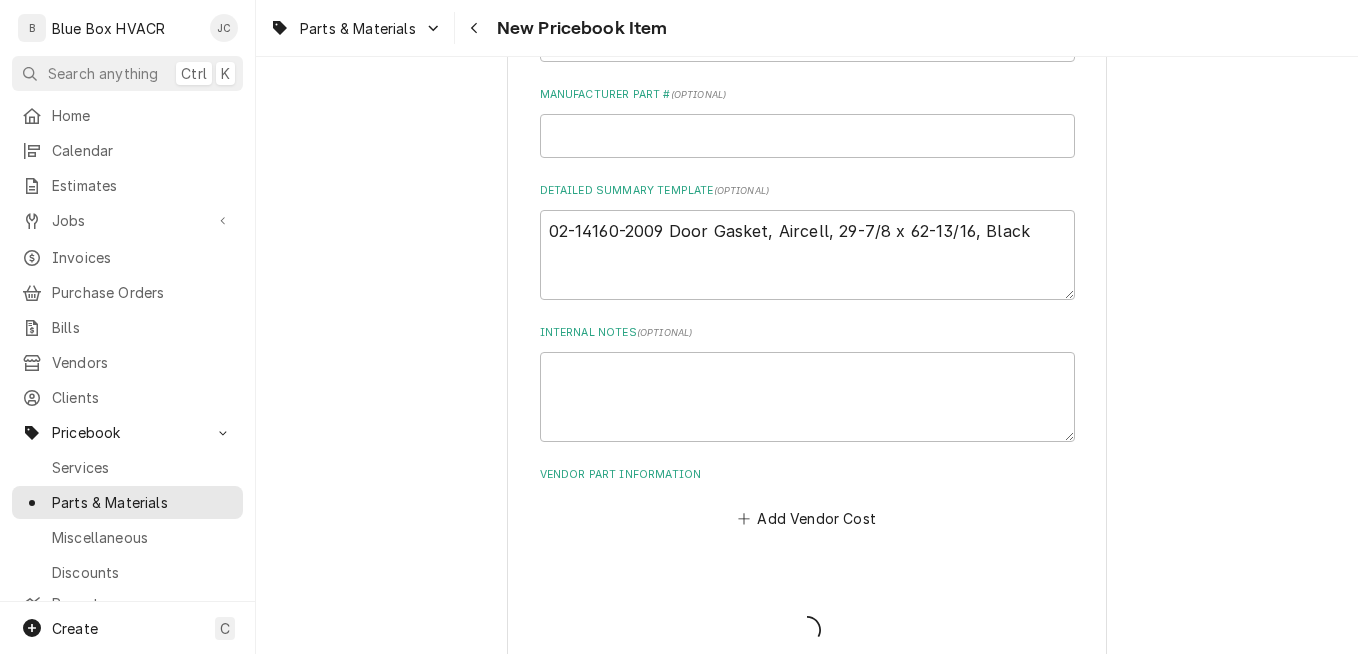 type on "x" 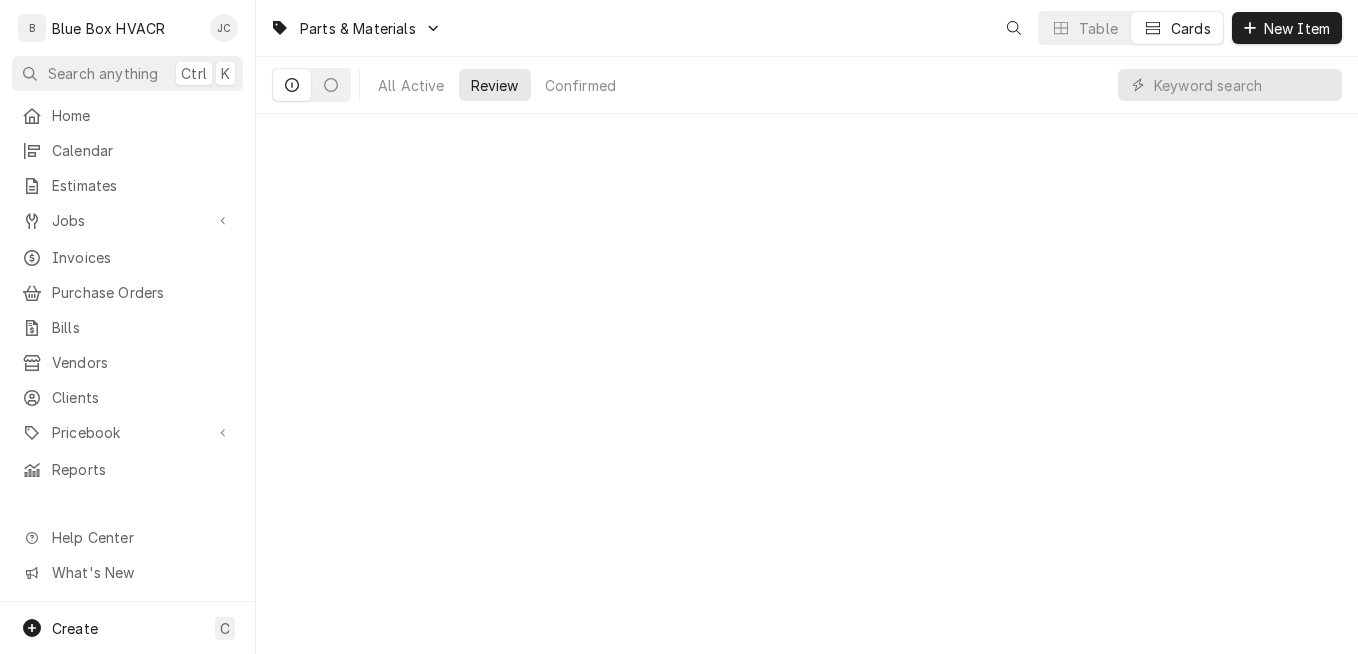 scroll, scrollTop: 0, scrollLeft: 0, axis: both 